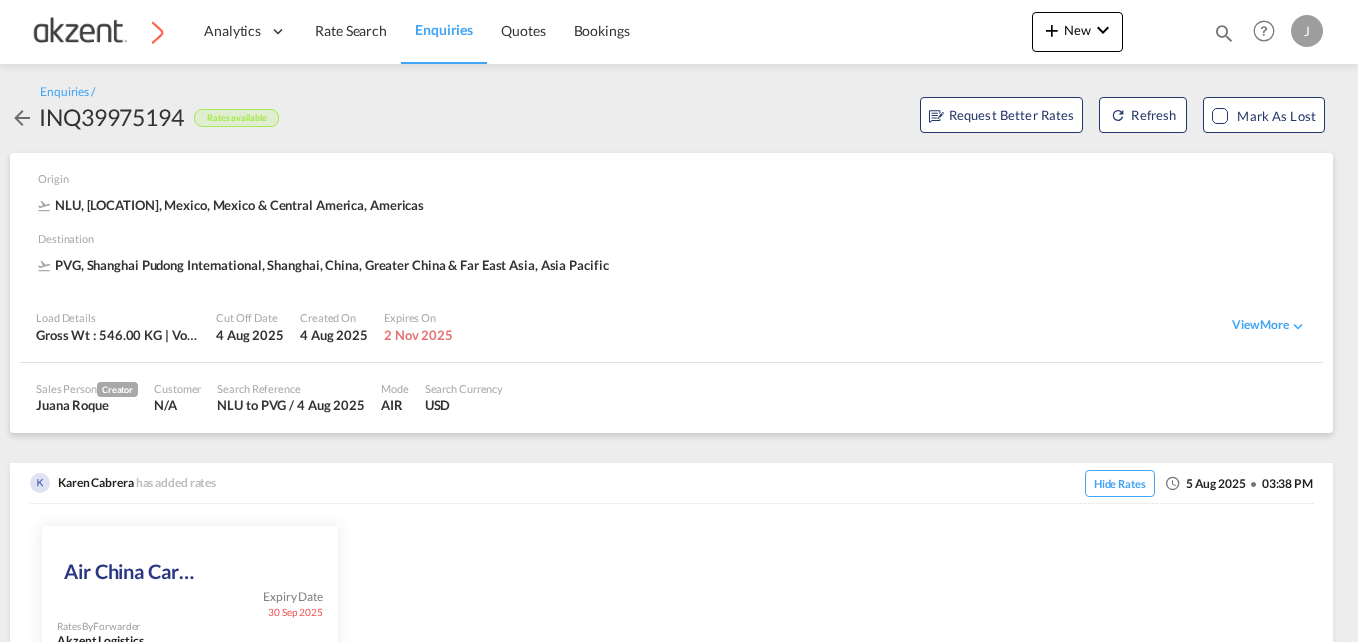 scroll, scrollTop: 0, scrollLeft: 0, axis: both 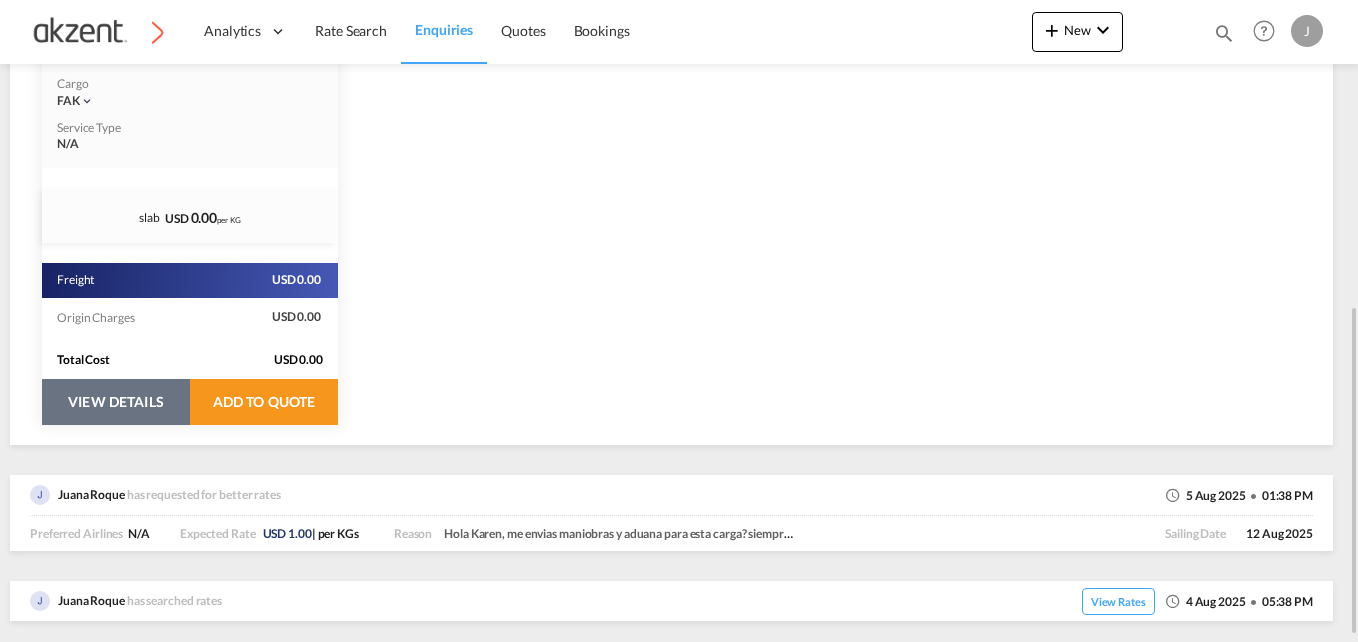 click on "VIEW DETAILS" at bounding box center (116, 402) 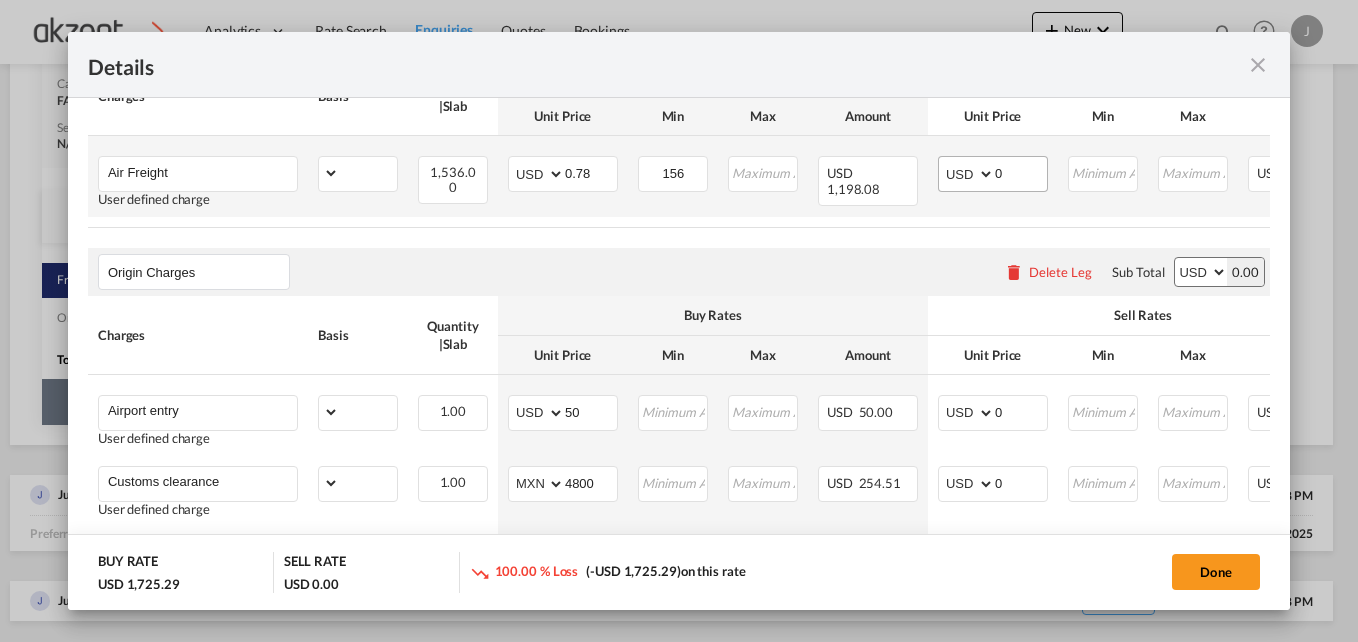 scroll, scrollTop: 400, scrollLeft: 0, axis: vertical 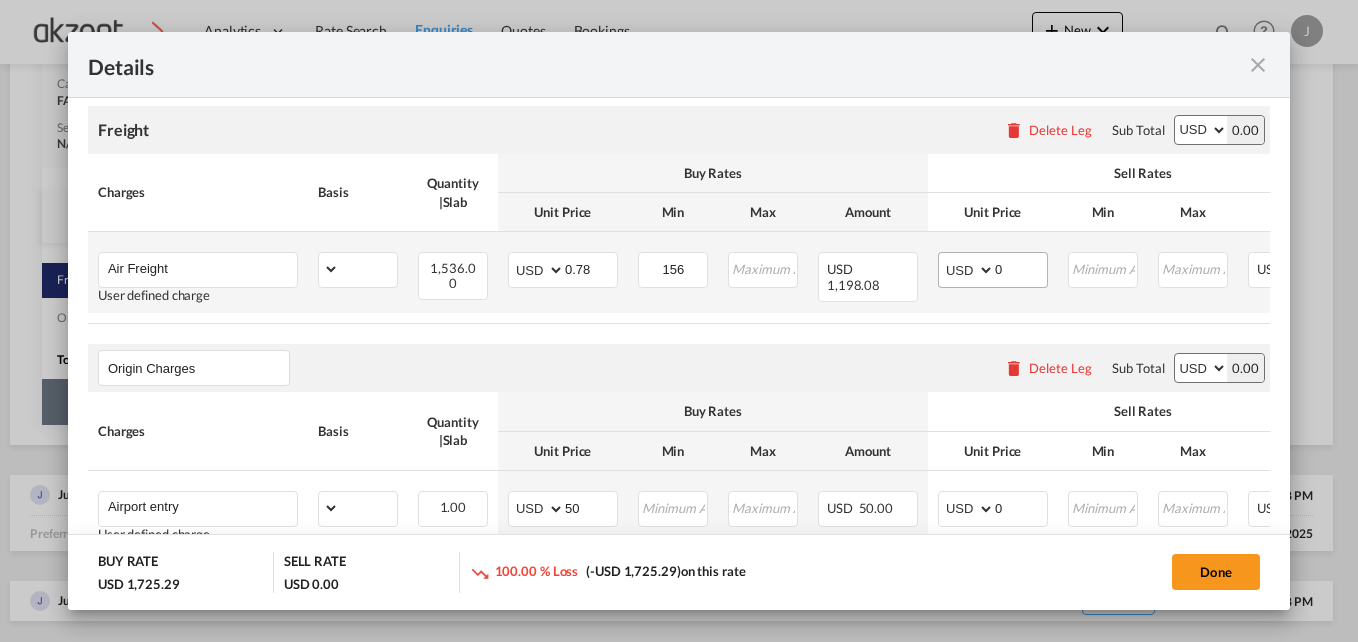 select on "chargeable_weight" 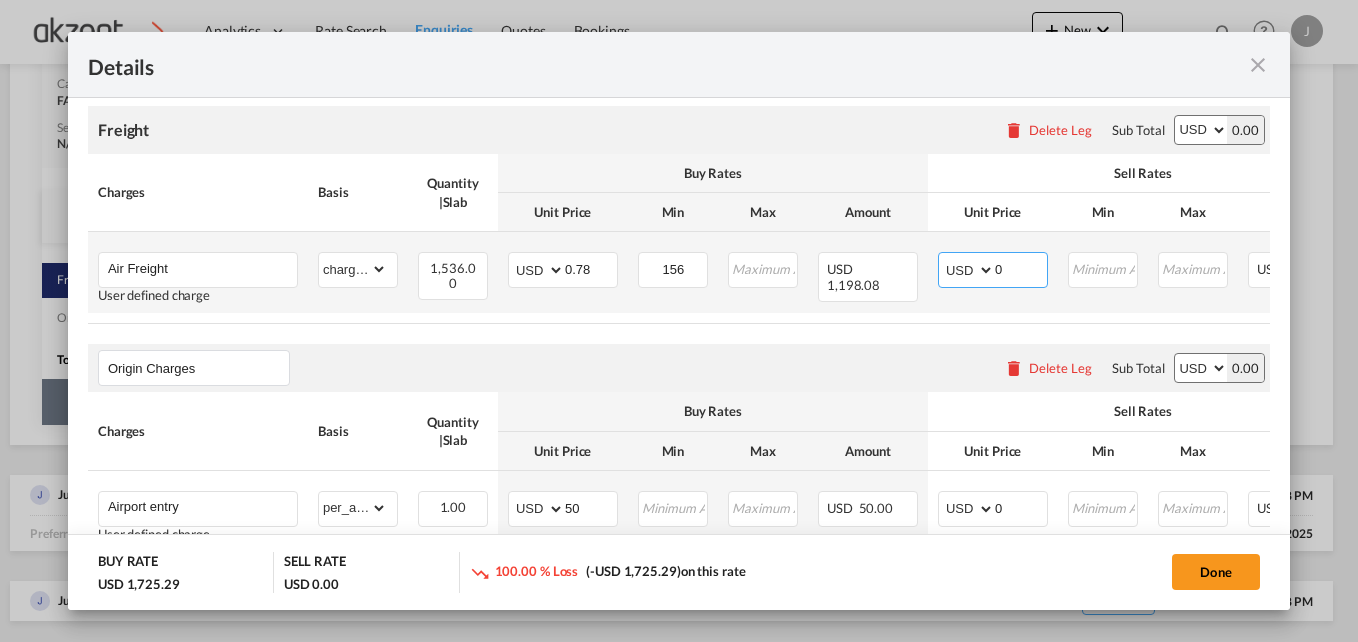 click on "0" at bounding box center [1021, 268] 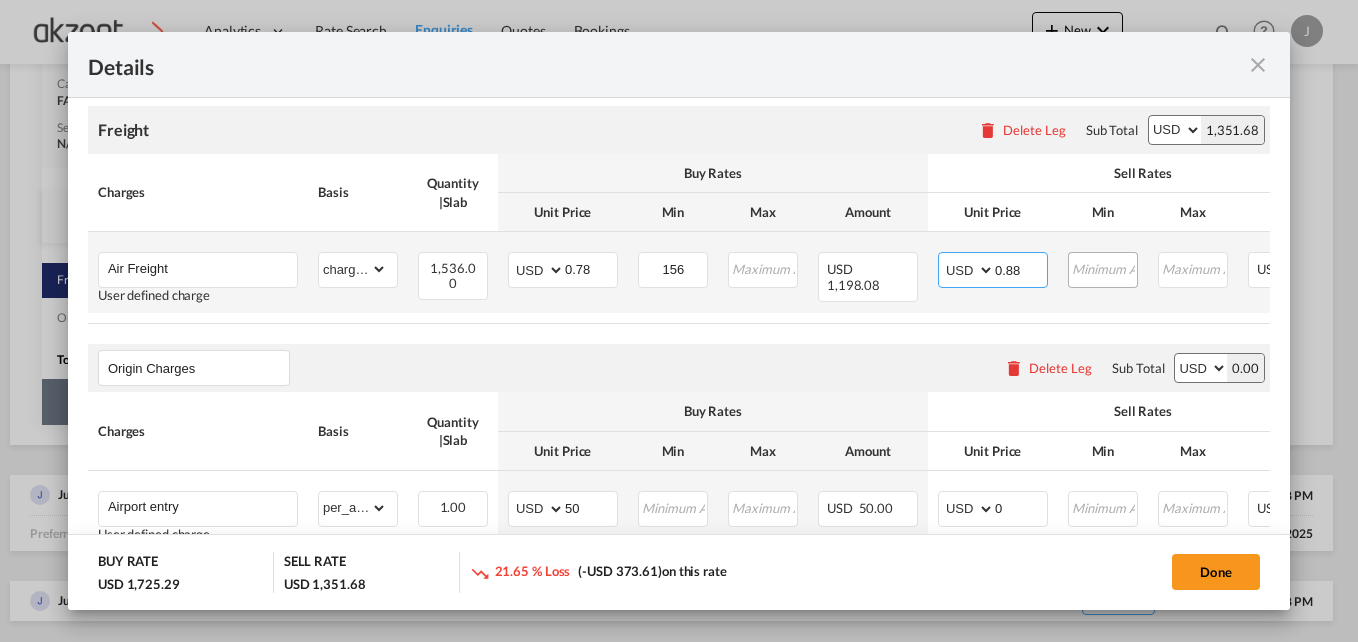 type on "0.88" 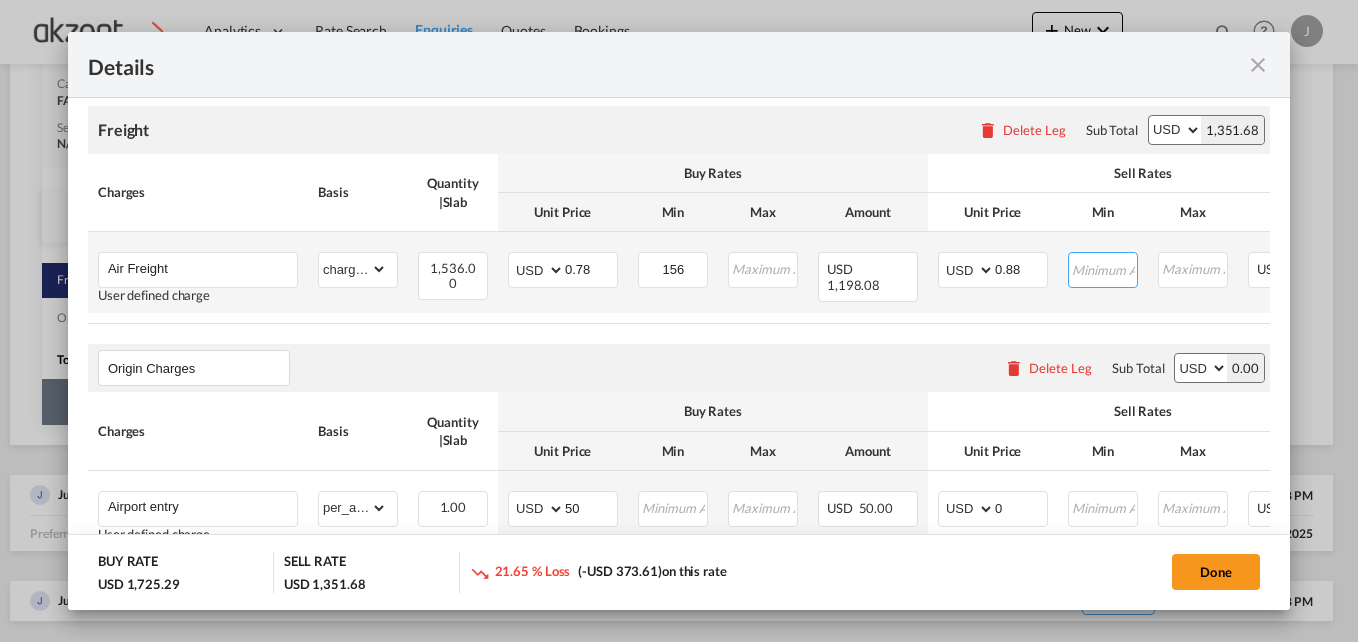 click at bounding box center (1103, 268) 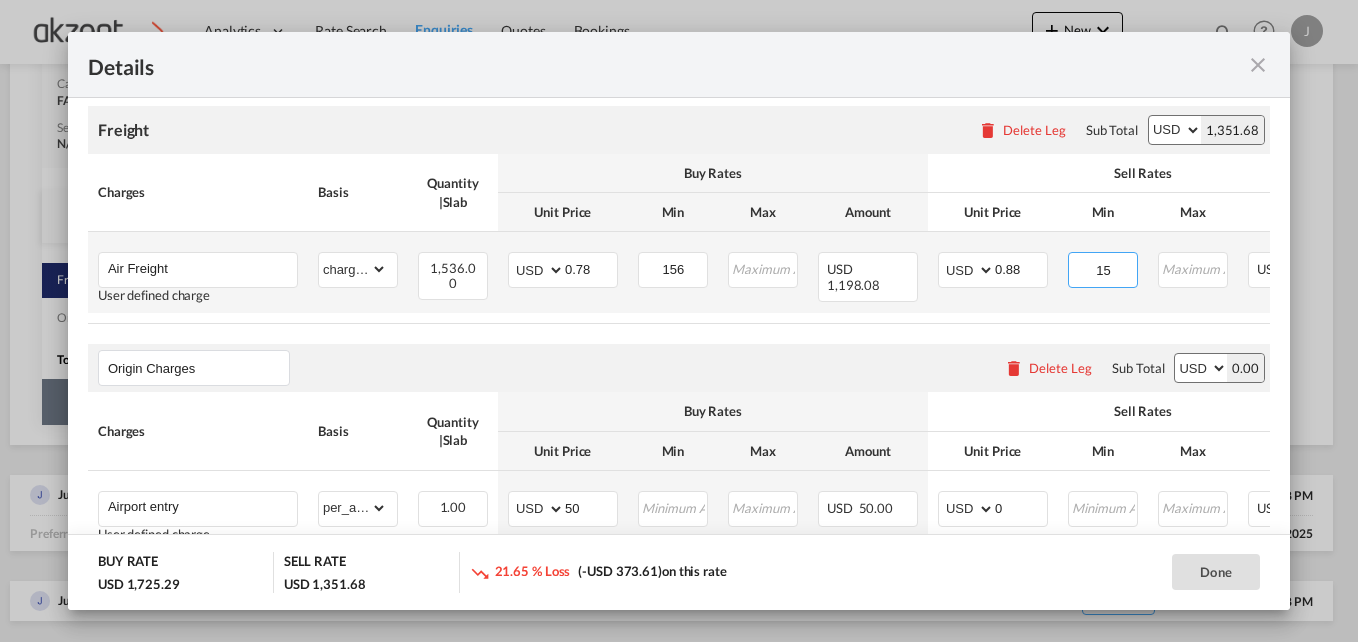 type on "1" 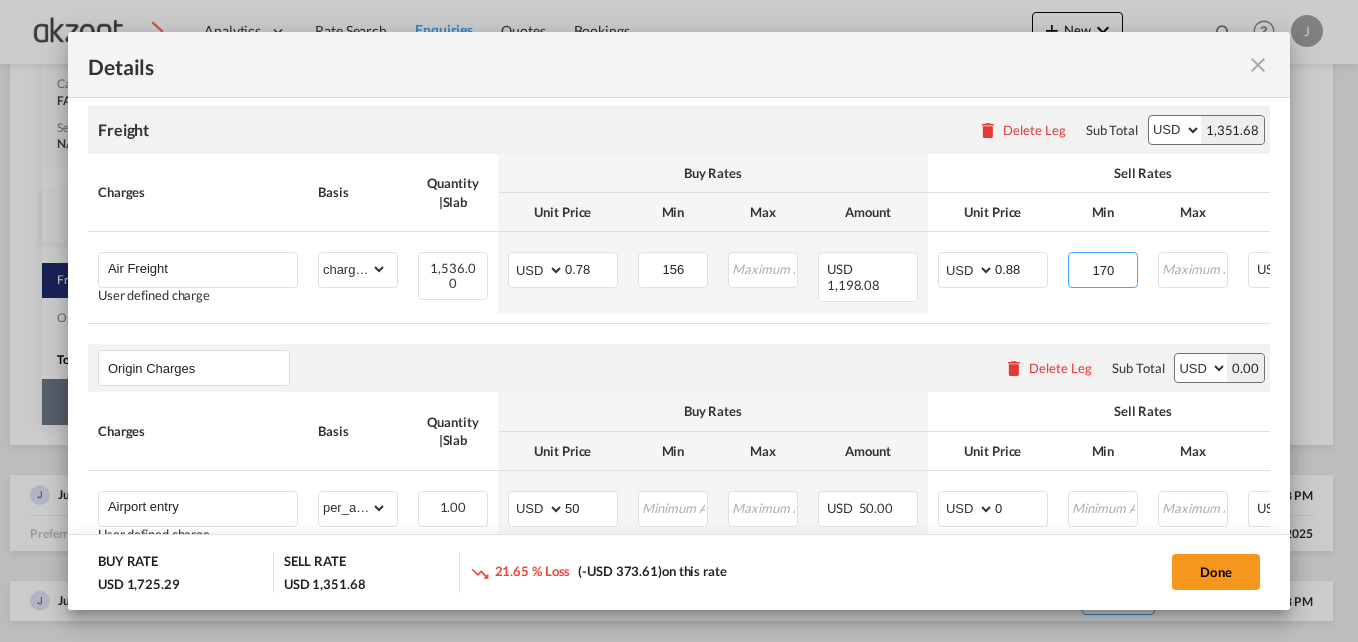 type on "170" 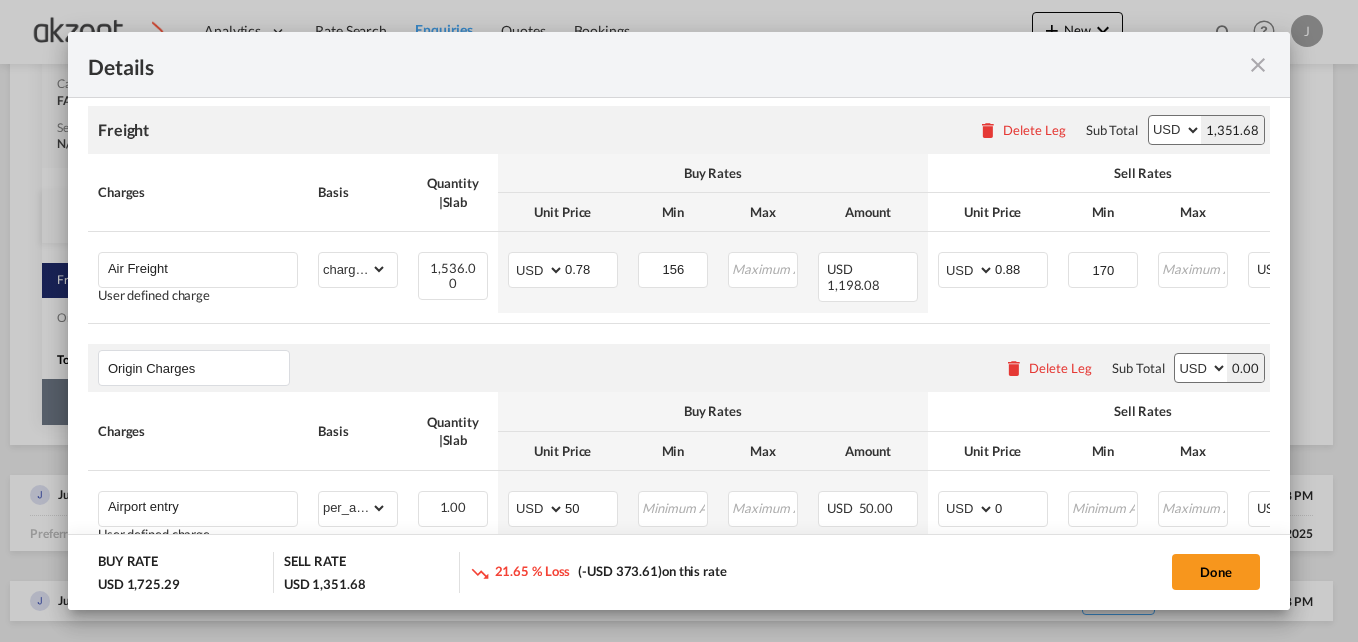 click on "Freight Please enter leg name
Leg Name Already Exists Delete Leg Sub Total AED AFN ALL AMD ANG AOA ARS AUD AWG AZN BAM BBD BDT BGN BHD BIF BMD BND BOB BRL BSD BTN BWP BYN BZD CAD CDF CHF CLP CNY COP CRC CUC CUP CVE CZK DJF DKK DOP DZD EGP ERN ETB EUR FJD FKP FOK GBP GEL GGP GHS GIP GMD GNF GTQ GYD HKD HNL HRK HTG HUF IDR ILS IMP INR IQD IRR ISK JMD JOD JPY KES KGS KHR KID KMF KRW KWD KYD KZT LAK LBP LKR LRD LSL LYD MAD MDL MGA MKD MMK MNT MOP MRU MUR MVR MWK MXN MYR MZN NAD NGN NIO NOK NPR NZD OMR PAB PEN PGK PHP PKR PLN PYG QAR RON RSD RUB RWF SAR SBD SCR SDG SEK SGD SHP SLL SOS SRD SSP STN SYP SZL THB TJS TMT TND TOP TRY TTD TVD TWD TZS UAH UGX USD UYU UZS VES VND VUV WST XAF XCD XDR XOF XPF YER ZAR ZMW 1,351.68 Charges Basis Quantity
|  Slab
Buy Rates Sell Rates Comments
Action Unit Price Min Max Amount Unit Price Min Max Amount
Air Freight
User defined charge Please Enter
Already Exists
per_bl" at bounding box center (679, 423) 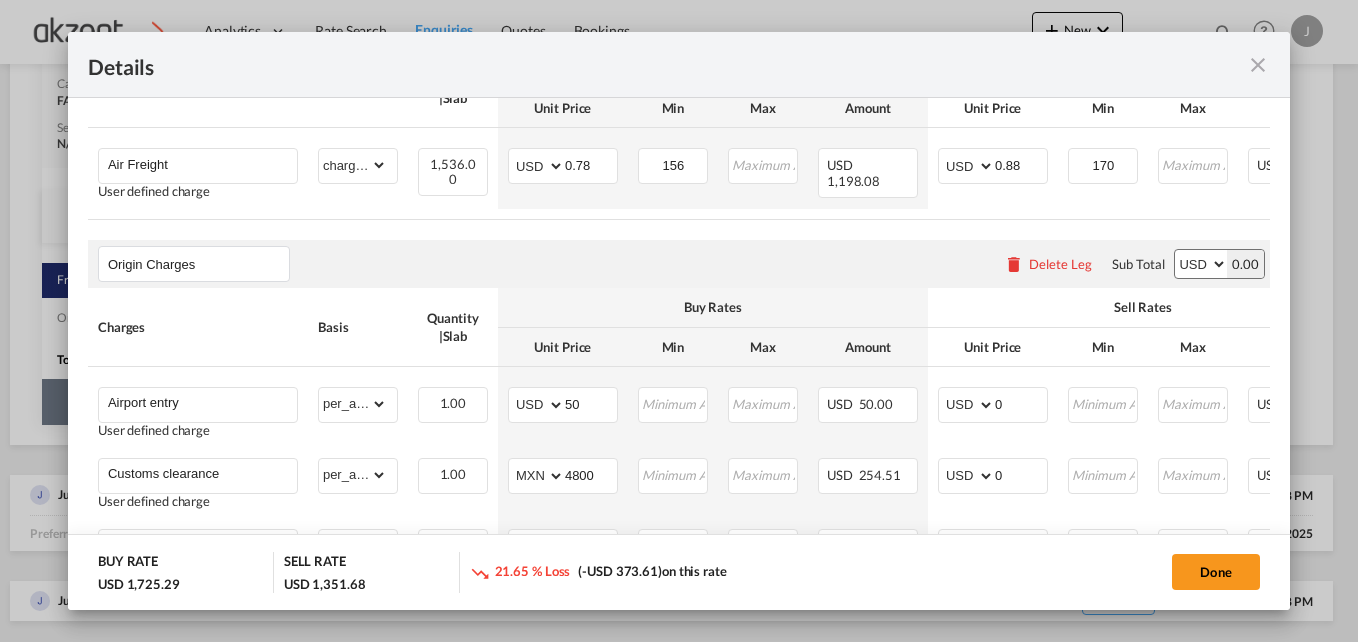 scroll, scrollTop: 600, scrollLeft: 0, axis: vertical 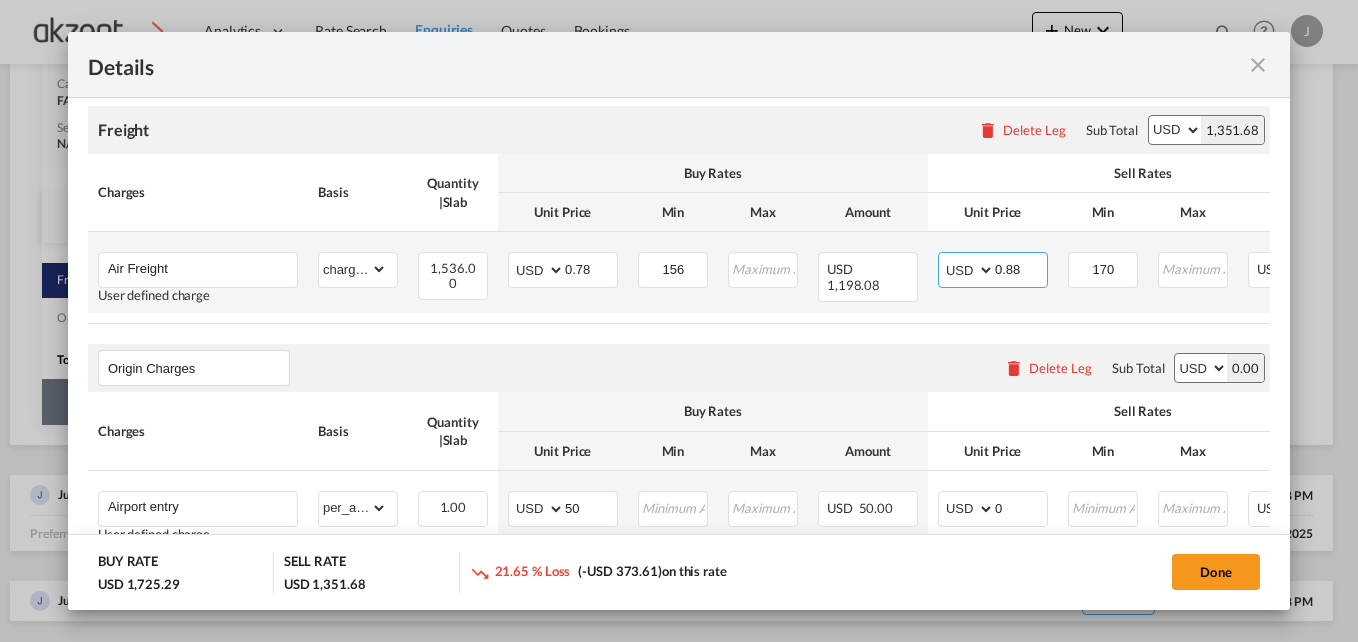 click on "0.88" at bounding box center (1021, 268) 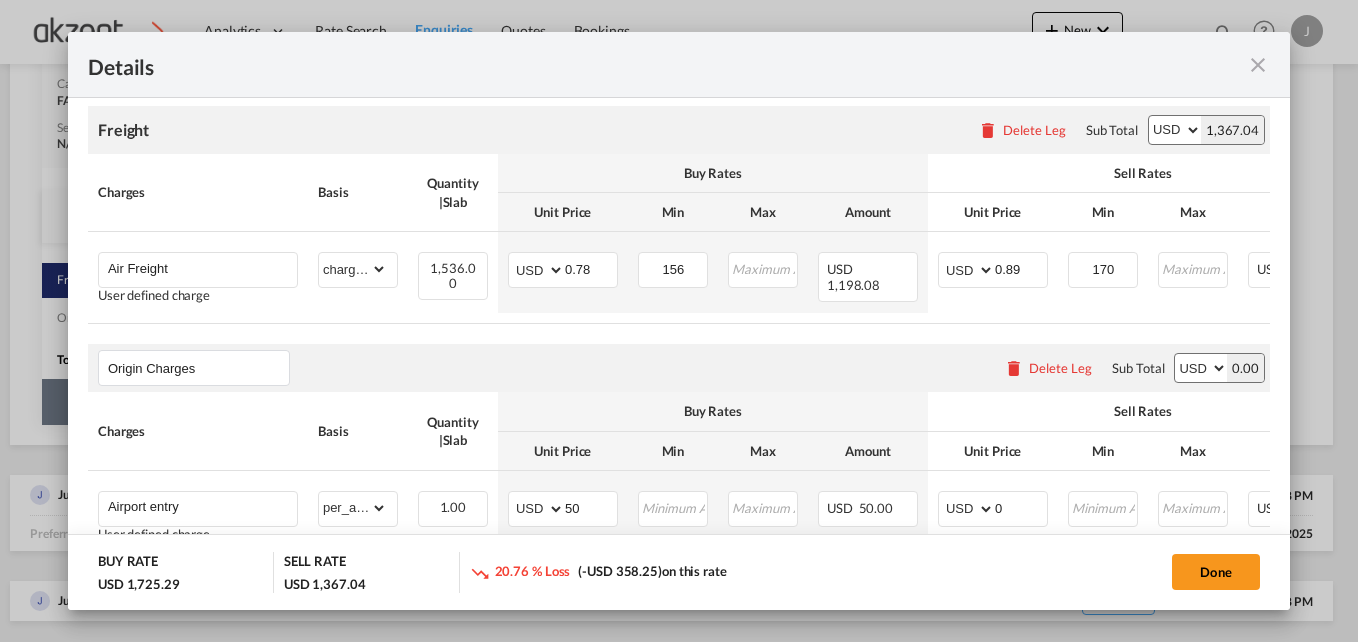 scroll, scrollTop: 0, scrollLeft: 148, axis: horizontal 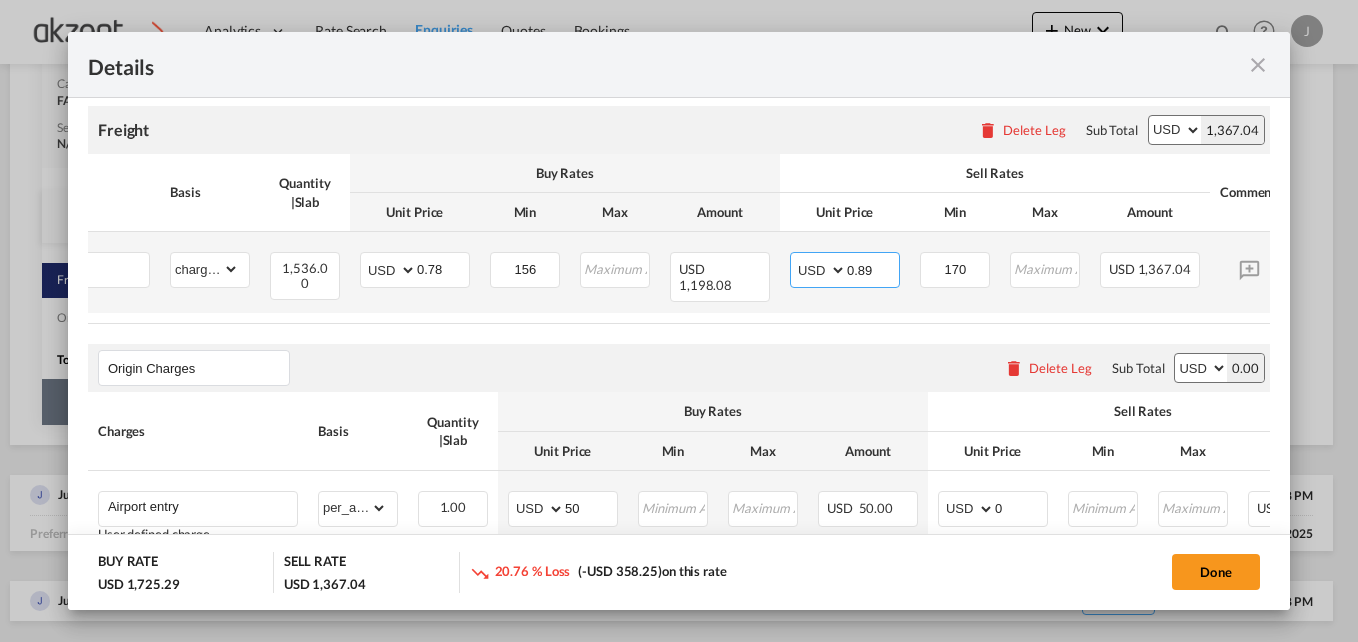 click on "0.89" at bounding box center (873, 268) 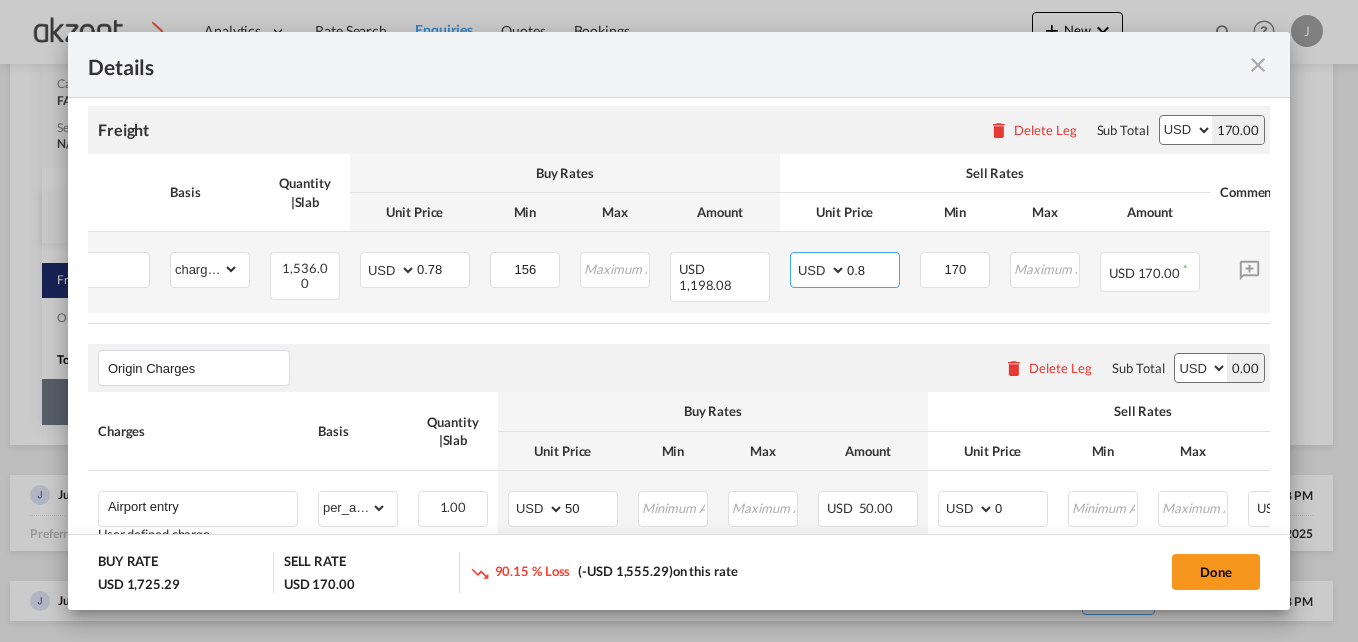 type on "0.89" 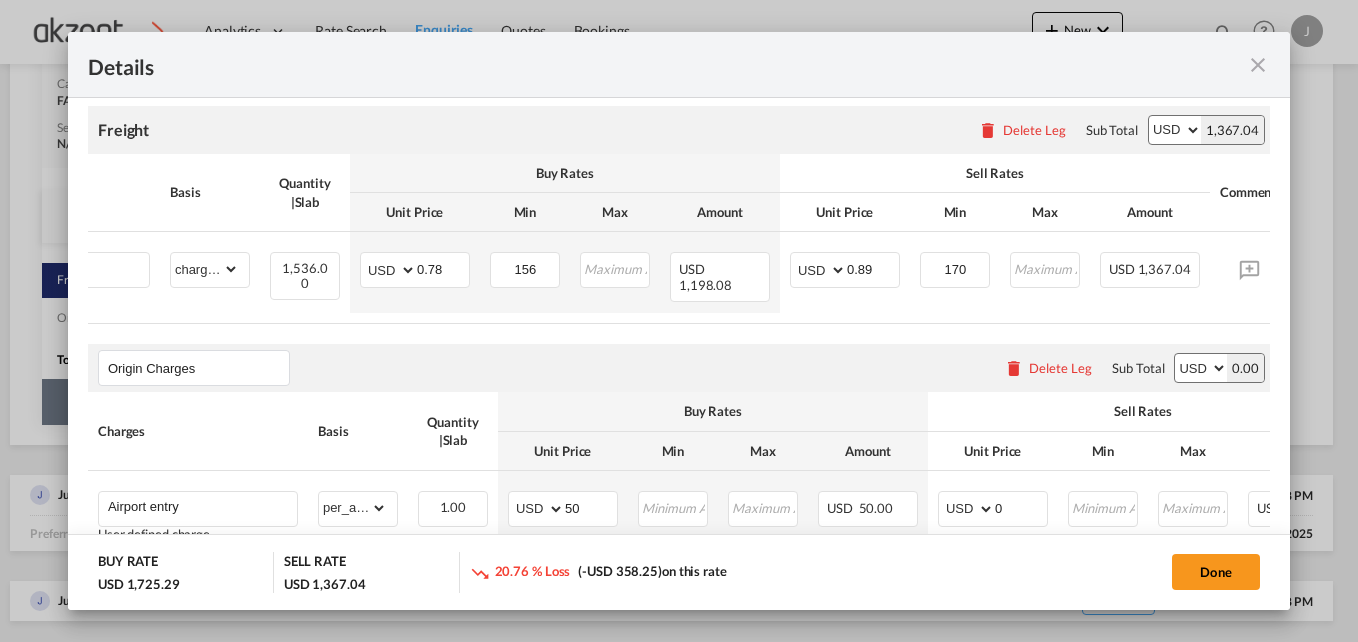 click on "Charges Basis Quantity
|  Slab
Buy Rates Sell Rates Comments
Action Unit Price Min Max Amount Unit Price Min Max Amount
Air Freight
User defined charge Please Enter
Already Exists
gross_weight
volumetric_weight
per_shipment
per_bl
per_km
% on air freight
per_hawb
per_kg
per_pallet
per_carton
flat
chargeable_weight
per_ton
per_cbm
per_hbl
per_w/m
per_awb
per_sbl
per shipping bill
per_quintal
per_lbs
per_vehicle
per_shift
per_invoice
per_package
per_day
per_revalidation
per_declaration
per_document
per clearance chargeable_weight can not applied for this charge.   Please Select 1,536.00 Please Enter
Invalid Input
AED AFN ALL AMD ANG AOA ARS AUD AWG AZN BAM BBD BDT BGN BHD BIF BMD BND BOB BRL BSD BTN BWP BYN BZD CAD CDF CHF CLP CNY COP CRC CUC CUP CVE CZK DJF DKK DOP DZD EGP ERN ETB EUR FJD FKP FOK GBP GEL GGP GHS GIP GMD GNF GTQ GYD HKD HNL HRK HTG HUF IDR ILS IMP INR IQD" at bounding box center (648, 239) 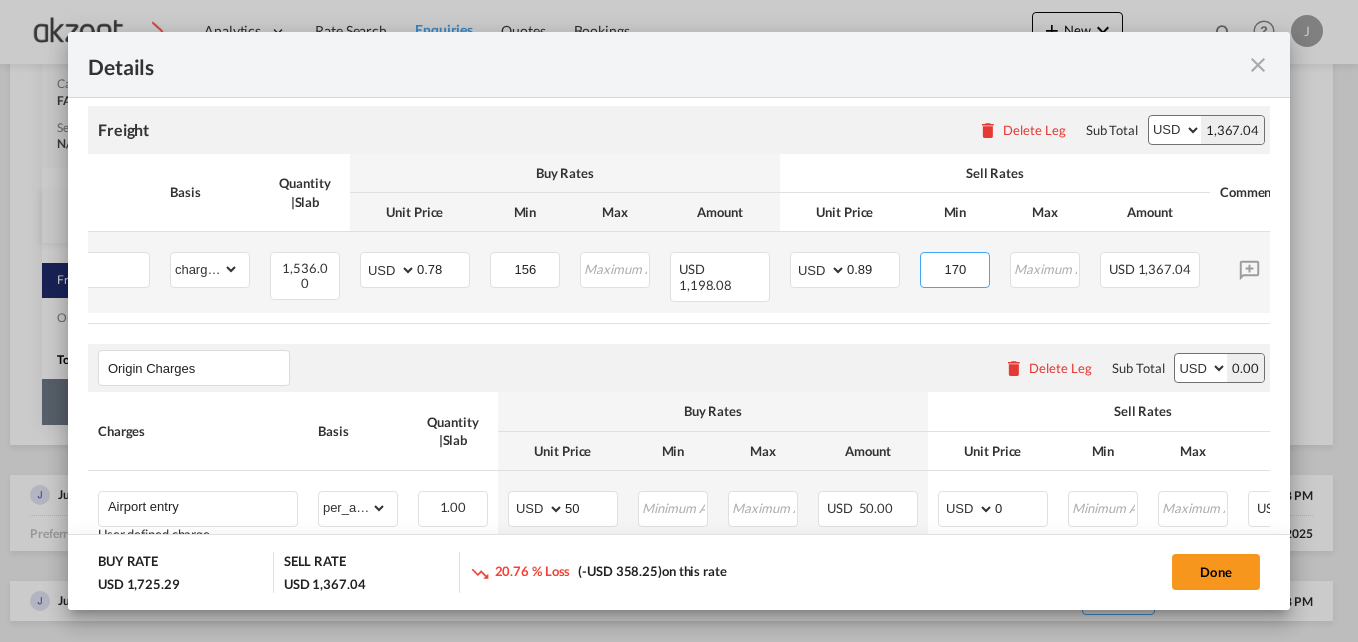 click on "170" at bounding box center [955, 268] 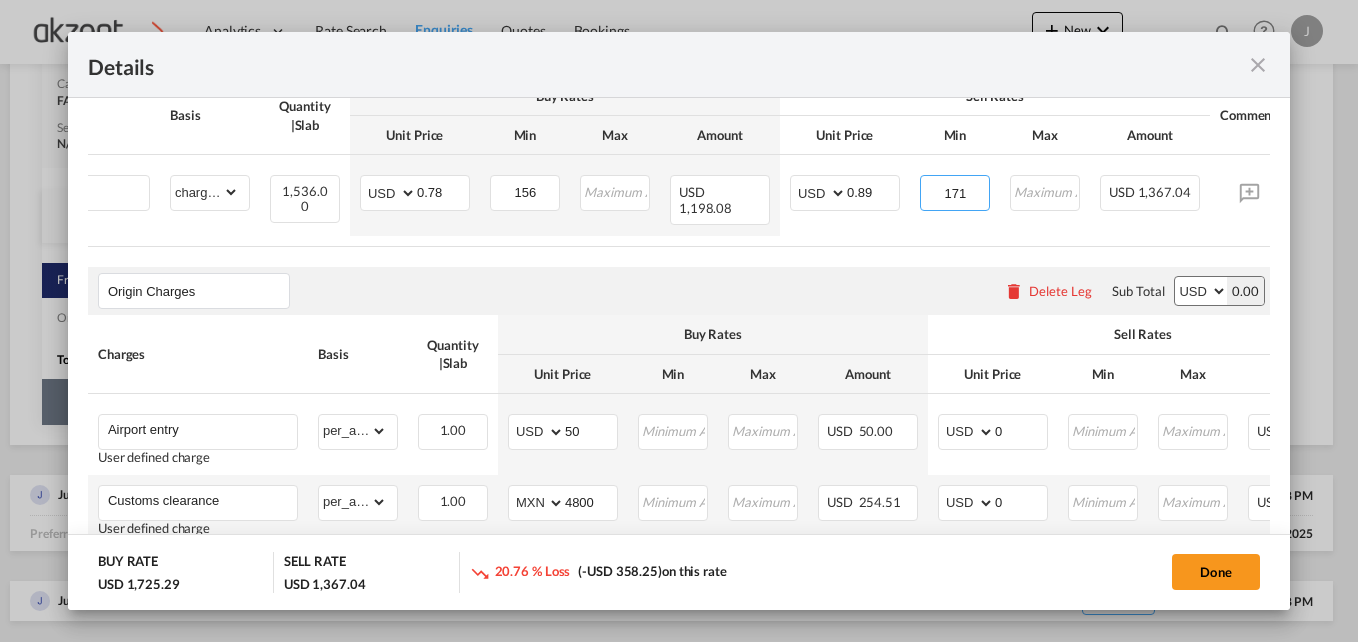 scroll, scrollTop: 377, scrollLeft: 0, axis: vertical 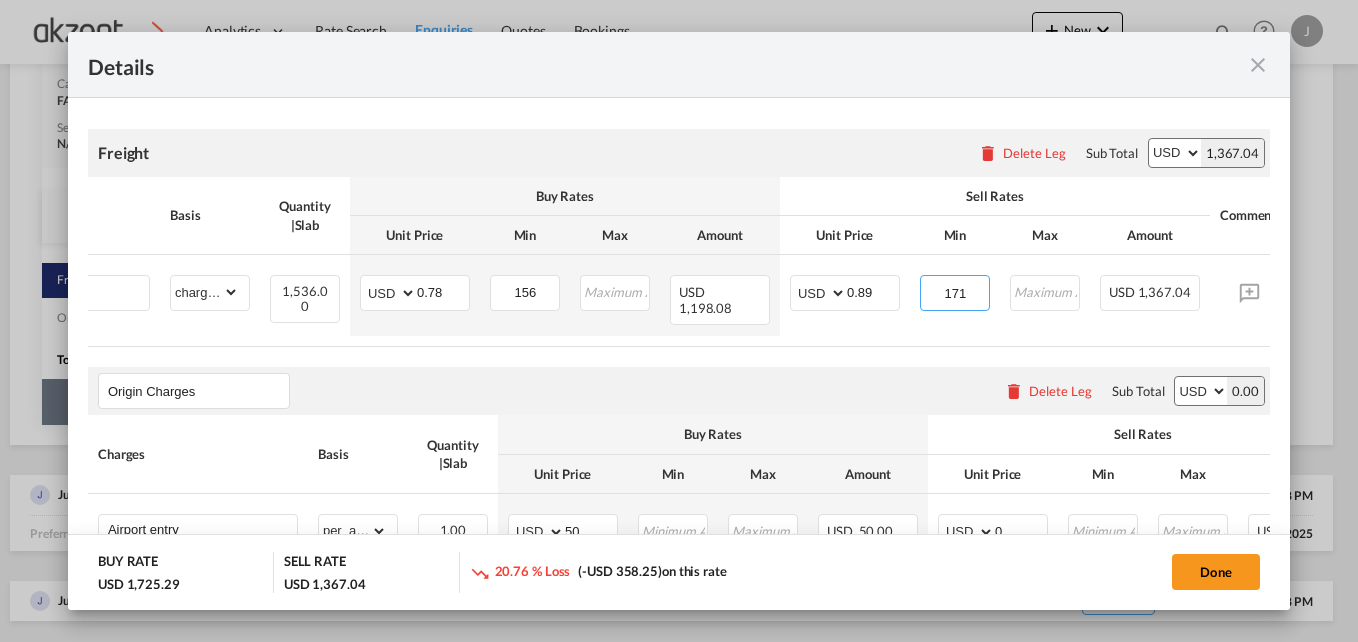 type on "171" 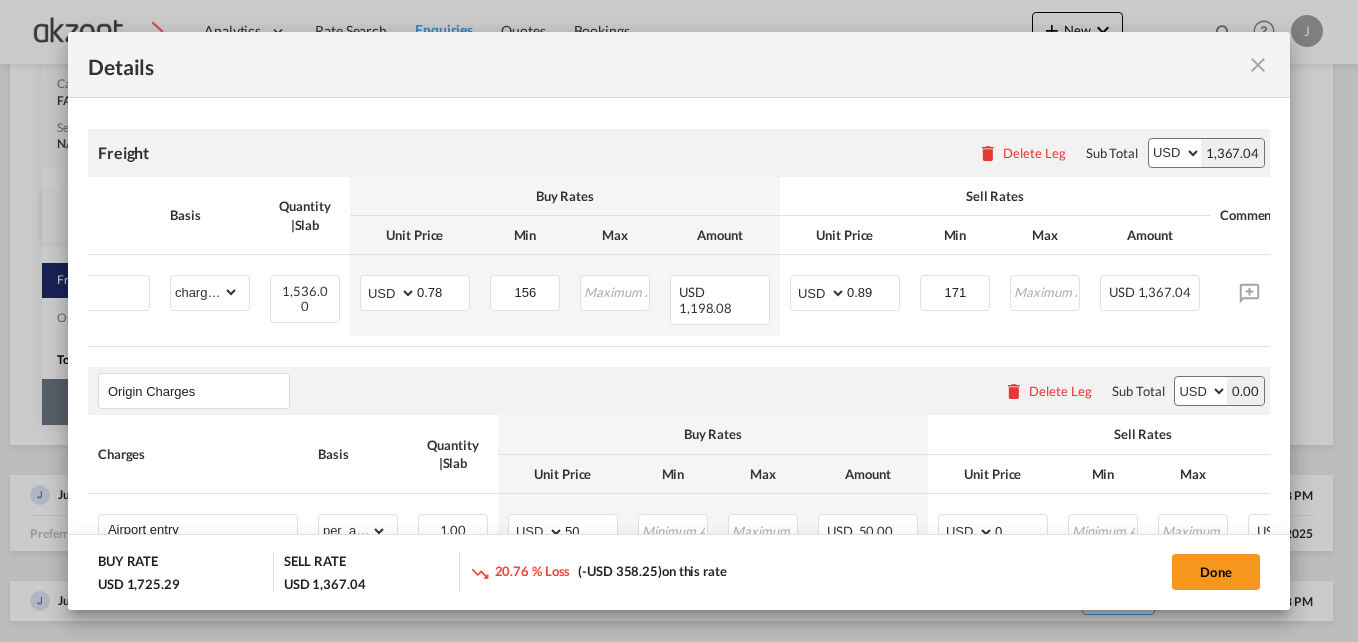 scroll, scrollTop: 0, scrollLeft: 0, axis: both 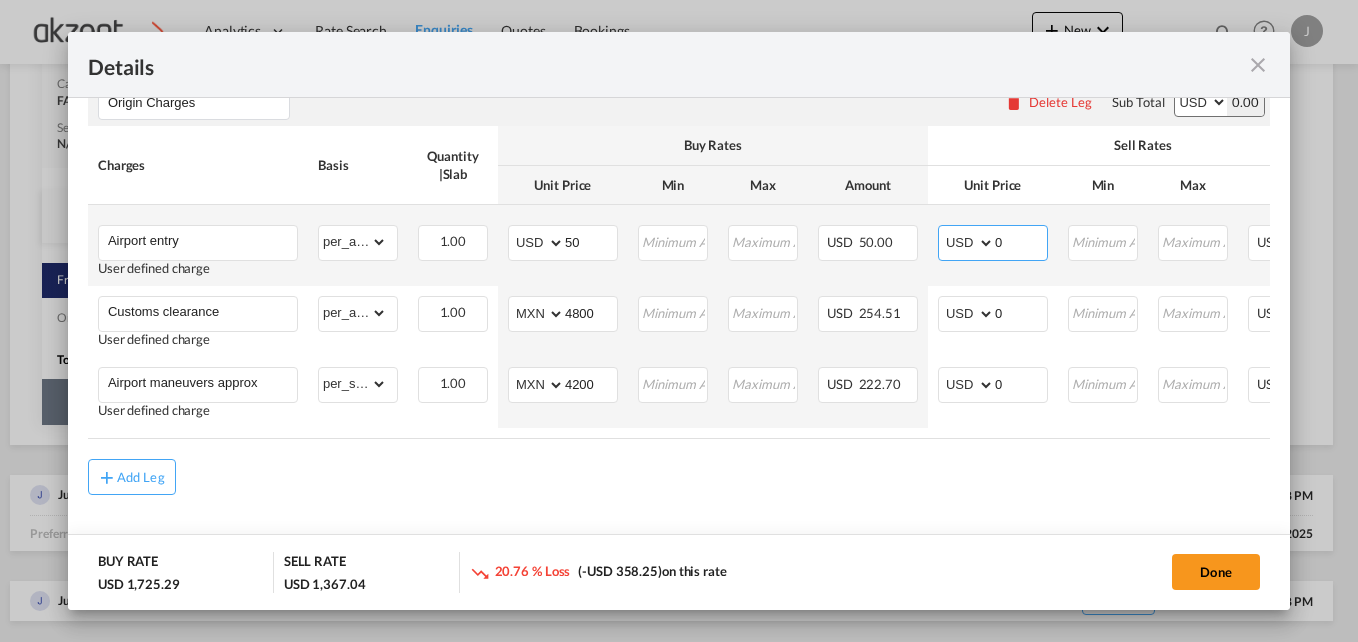 click on "0" at bounding box center (1021, 241) 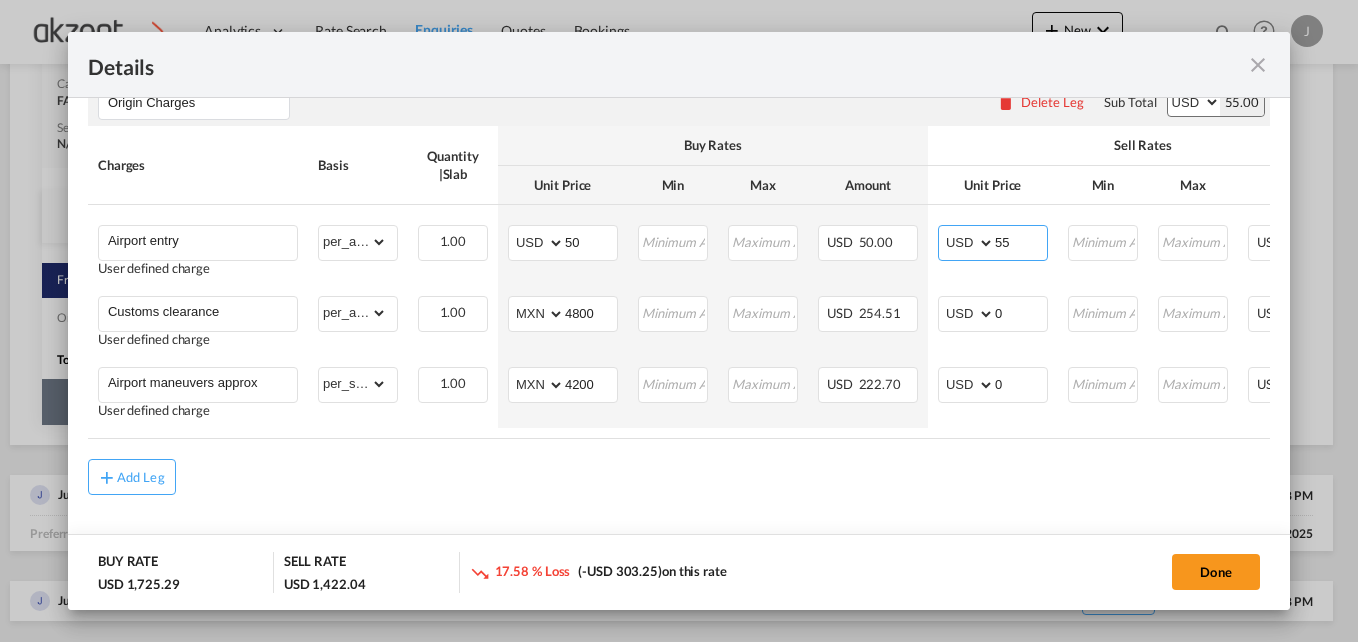 type on "55" 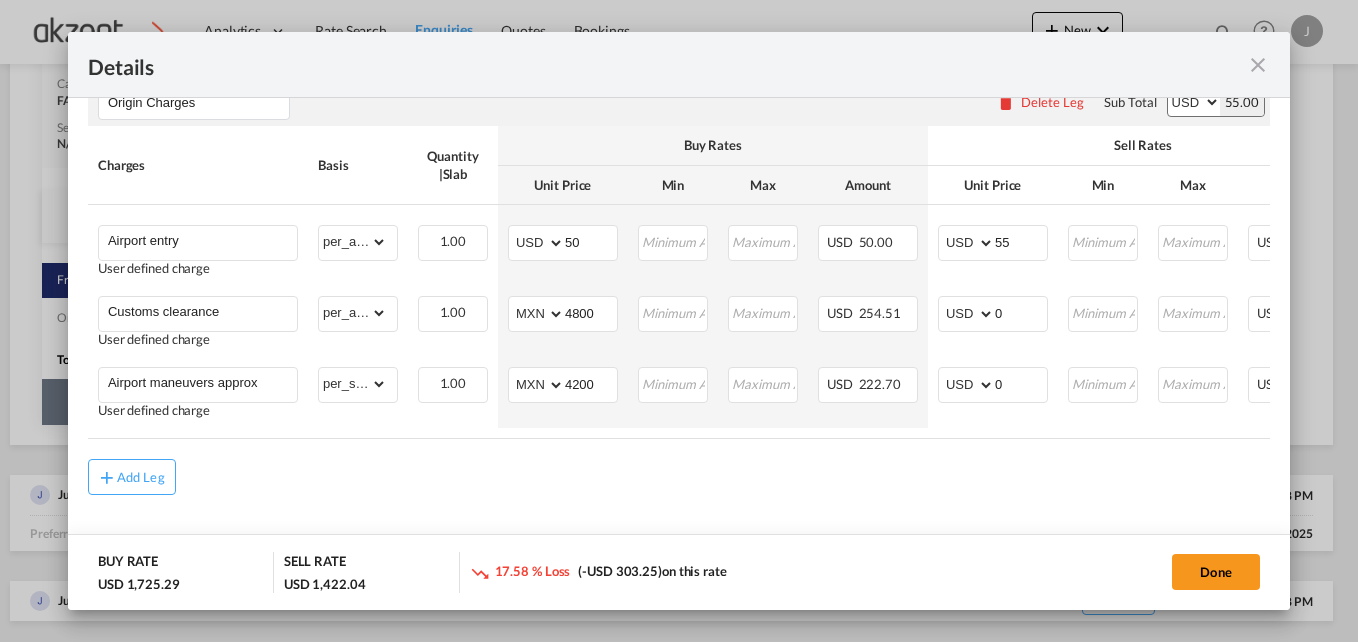 click on "BUY RATE
USD 1,725.29
SELL RATE
USD 1,422.04
17.58 % Loss
(-USD 303.25)
on this rate Done" 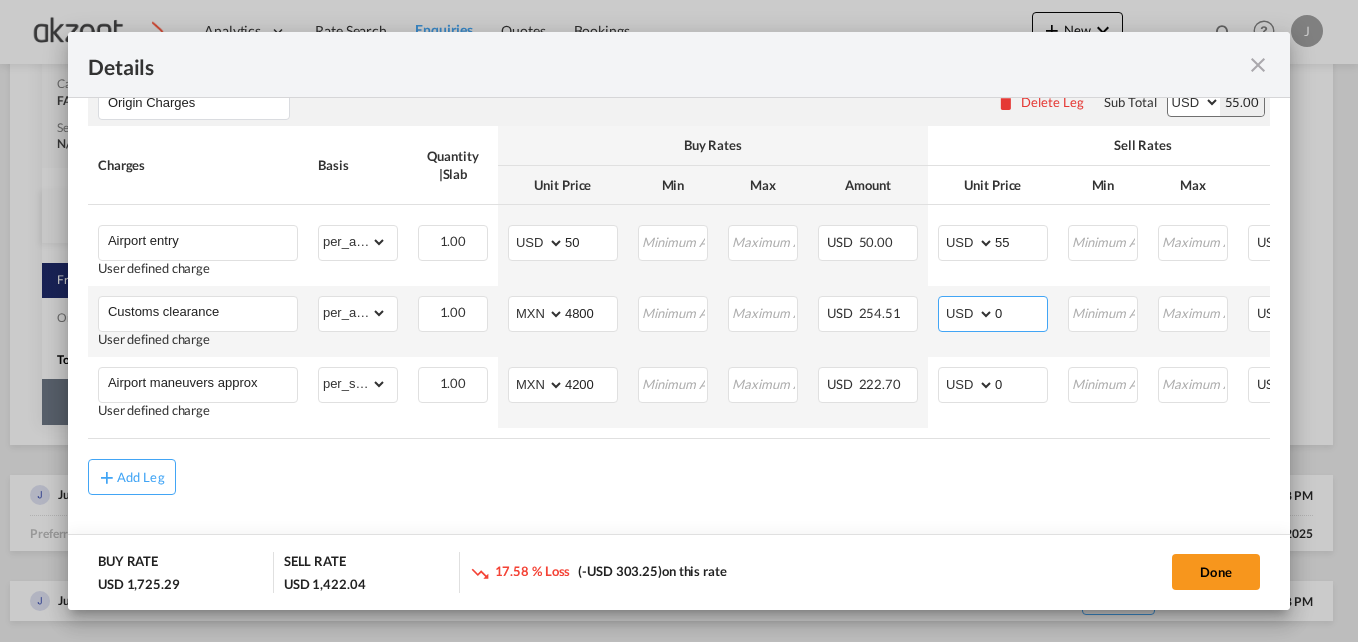 click on "0" at bounding box center [1021, 312] 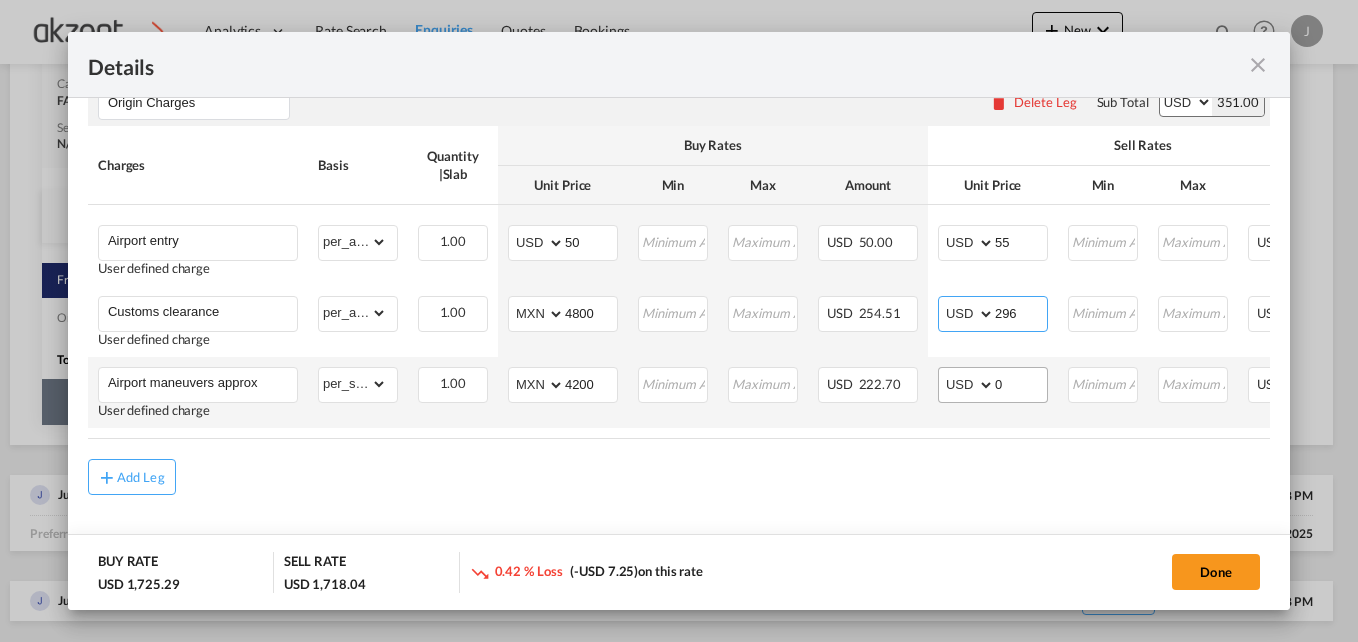 type on "296" 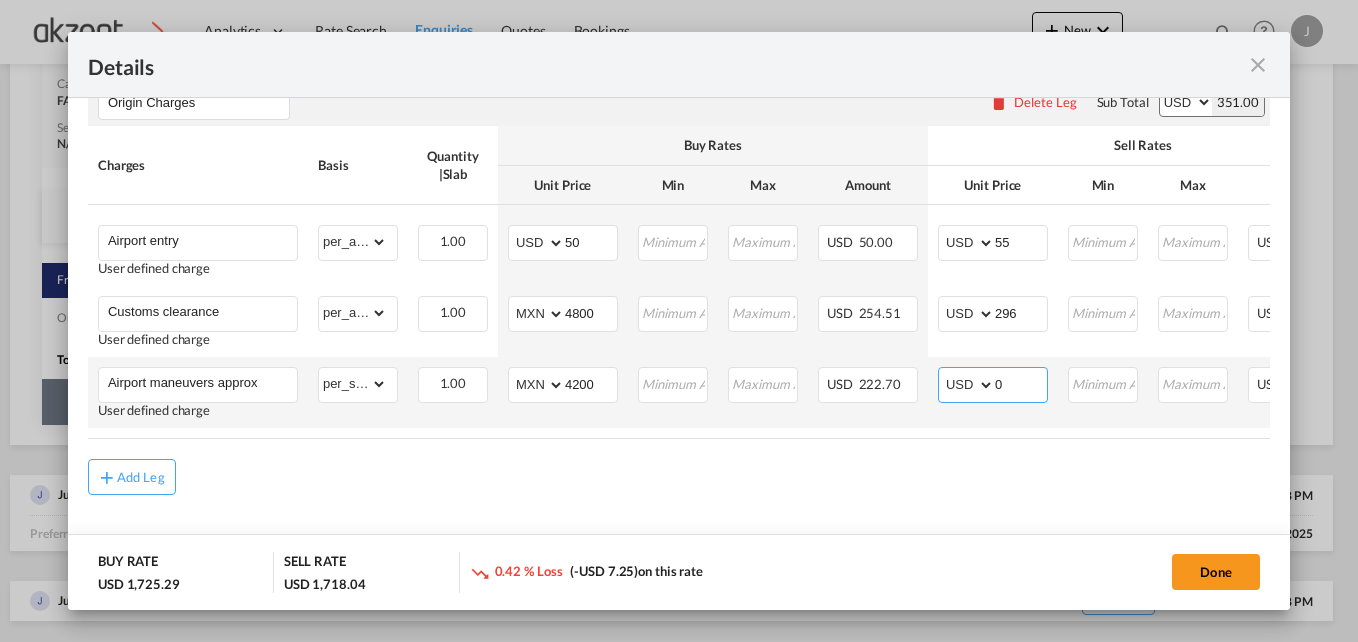 click on "0" at bounding box center [1021, 383] 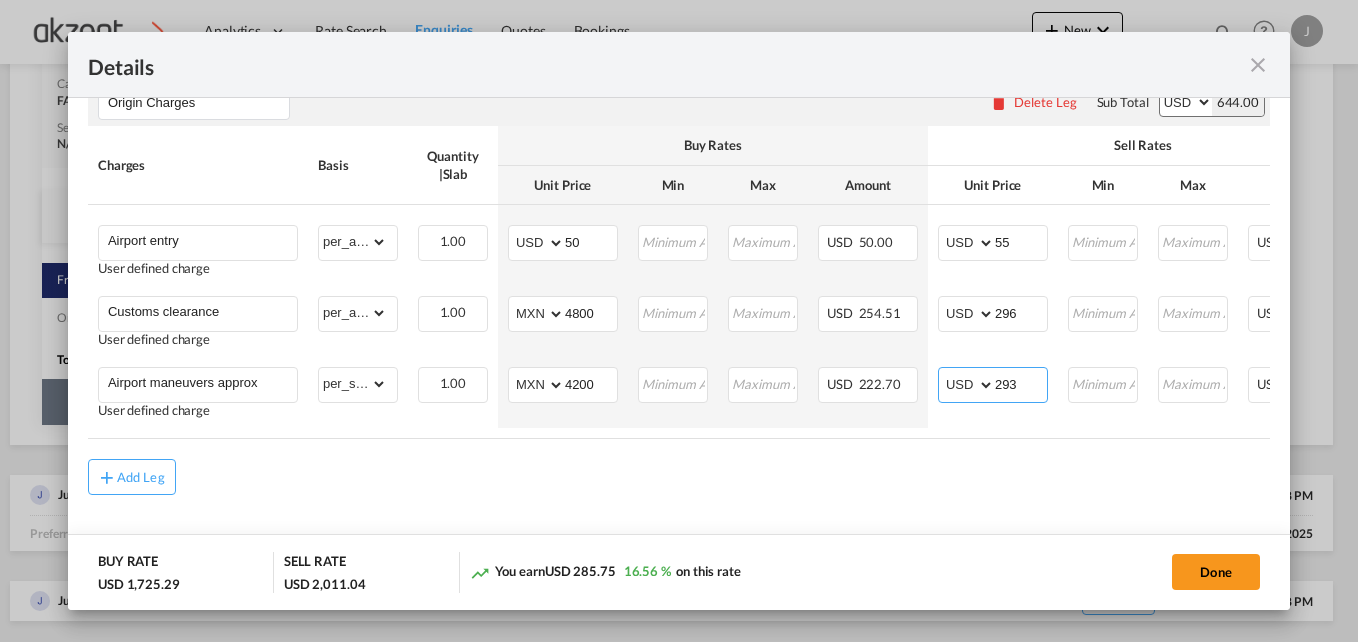 type on "293" 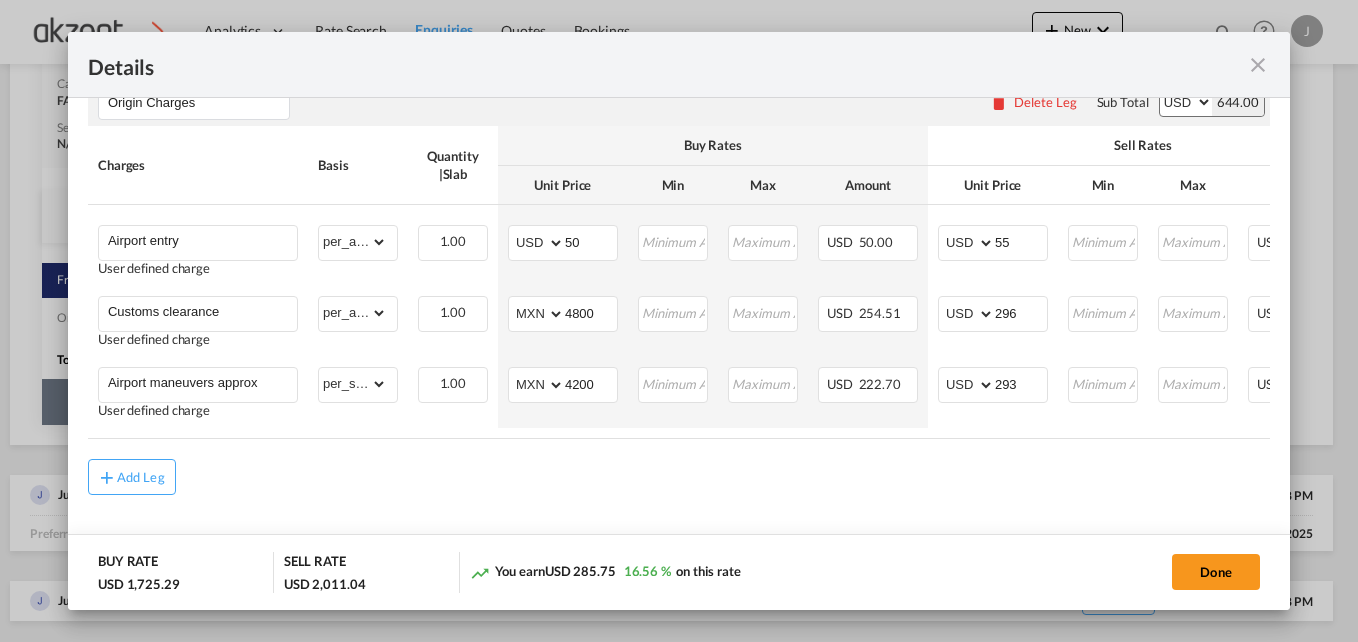 click on "Chargeable Weight:  1,536.00 KG
Freight Please enter leg name
Leg Name Already Exists Delete Leg Sub Total AED AFN ALL AMD ANG AOA ARS AUD AWG AZN BAM BBD BDT BGN BHD BIF BMD BND BOB BRL BSD BTN BWP BYN BZD CAD CDF CHF CLP CNY COP CRC CUC CUP CVE CZK DJF DKK DOP DZD EGP ERN ETB EUR FJD FKP FOK GBP GEL GGP GHS GIP GMD GNF GTQ GYD HKD HNL HRK HTG HUF IDR ILS IMP INR IQD IRR ISK JMD JOD JPY KES KGS KHR KID KMF KRW KWD KYD KZT LAK LBP LKR LRD LSL LYD MAD MDL MGA MKD MMK MNT MOP MRU MUR MVR MWK MXN MYR MZN NAD NGN NIO NOK NPR NZD OMR PAB PEN PGK PHP PKR PLN PYG QAR RON RSD RUB RWF SAR SBD SCR SDG SEK SGD SHP SLL SOS SRD SSP STN SYP SZL THB TJS TMT TND TOP TRY TTD TVD TWD TZS UAH UGX USD UYU UZS VES VND VUV WST XAF XCD XDR XOF XPF YER ZAR ZMW 1,367.04 Charges Basis Quantity
|  Slab
Buy Rates Sell Rates Comments
Action Unit Price Min Max Amount Unit Price Min Max Amount
Air Freight
User defined charge" at bounding box center (679, 170) 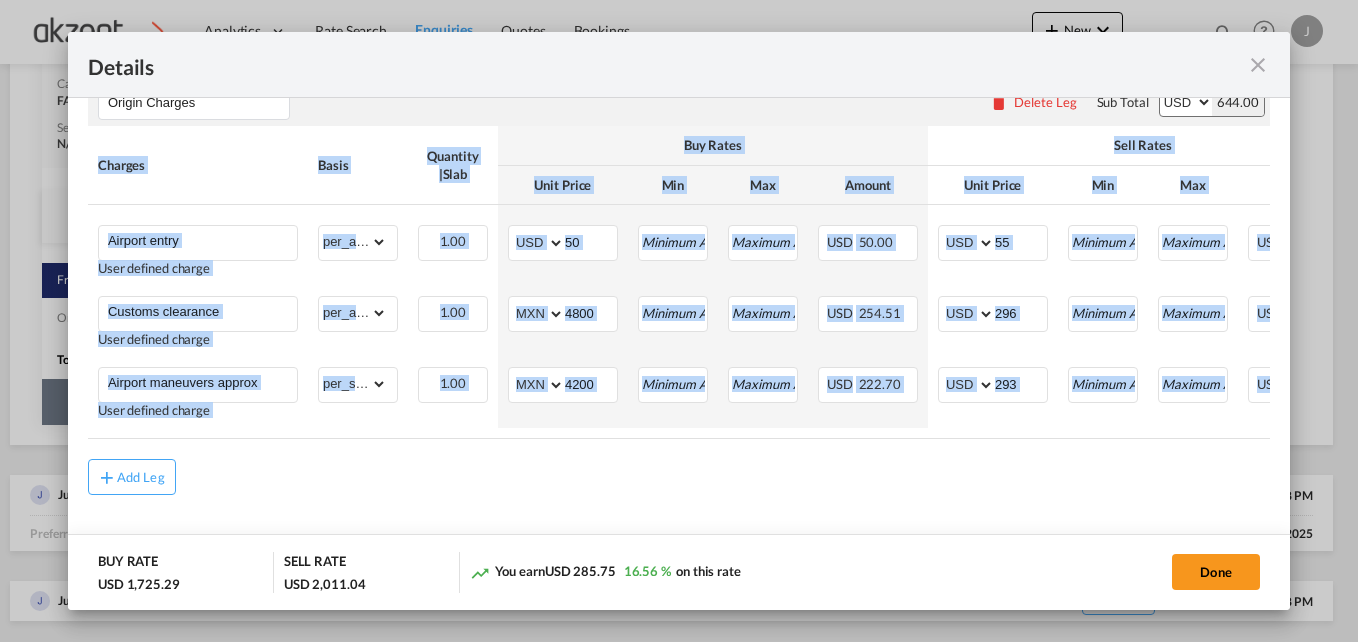 drag, startPoint x: 1042, startPoint y: 439, endPoint x: 1211, endPoint y: 448, distance: 169.23947 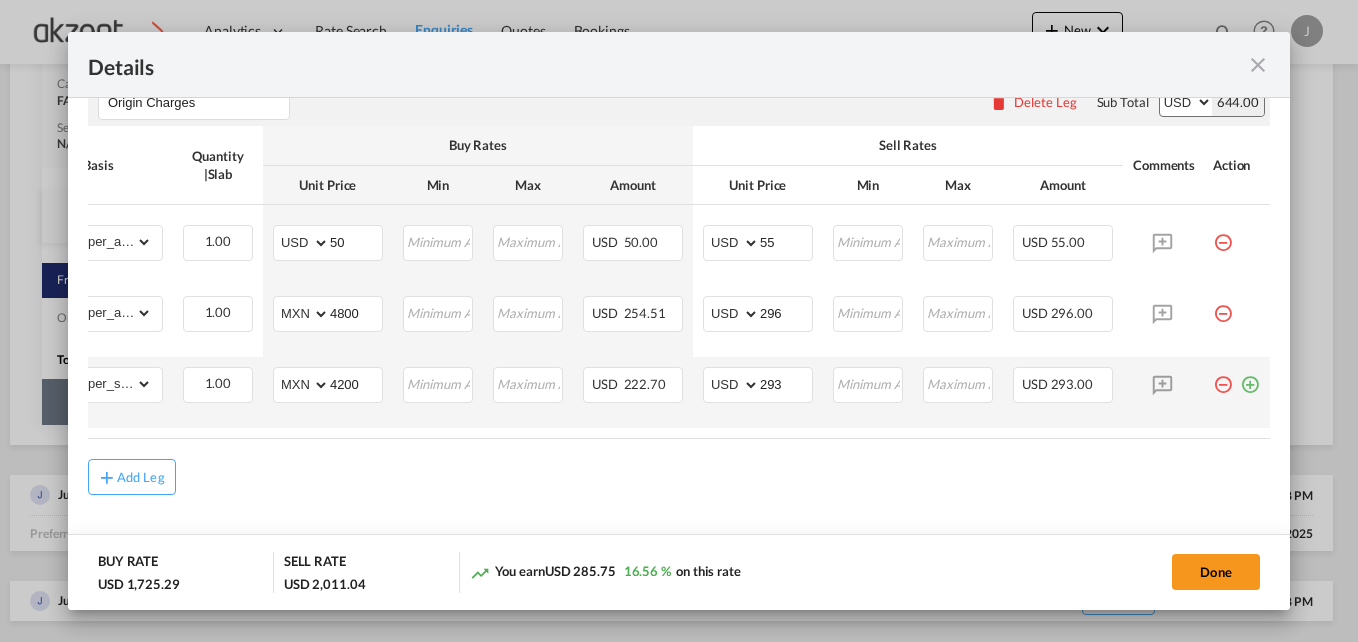 click at bounding box center (1250, 377) 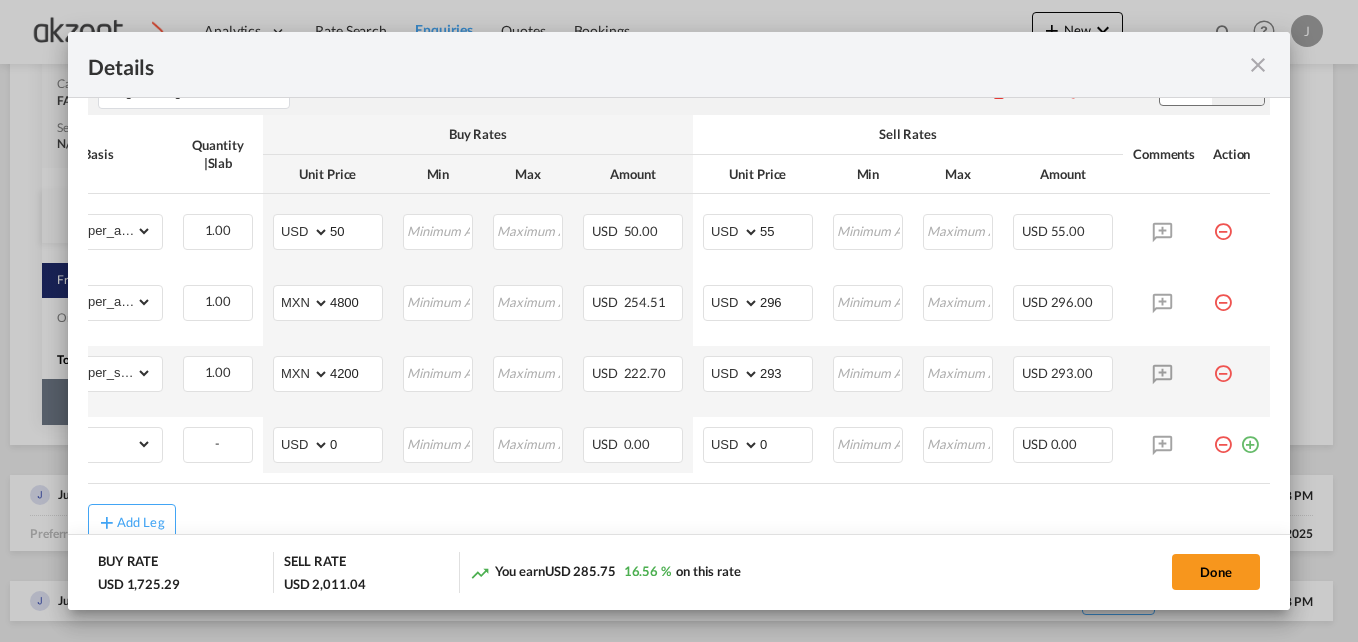 scroll, scrollTop: 0, scrollLeft: 0, axis: both 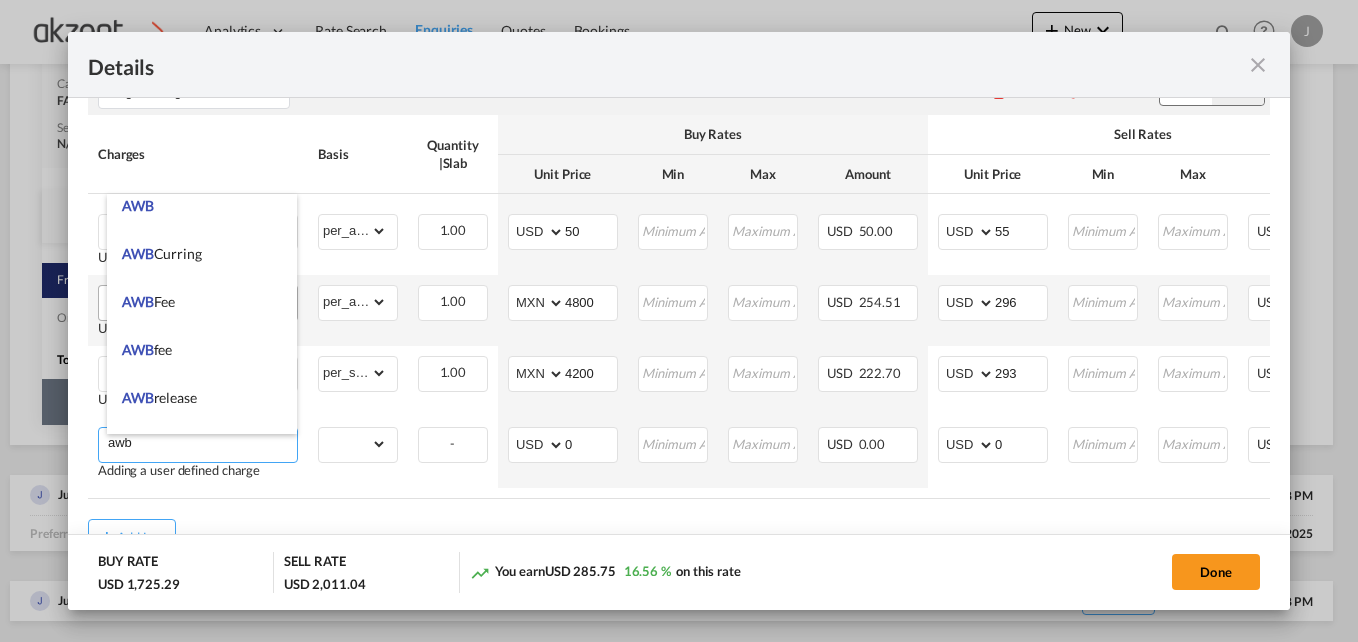 click on "AWB  Fee" at bounding box center (202, 302) 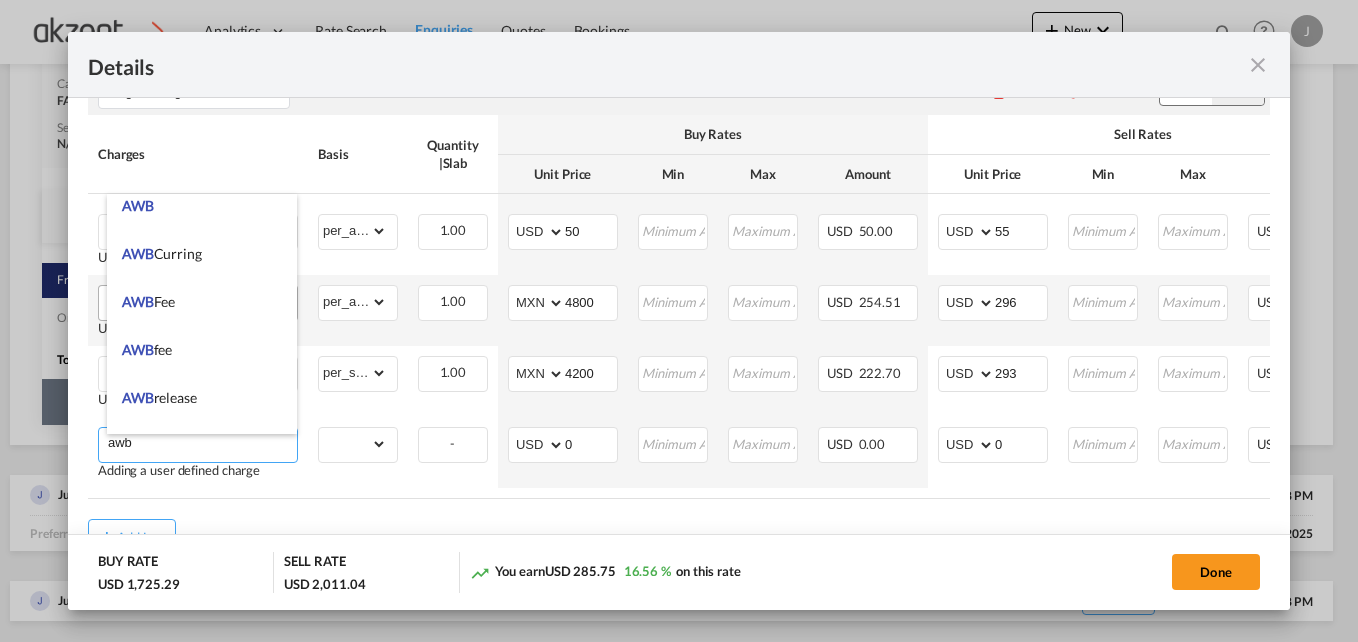 type on "AWB Fee" 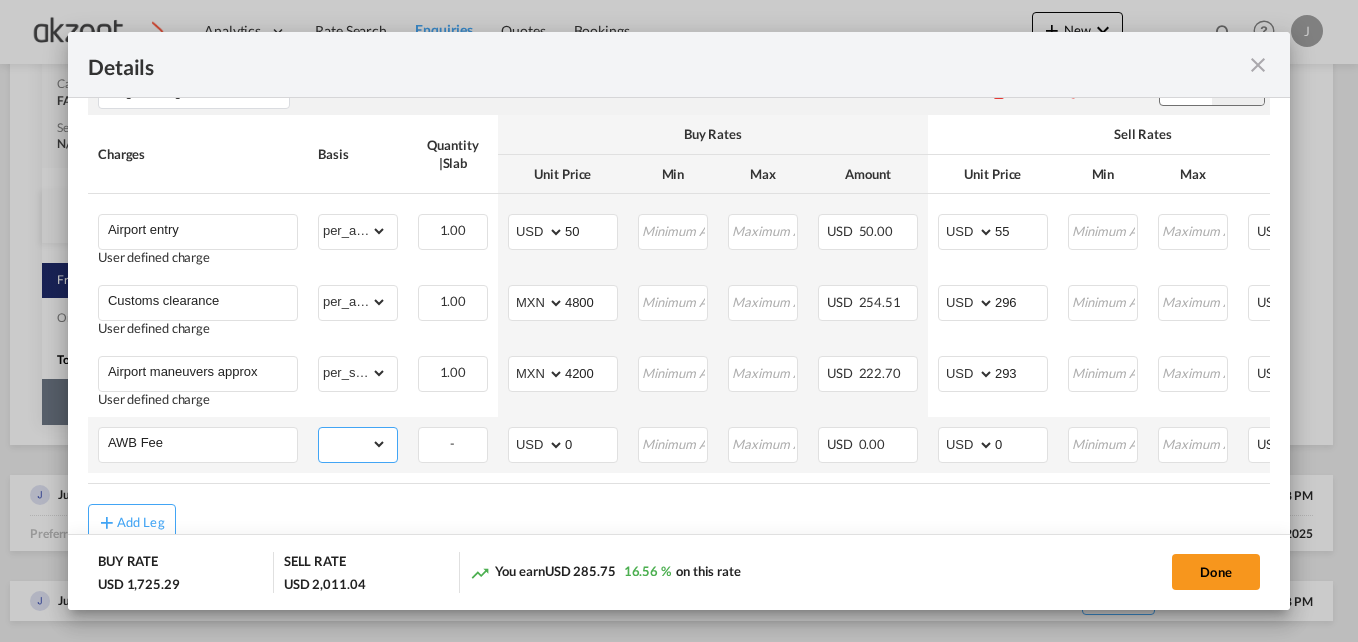 click on "gross_weight
volumetric_weight
per_shipment
per_bl
per_km
per_hawb
per_kg
per_pallet
per_carton
flat
chargeable_weight
per_ton
per_cbm
per_hbl
per_w/m
per_awb
per_sbl
per shipping bill
per_quintal
per_lbs
per_vehicle
per_shift
per_invoice
per_package
per_day
per_revalidation
per_declaration
per_document
per clearance" at bounding box center (353, 444) 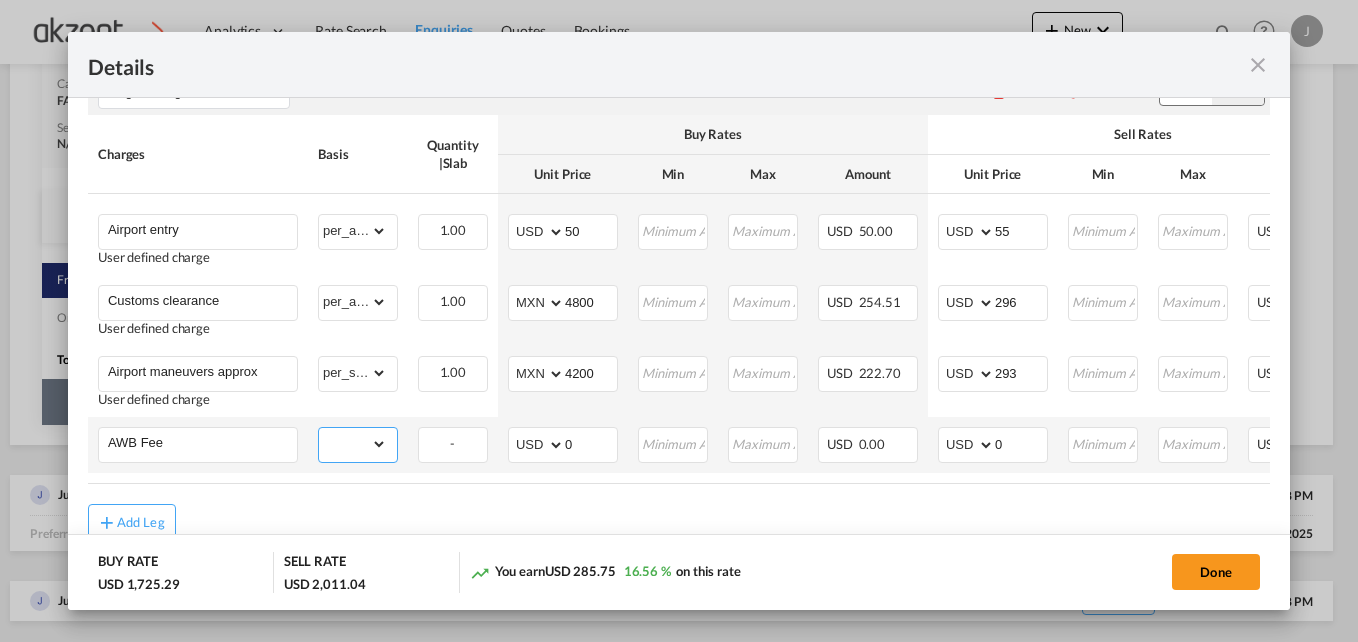 select on "per_shipment" 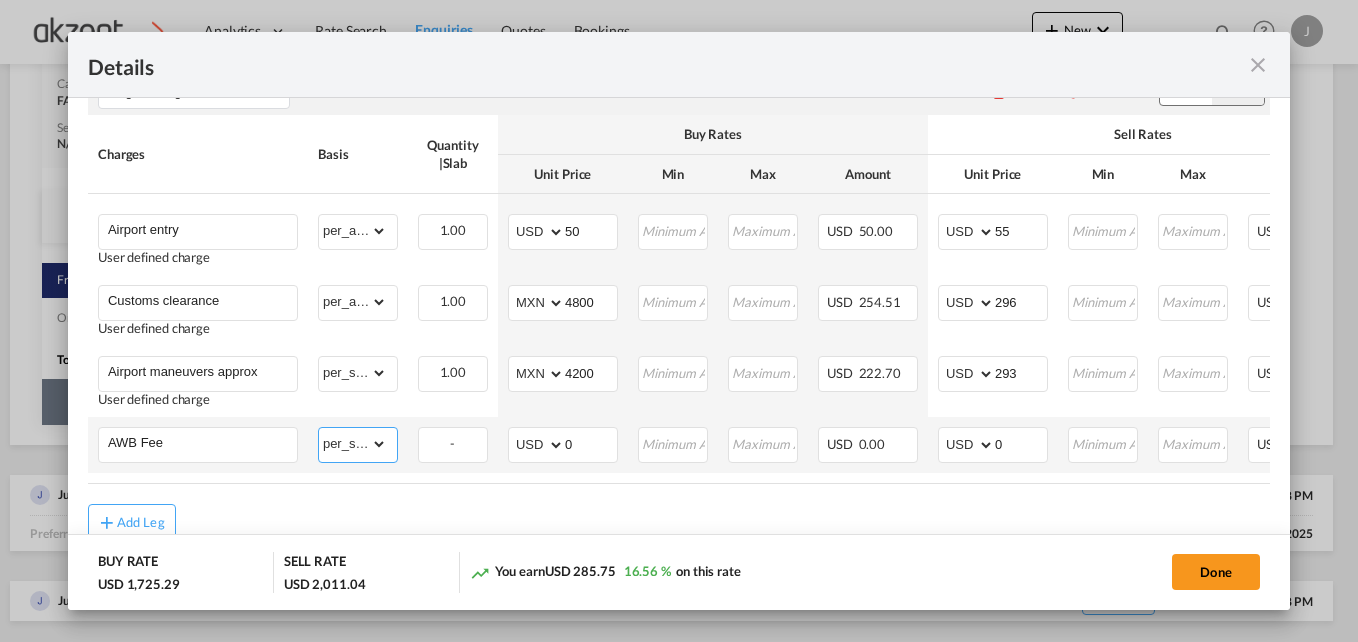 click on "gross_weight
volumetric_weight
per_shipment
per_bl
per_km
per_hawb
per_kg
per_pallet
per_carton
flat
chargeable_weight
per_ton
per_cbm
per_hbl
per_w/m
per_awb
per_sbl
per shipping bill
per_quintal
per_lbs
per_vehicle
per_shift
per_invoice
per_package
per_day
per_revalidation
per_declaration
per_document
per clearance" at bounding box center (353, 444) 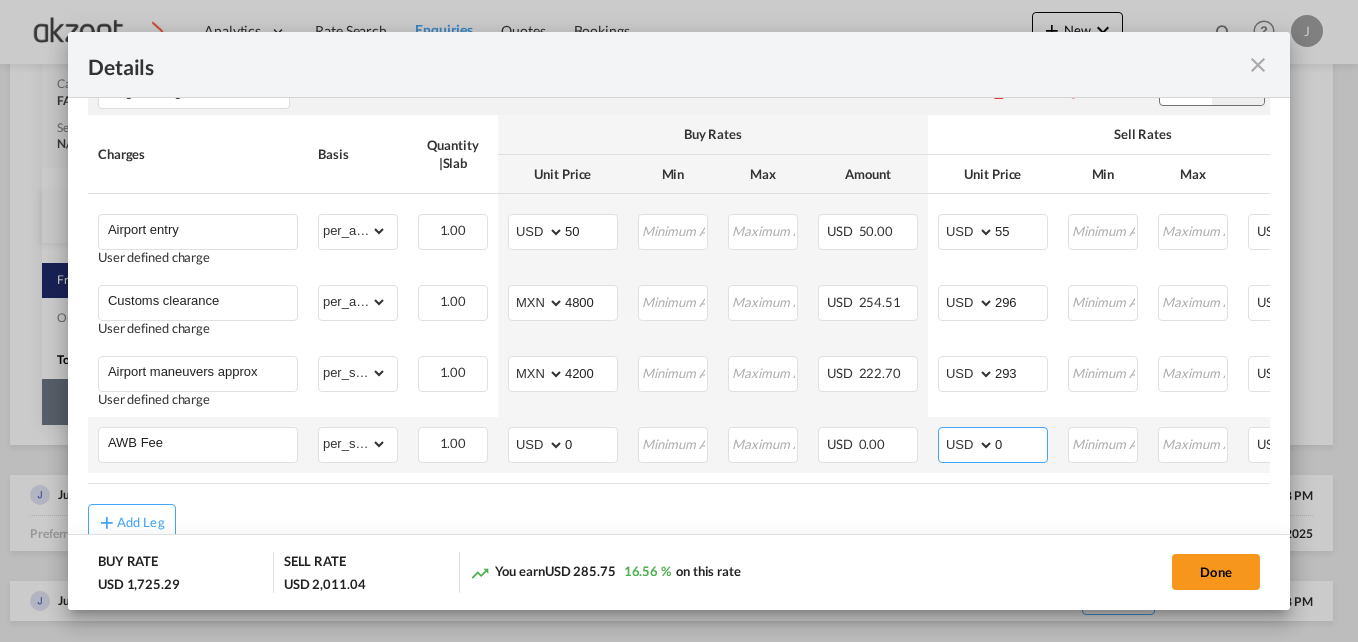 click on "0" at bounding box center [1021, 443] 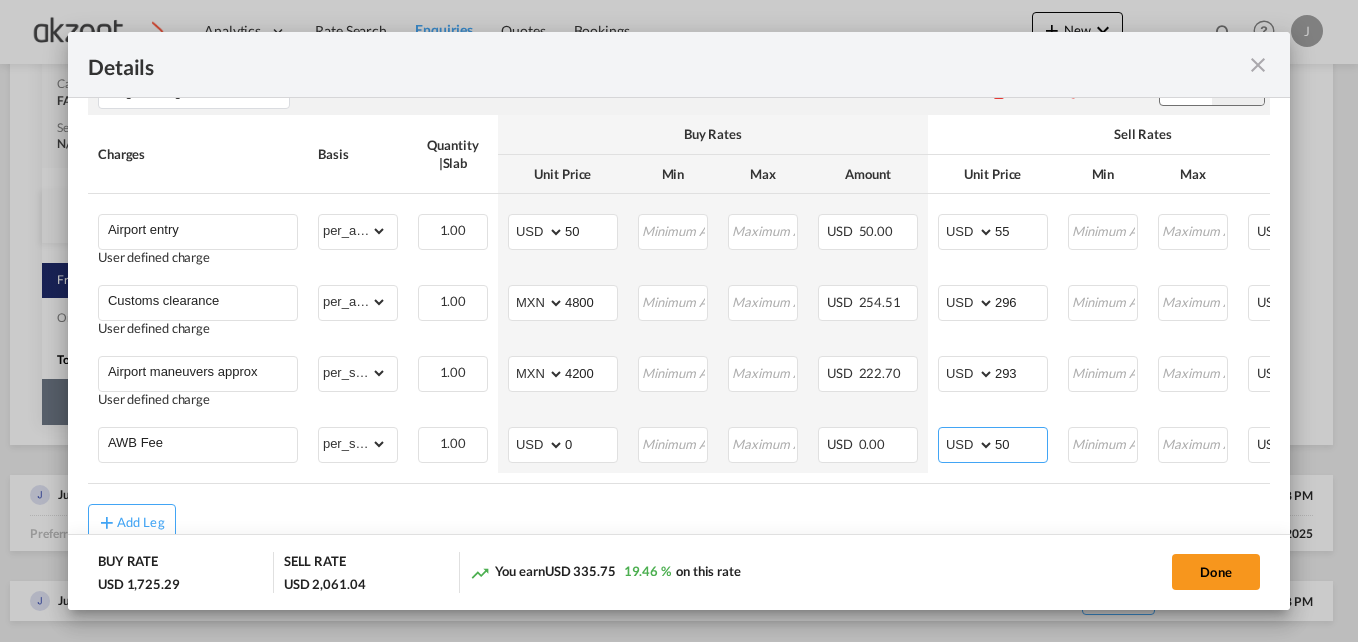 type on "50" 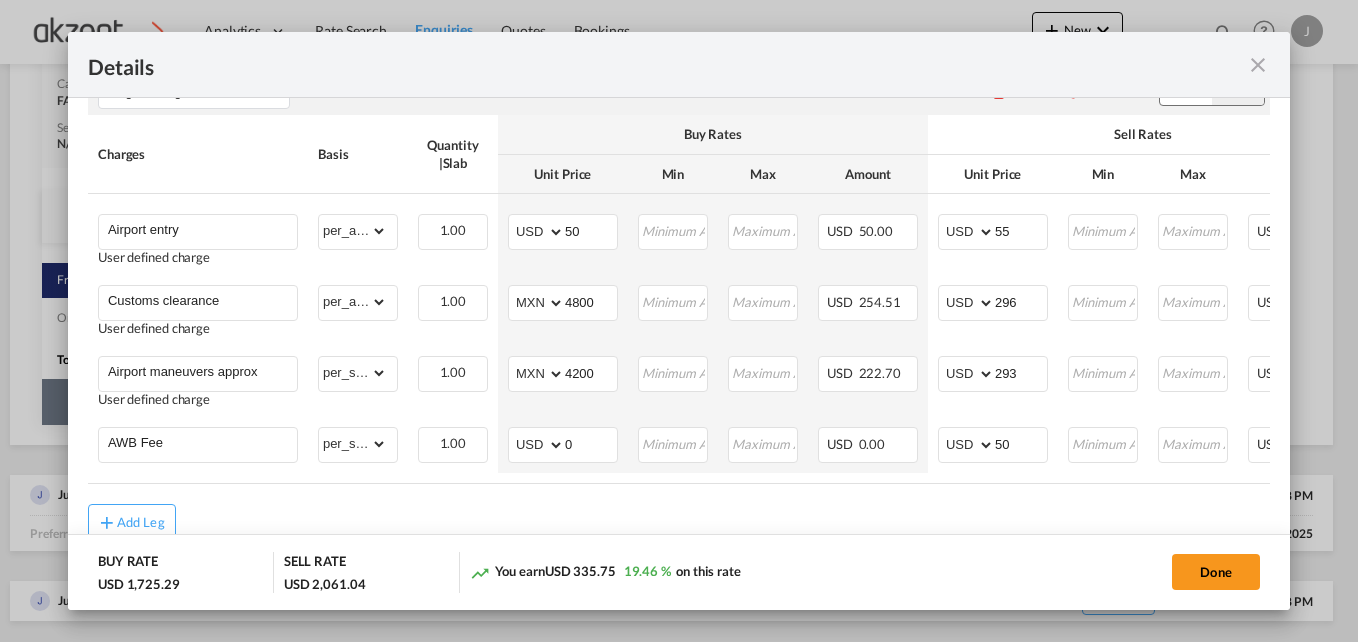 click on "BUY RATE
USD 1,725.29
SELL RATE
USD 2,061.04
You earn
USD 335.75
19.46 %  on this rate Done" 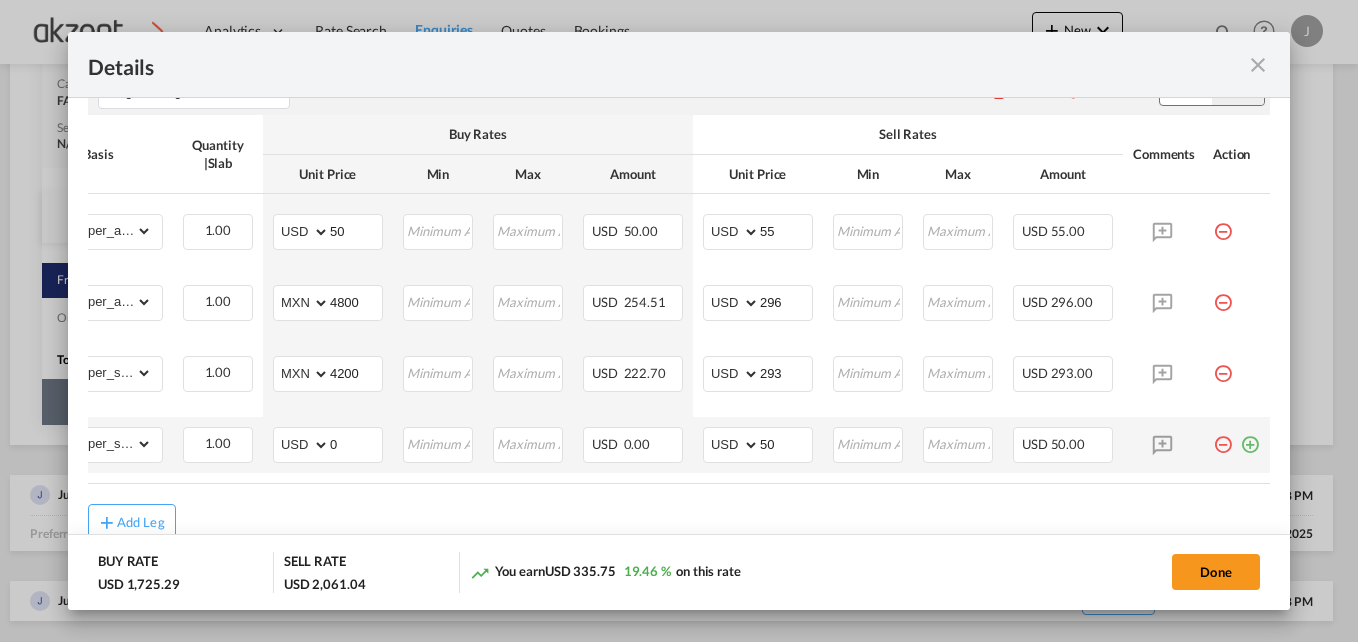 click at bounding box center (1250, 437) 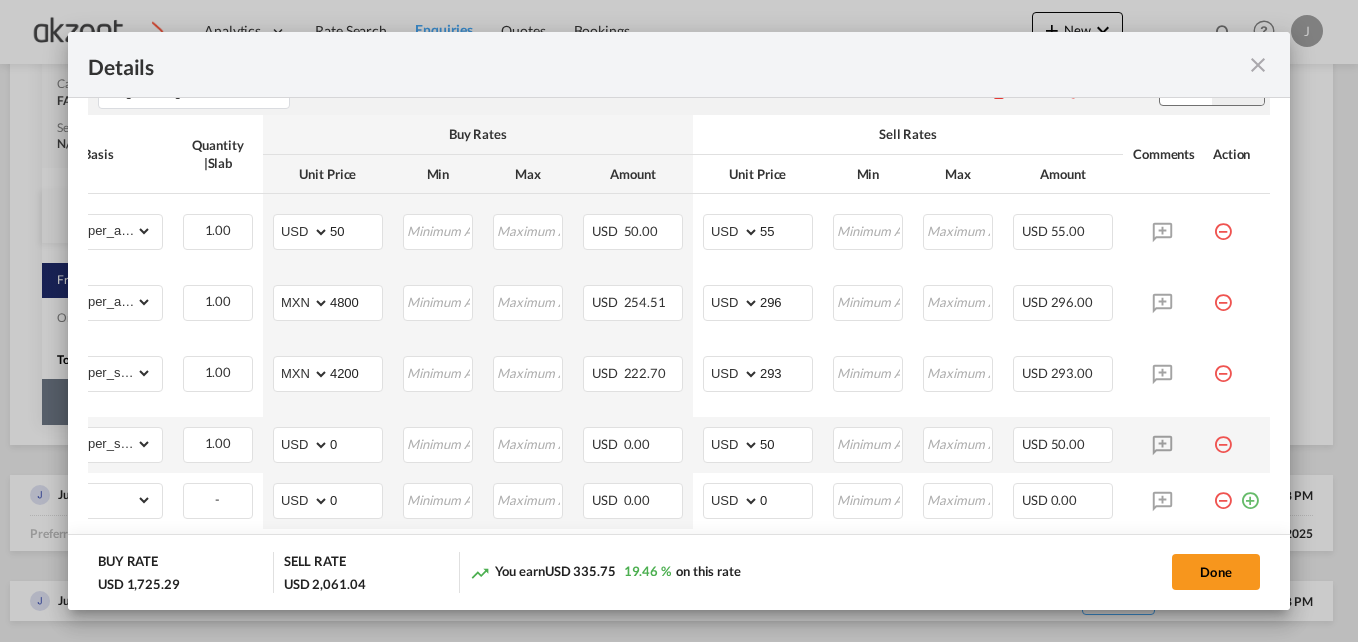 scroll, scrollTop: 0, scrollLeft: 0, axis: both 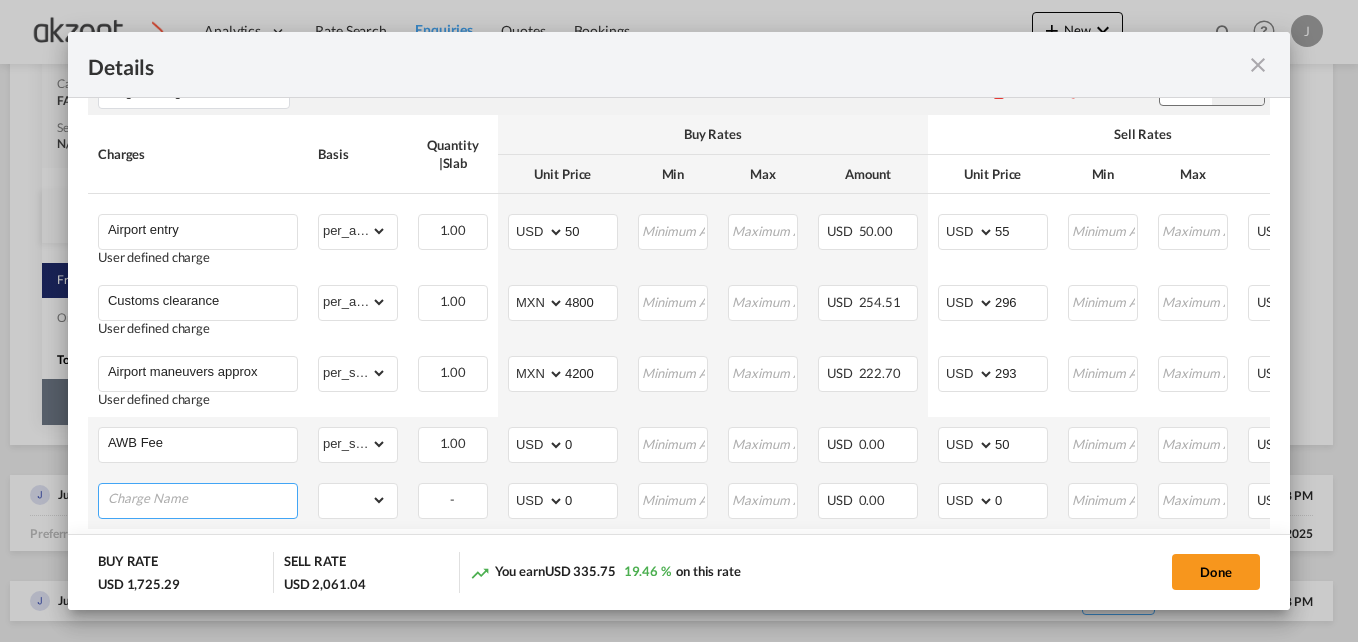 click at bounding box center (202, 499) 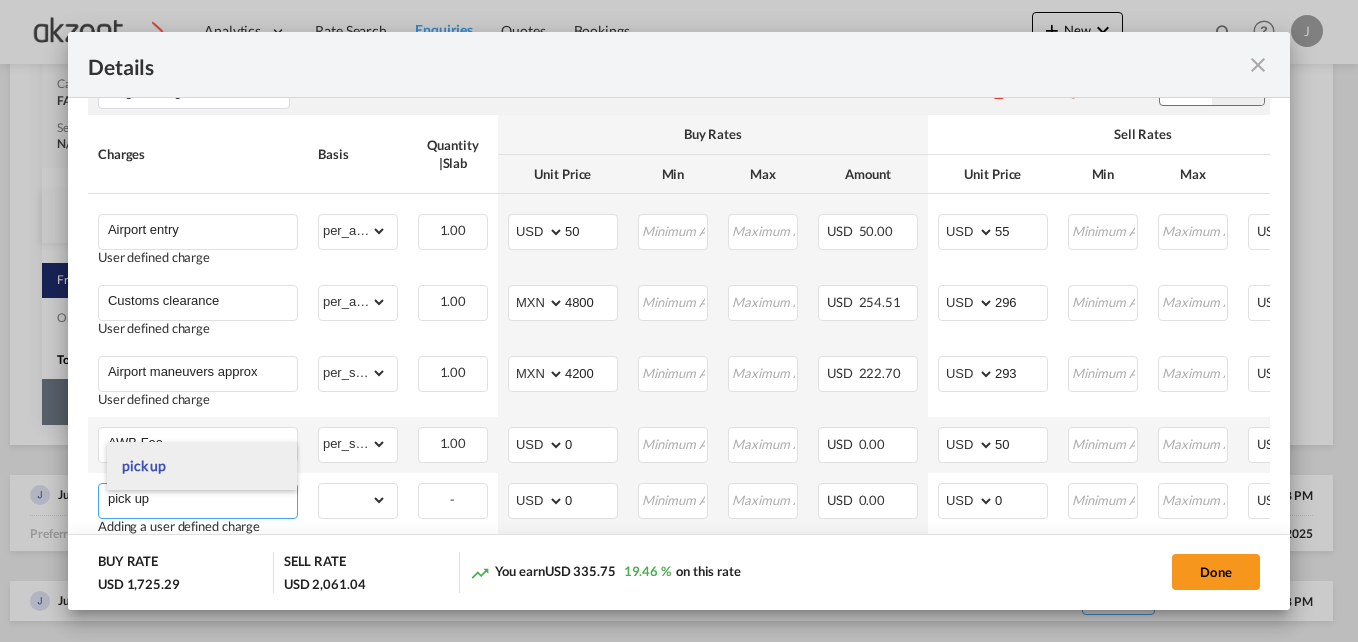 type on "pick up" 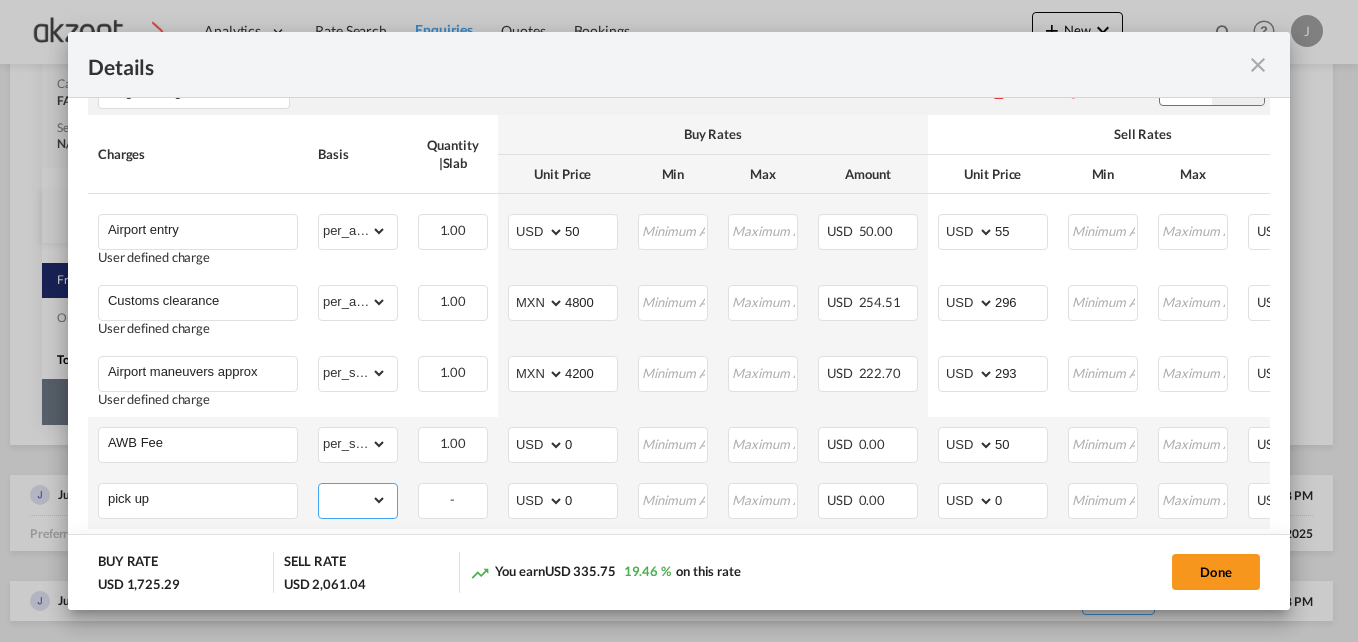 click on "gross_weight
volumetric_weight
per_shipment
per_bl
per_km
per_hawb
per_kg
per_pallet
per_carton
flat
chargeable_weight
per_ton
per_cbm
per_hbl
per_w/m
per_awb
per_sbl
per shipping bill
per_quintal
per_lbs
per_vehicle
per_shift
per_invoice
per_package
per_day
per_revalidation
per_declaration
per_document
per clearance" at bounding box center [353, 500] 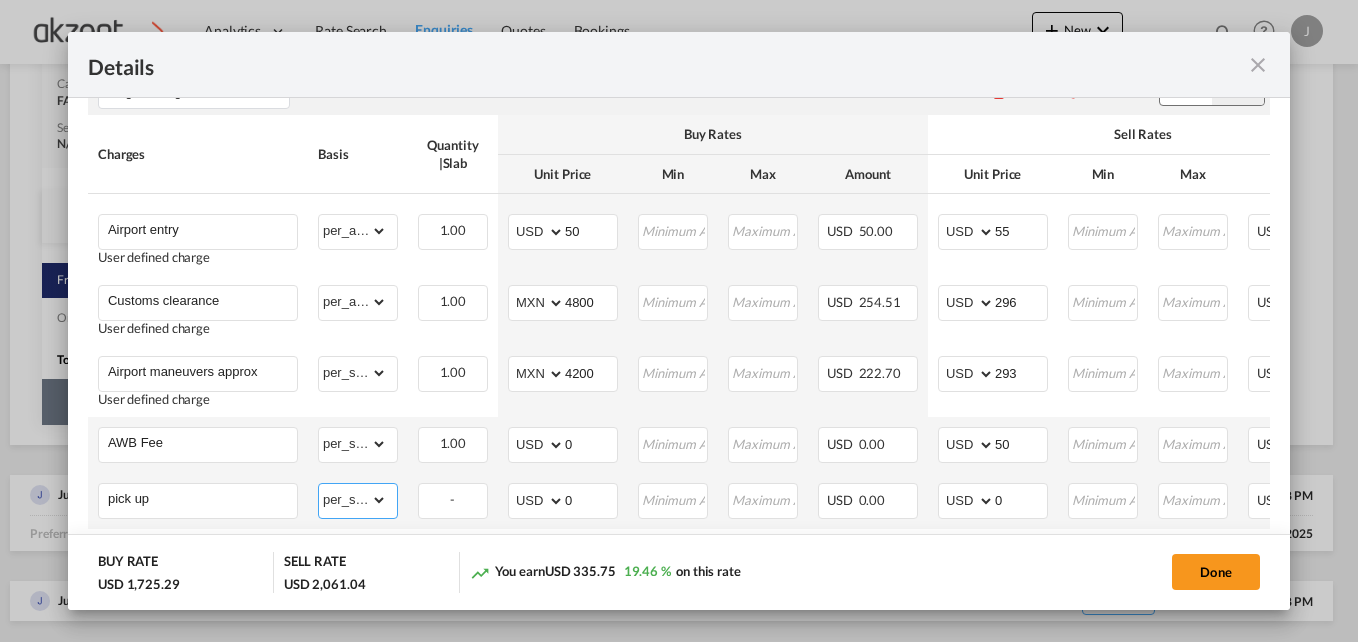 click on "gross_weight
volumetric_weight
per_shipment
per_bl
per_km
per_hawb
per_kg
per_pallet
per_carton
flat
chargeable_weight
per_ton
per_cbm
per_hbl
per_w/m
per_awb
per_sbl
per shipping bill
per_quintal
per_lbs
per_vehicle
per_shift
per_invoice
per_package
per_day
per_revalidation
per_declaration
per_document
per clearance" at bounding box center [353, 500] 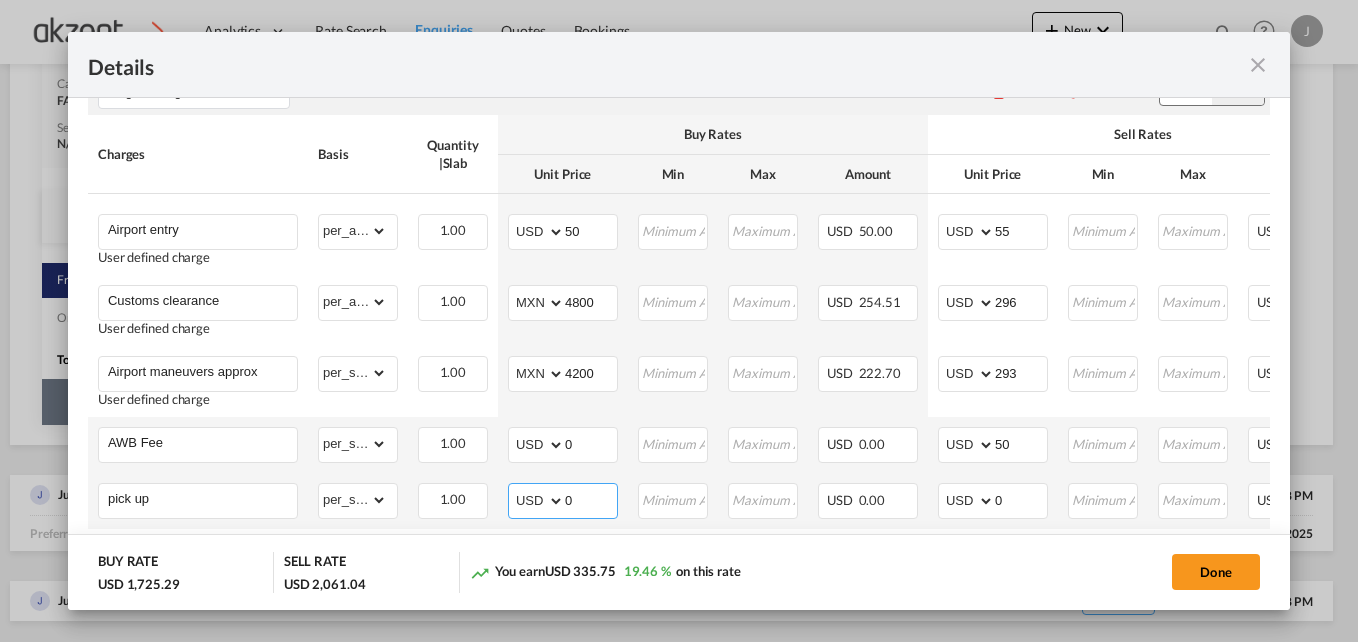 click on "AED AFN ALL AMD ANG AOA ARS AUD AWG AZN BAM BBD BDT BGN BHD BIF BMD BND BOB BRL BSD BTN BWP BYN BZD CAD CDF CHF CLP CNY COP CRC CUC CUP CVE CZK DJF DKK DOP DZD EGP ERN ETB EUR FJD FKP FOK GBP GEL GGP GHS GIP GMD GNF GTQ GYD HKD HNL HRK HTG HUF IDR ILS IMP INR IQD IRR ISK JMD JOD JPY KES KGS KHR KID KMF KRW KWD KYD KZT LAK LBP LKR LRD LSL LYD MAD MDL MGA MKD MMK MNT MOP MRU MUR MVR MWK MXN MYR MZN NAD NGN NIO NOK NPR NZD OMR PAB PEN PGK PHP PKR PLN PYG QAR RON RSD RUB RWF SAR SBD SCR SDG SEK SGD SHP SLL SOS SRD SSP STN SYP SZL THB TJS TMT TND TOP TRY TTD TVD TWD TZS UAH UGX USD UYU UZS VES VND VUV WST XAF XCD XDR XOF XPF YER ZAR ZMW" at bounding box center (538, 501) 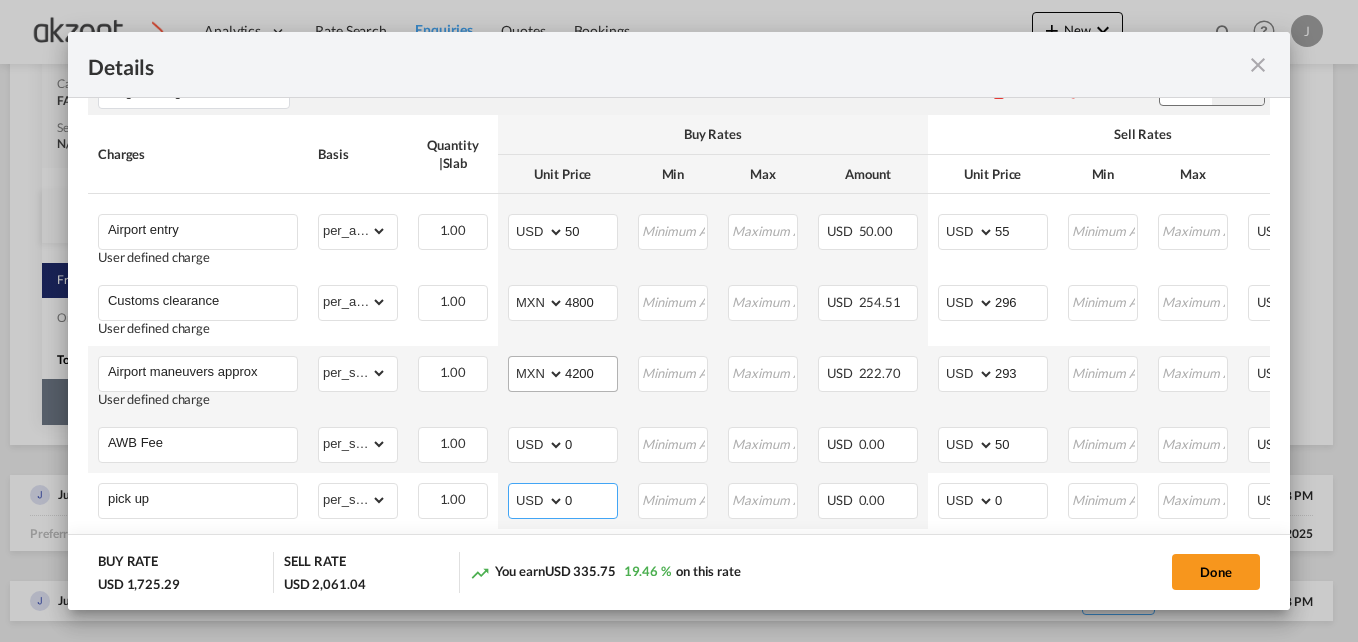 select on "string:MXN" 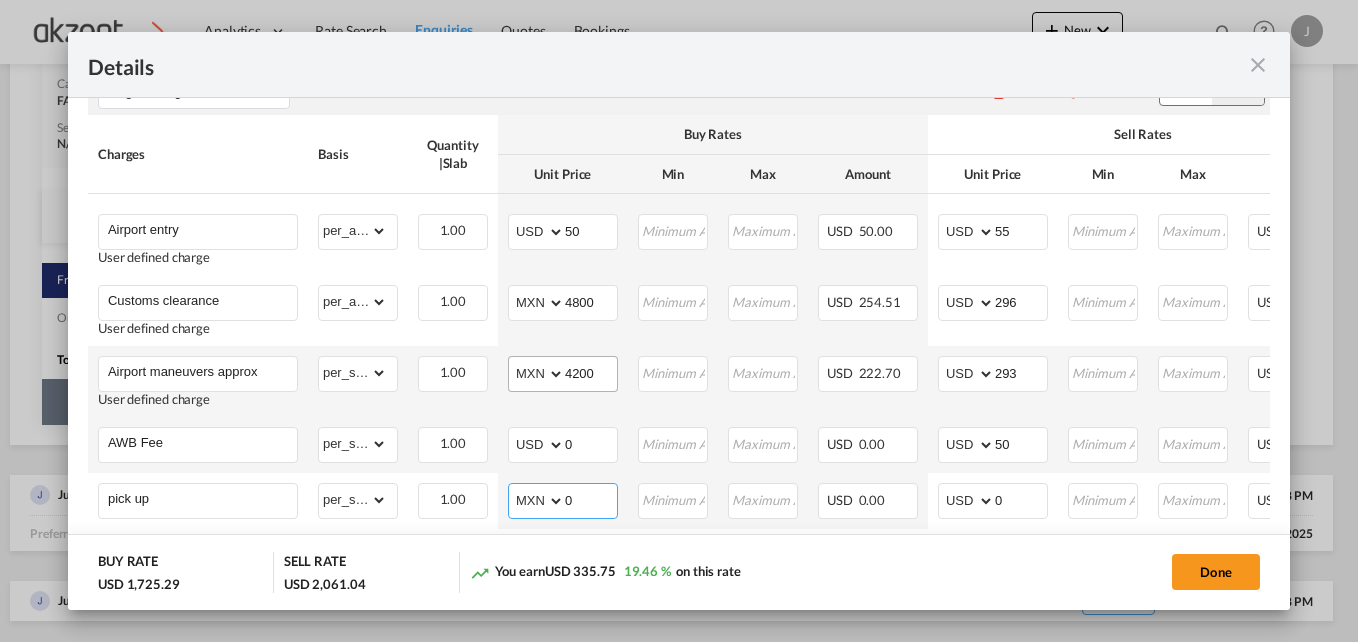 click on "AED AFN ALL AMD ANG AOA ARS AUD AWG AZN BAM BBD BDT BGN BHD BIF BMD BND BOB BRL BSD BTN BWP BYN BZD CAD CDF CHF CLP CNY COP CRC CUC CUP CVE CZK DJF DKK DOP DZD EGP ERN ETB EUR FJD FKP FOK GBP GEL GGP GHS GIP GMD GNF GTQ GYD HKD HNL HRK HTG HUF IDR ILS IMP INR IQD IRR ISK JMD JOD JPY KES KGS KHR KID KMF KRW KWD KYD KZT LAK LBP LKR LRD LSL LYD MAD MDL MGA MKD MMK MNT MOP MRU MUR MVR MWK MXN MYR MZN NAD NGN NIO NOK NPR NZD OMR PAB PEN PGK PHP PKR PLN PYG QAR RON RSD RUB RWF SAR SBD SCR SDG SEK SGD SHP SLL SOS SRD SSP STN SYP SZL THB TJS TMT TND TOP TRY TTD TVD TWD TZS UAH UGX USD UYU UZS VES VND VUV WST XAF XCD XDR XOF XPF YER ZAR ZMW" at bounding box center [538, 501] 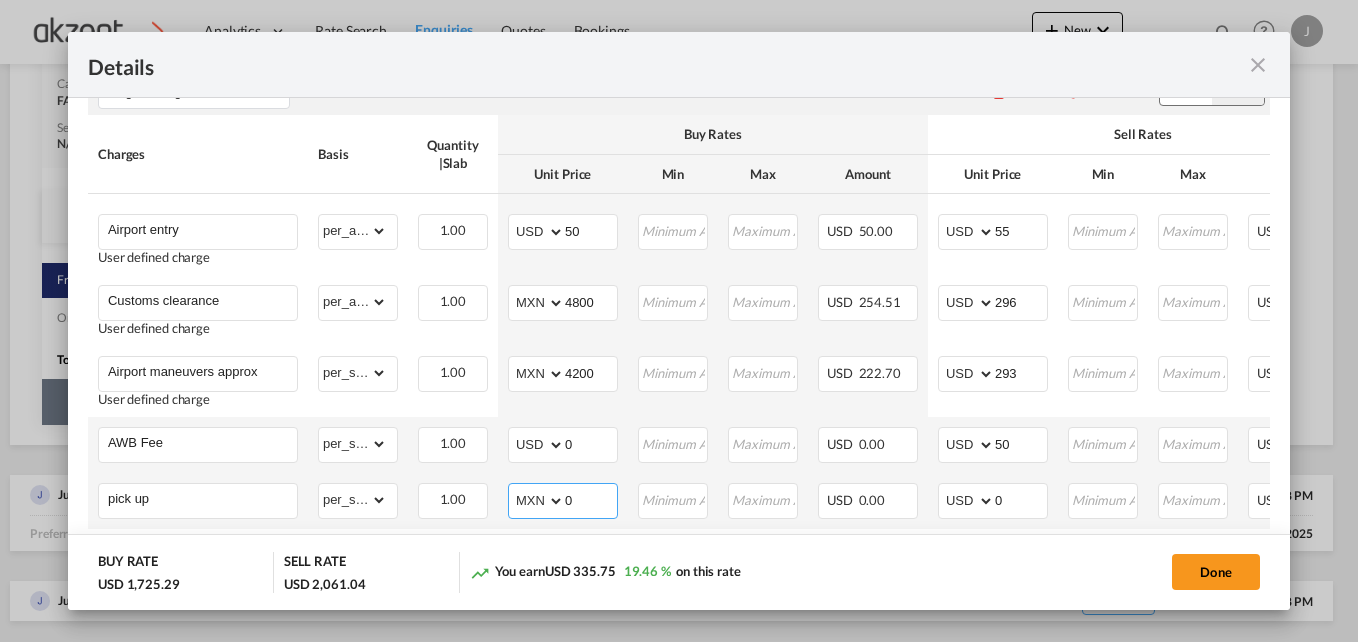 click on "0" at bounding box center [591, 499] 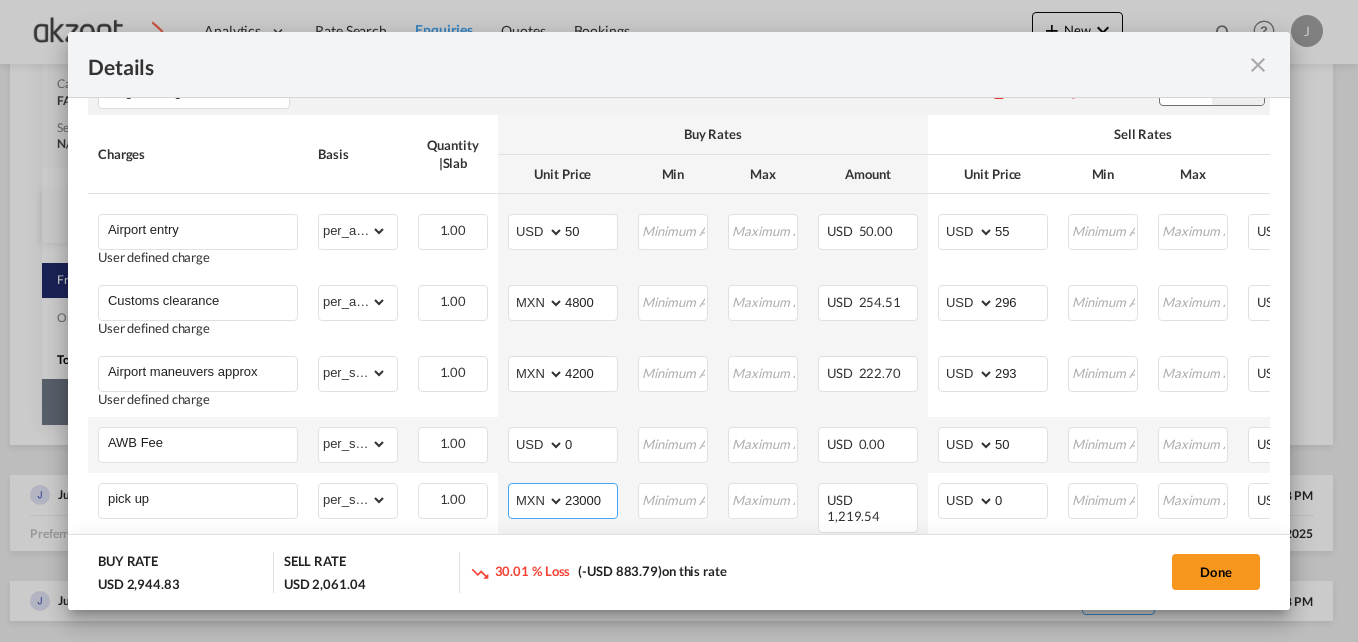 type on "23000" 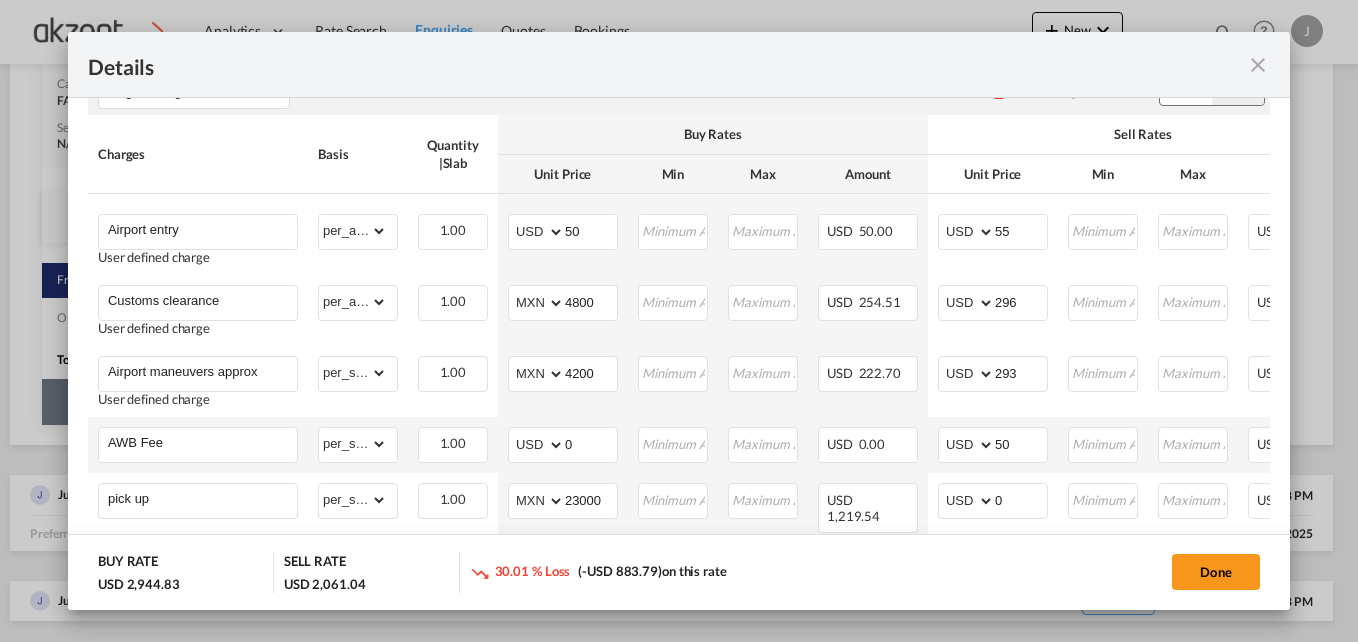 click on "30.01 % Loss
(-USD 883.79)
on this rate" 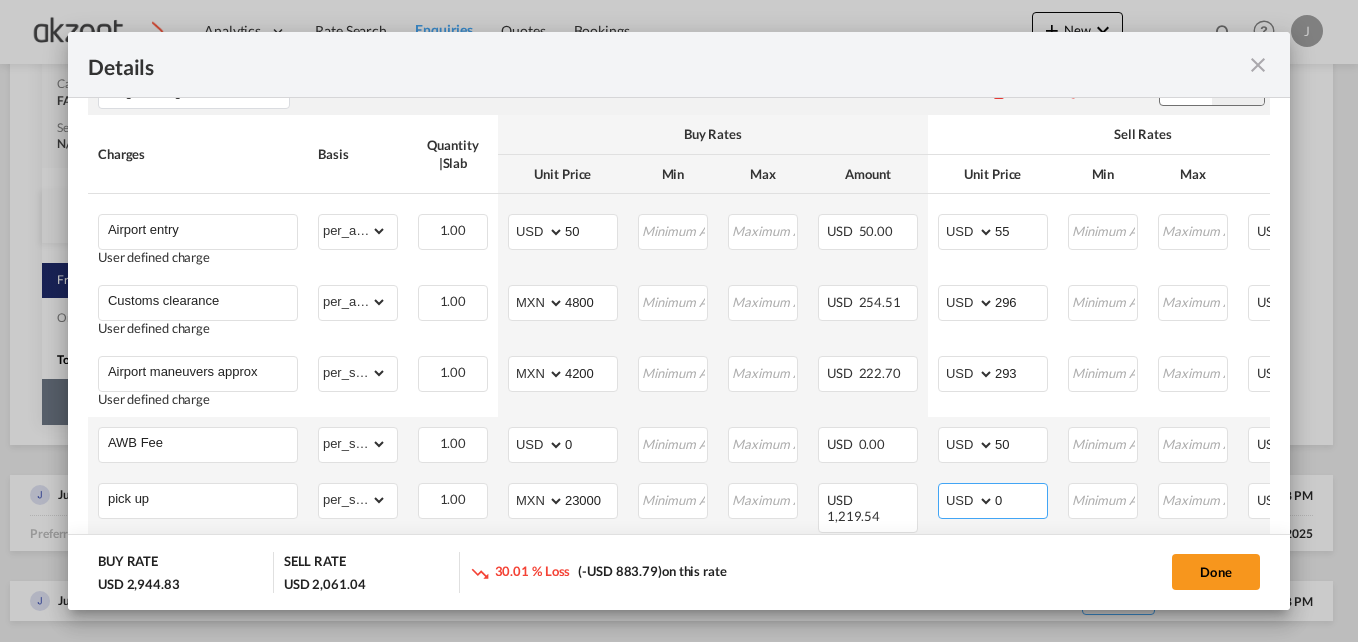 click on "0" at bounding box center (1021, 499) 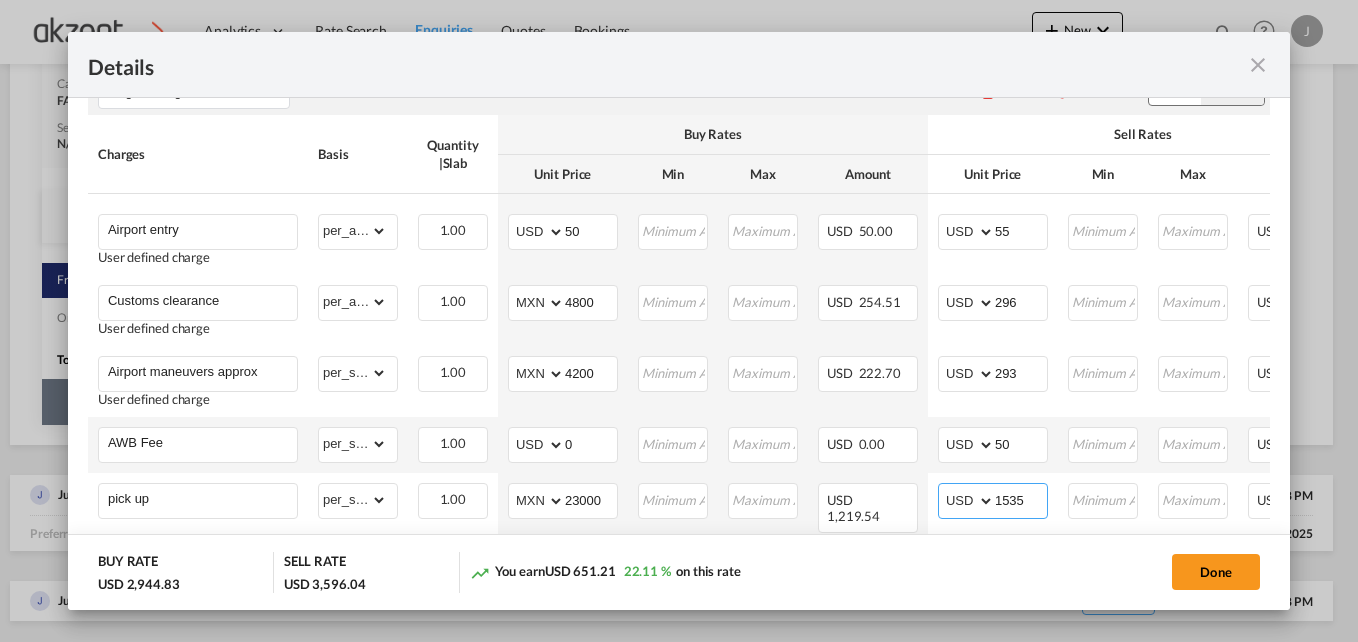 type on "1535" 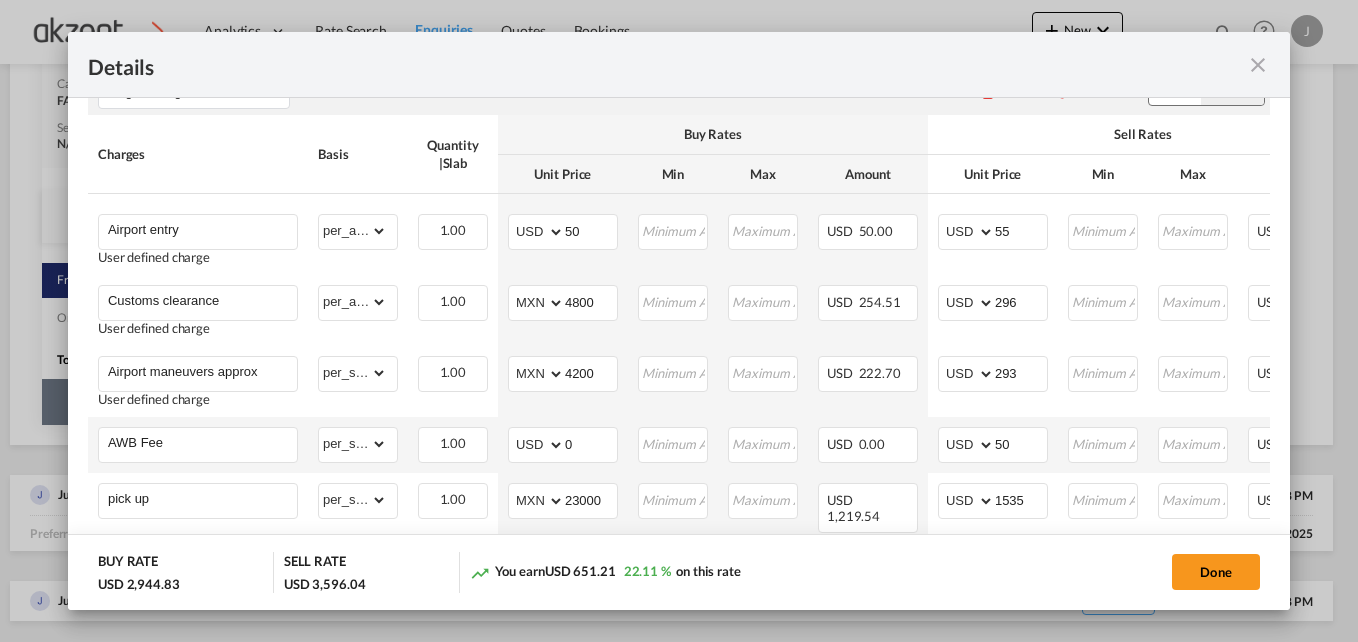 click on "Done" 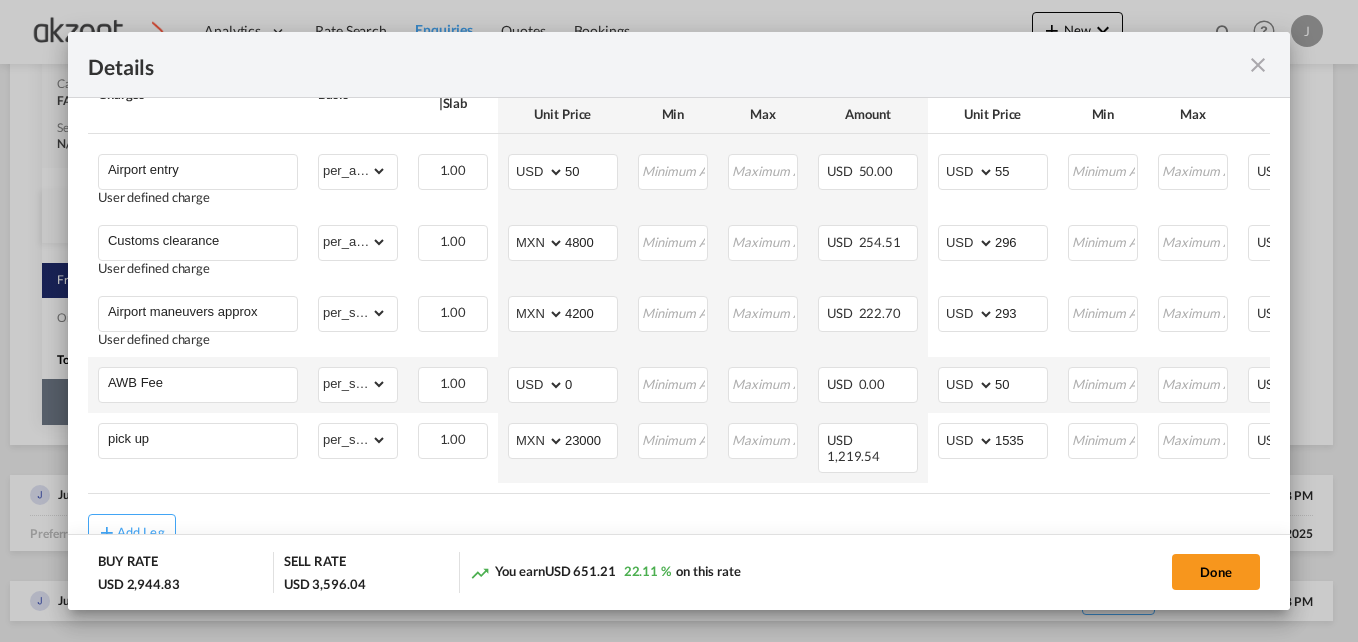 scroll, scrollTop: 789, scrollLeft: 0, axis: vertical 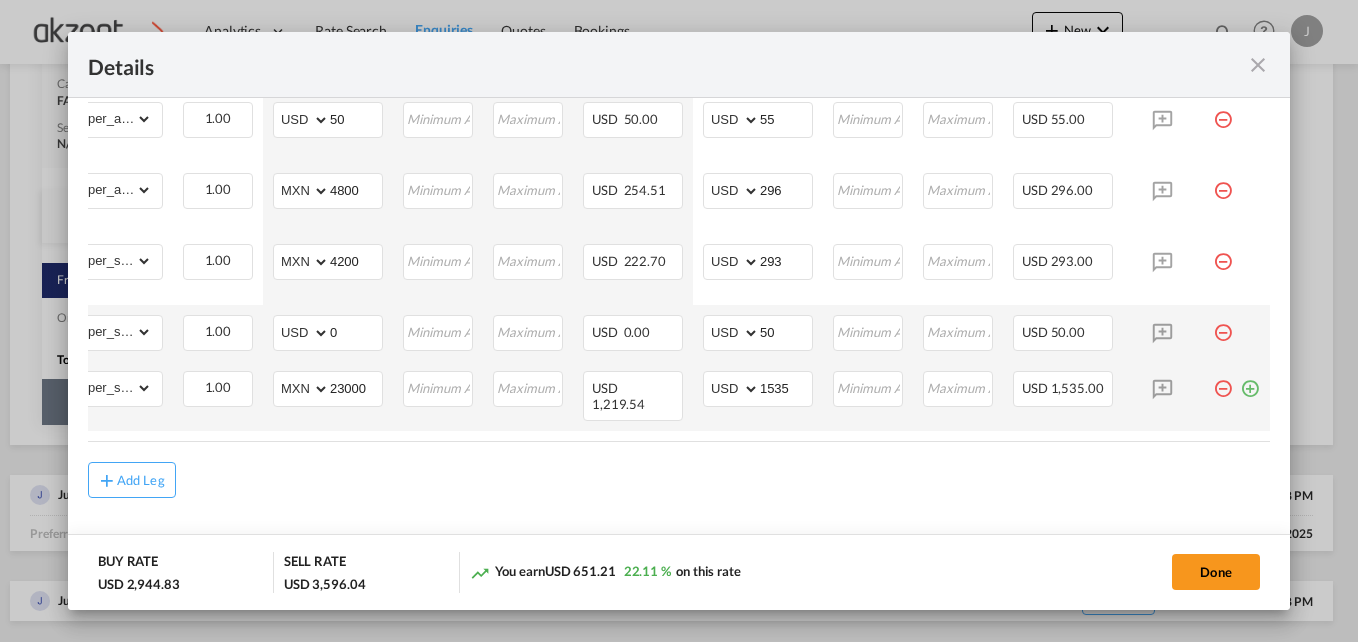 click at bounding box center [1250, 381] 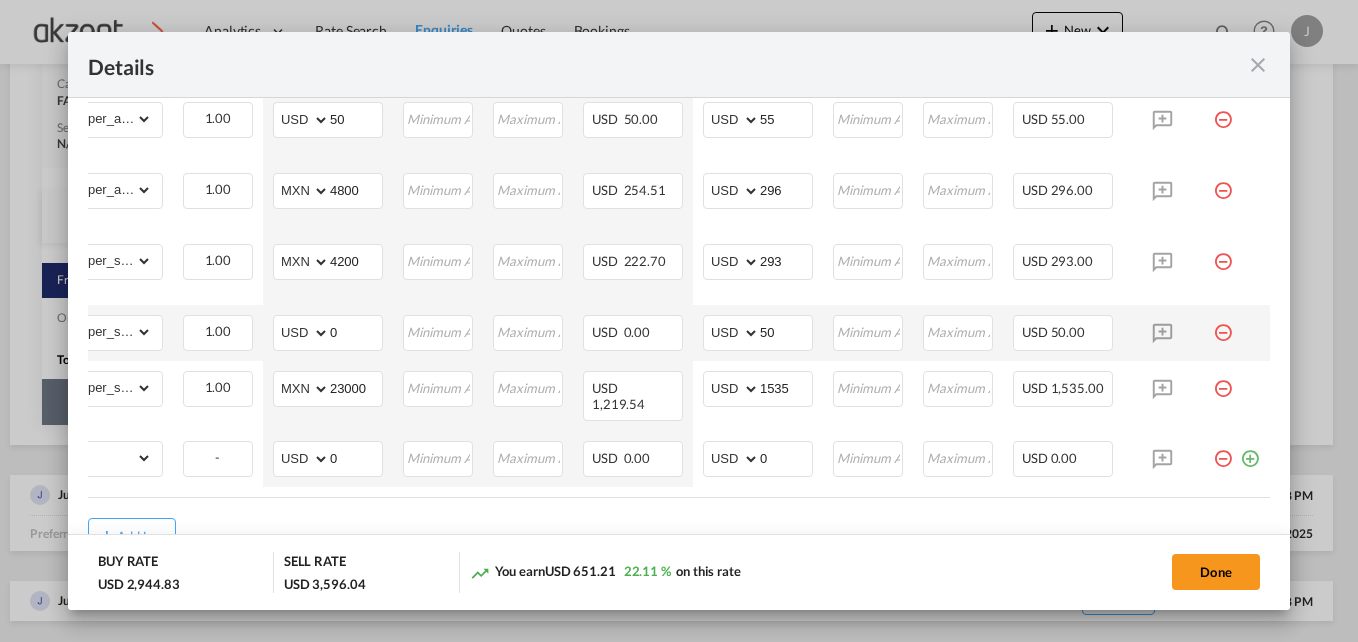 scroll, scrollTop: 0, scrollLeft: 0, axis: both 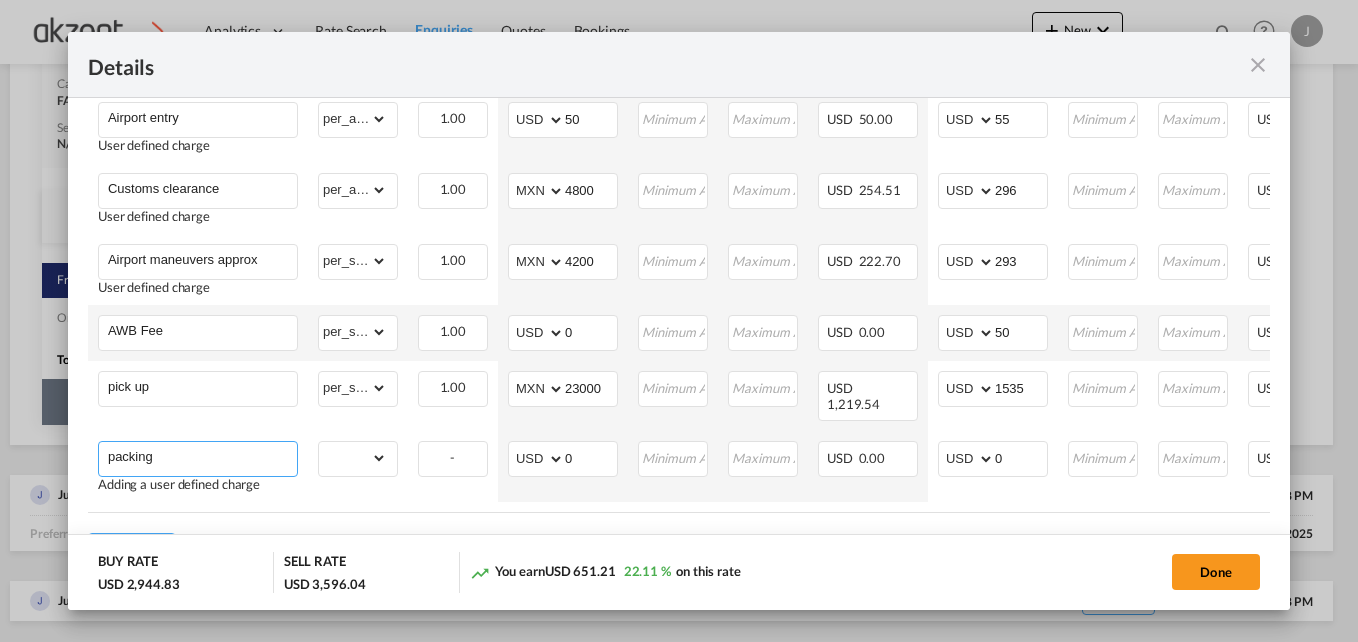 type on "packing" 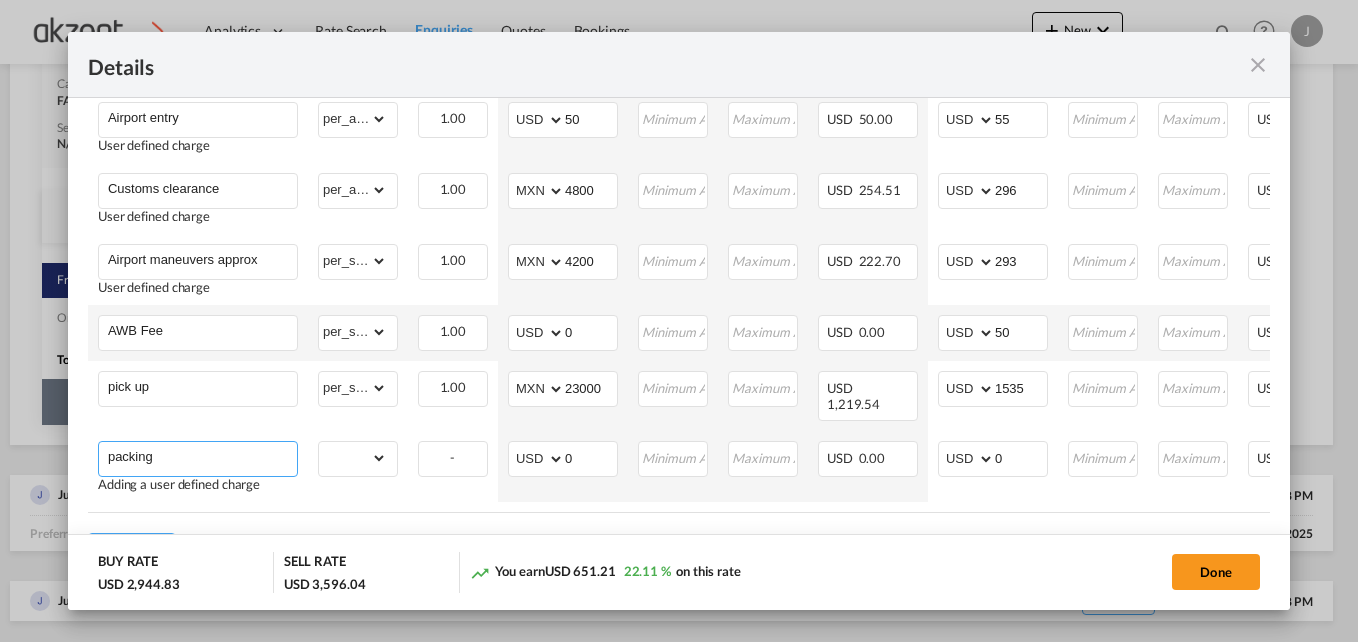 drag, startPoint x: 218, startPoint y: 453, endPoint x: 76, endPoint y: 450, distance: 142.0317 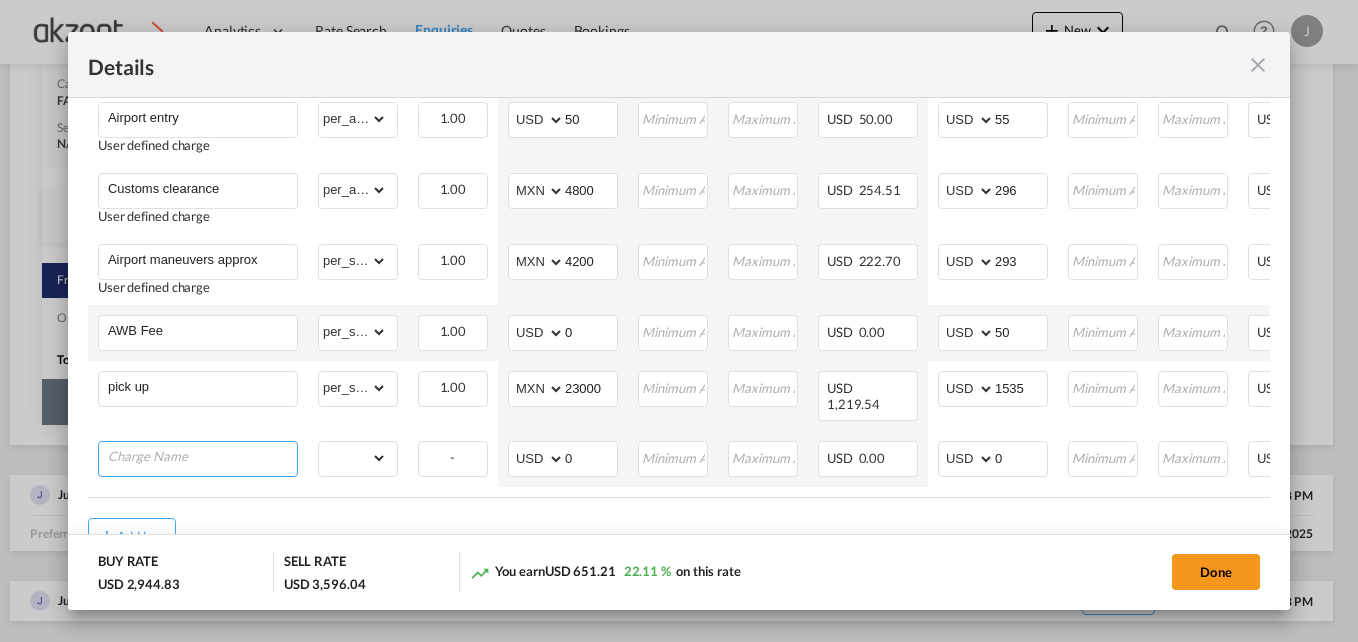 paste on "Unloading, loading and conditioning maneuver" 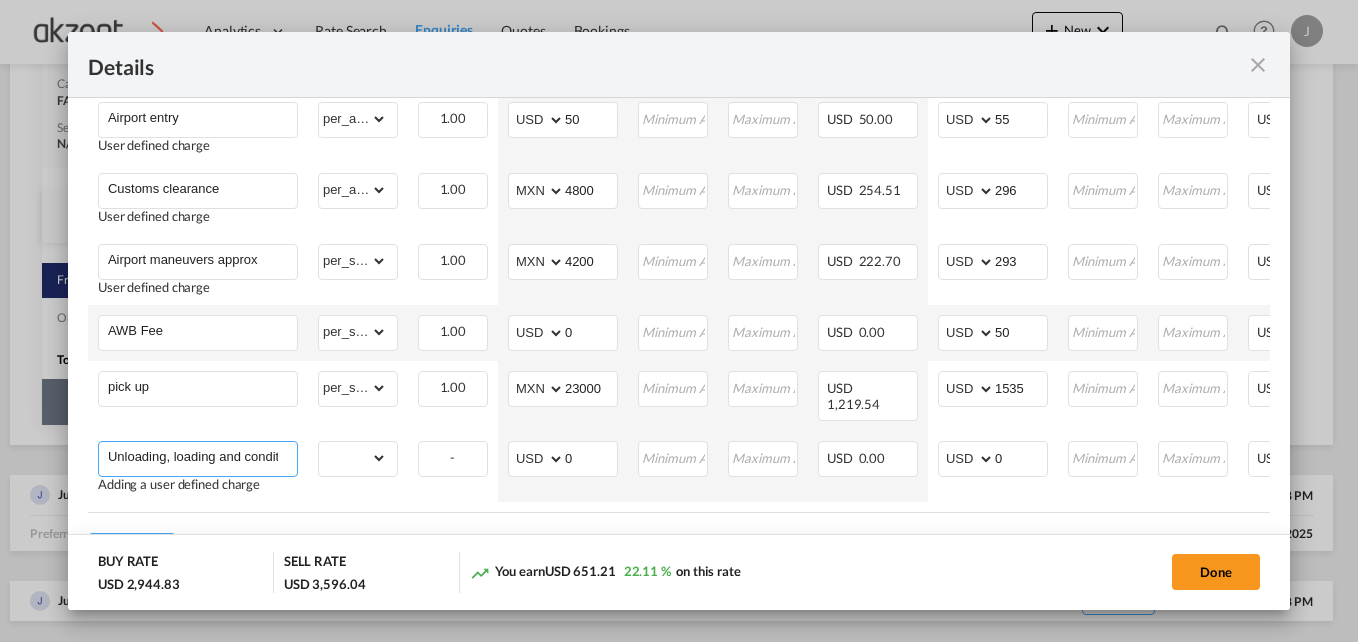 scroll, scrollTop: 0, scrollLeft: 96, axis: horizontal 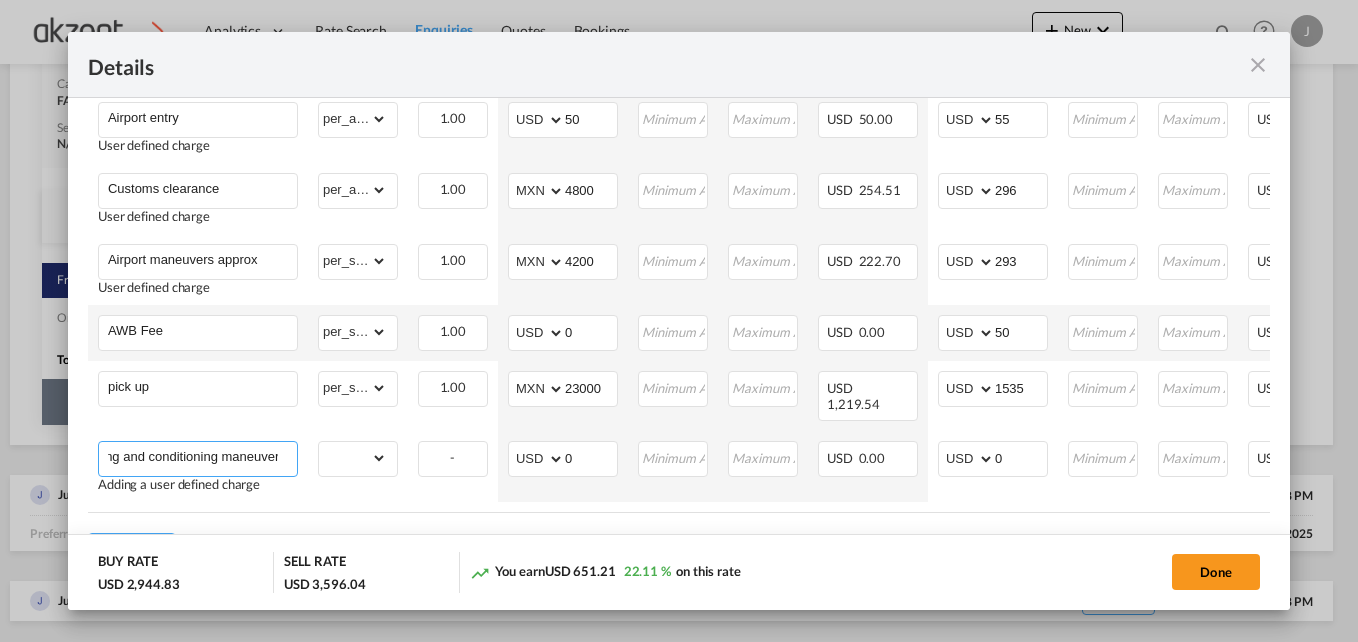 type on "Unloading, loading and conditioning maneuver" 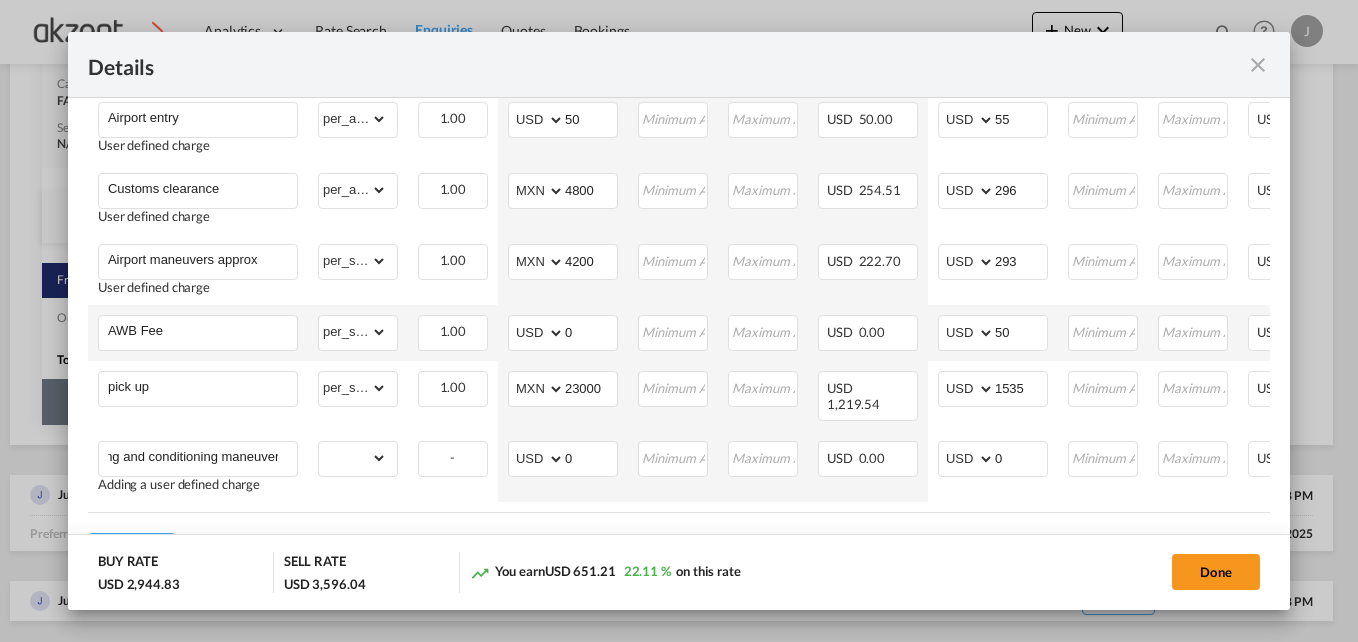 scroll, scrollTop: 0, scrollLeft: 0, axis: both 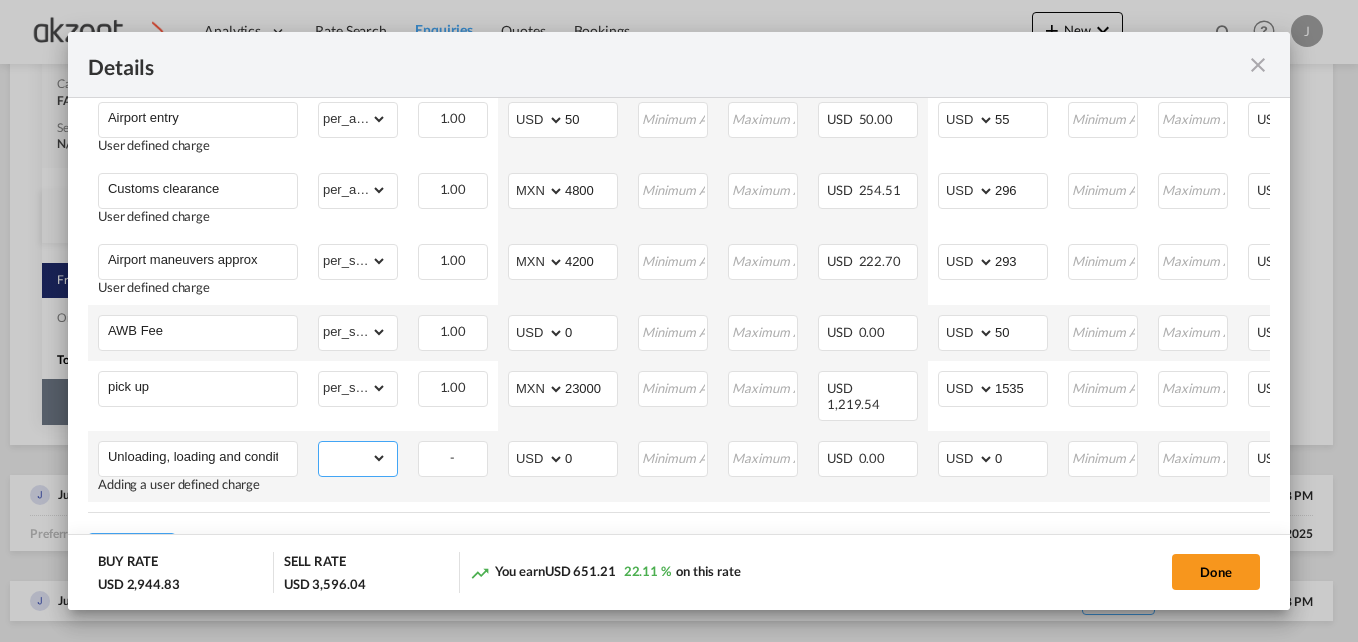 click on "gross_weight
volumetric_weight
per_shipment
per_bl
per_km
per_hawb
per_kg
per_pallet
per_carton
flat
chargeable_weight
per_ton
per_cbm
per_hbl
per_w/m
per_awb
per_sbl
per shipping bill
per_quintal
per_lbs
per_vehicle
per_shift
per_invoice
per_package
per_day
per_revalidation
per_declaration
per_document
per clearance" at bounding box center (353, 458) 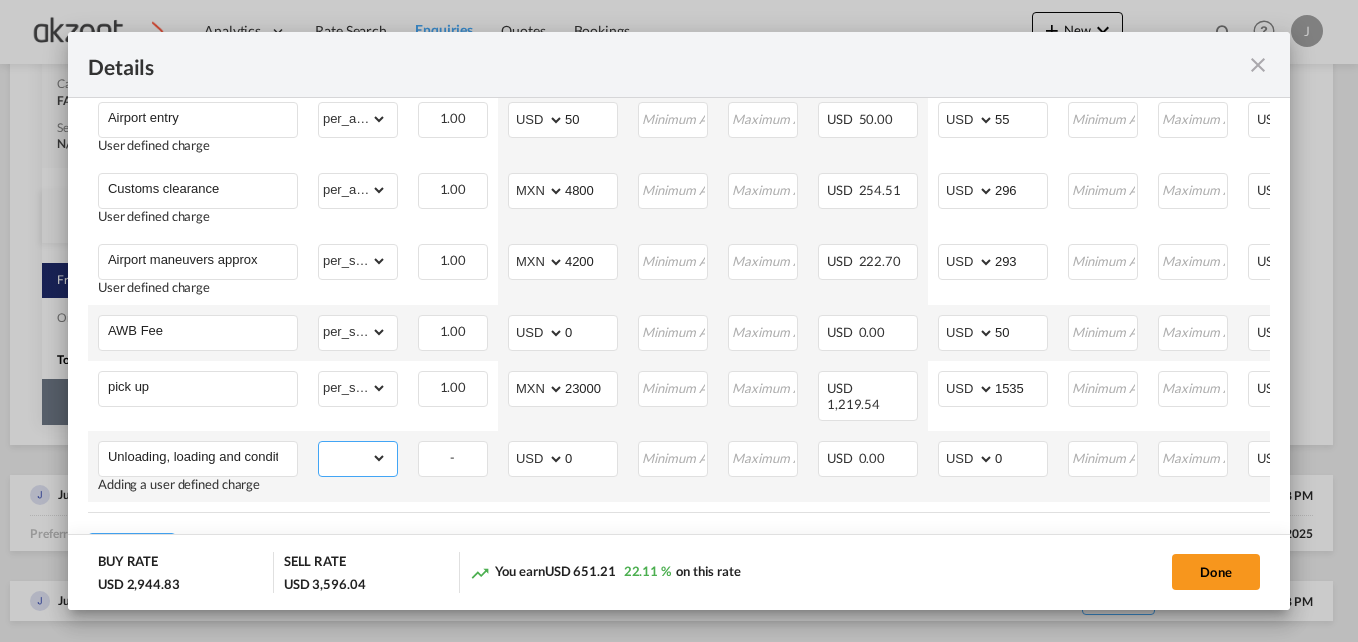 select on "per_pallet" 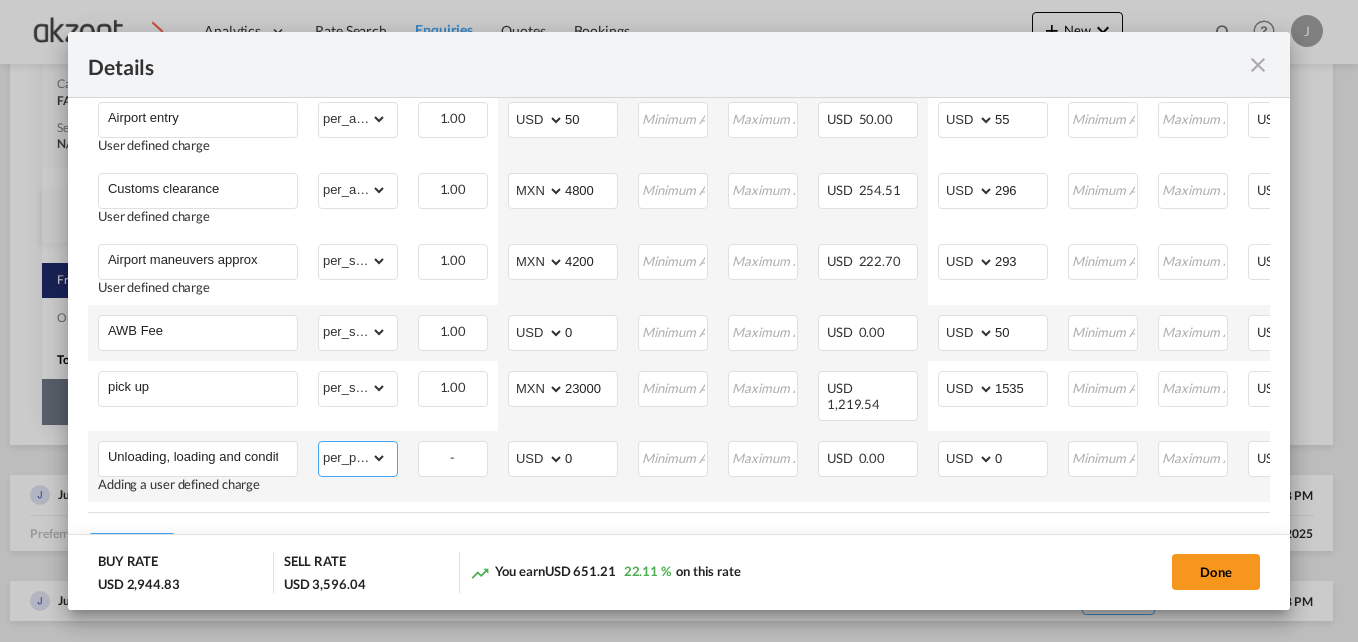 click on "gross_weight
volumetric_weight
per_shipment
per_bl
per_km
per_hawb
per_kg
per_pallet
per_carton
flat
chargeable_weight
per_ton
per_cbm
per_hbl
per_w/m
per_awb
per_sbl
per shipping bill
per_quintal
per_lbs
per_vehicle
per_shift
per_invoice
per_package
per_day
per_revalidation
per_declaration
per_document
per clearance" at bounding box center [353, 458] 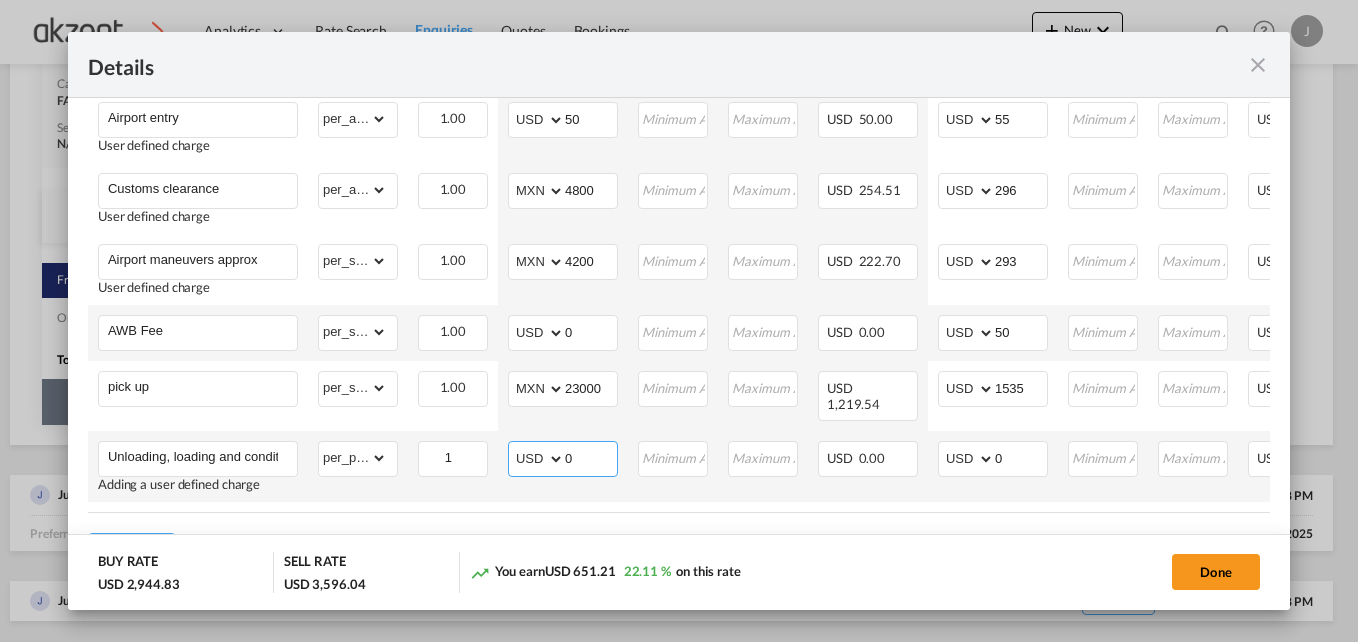 click on "0" at bounding box center (591, 457) 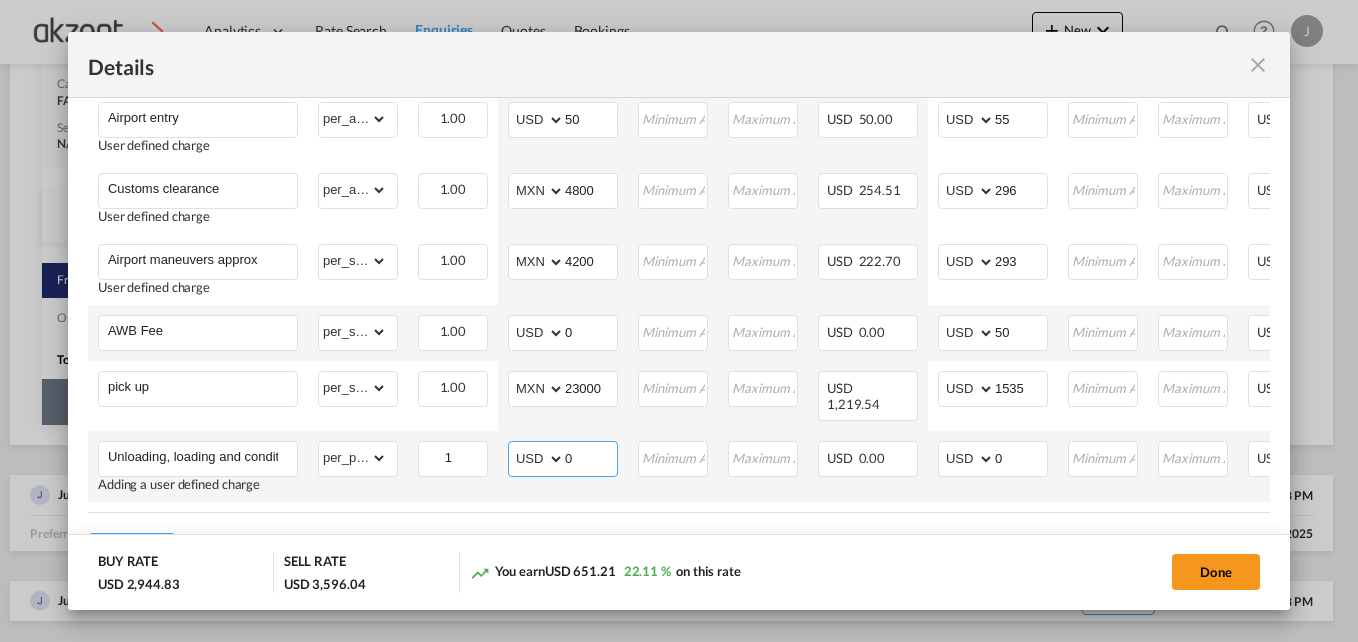 click on "AED AFN ALL AMD ANG AOA ARS AUD AWG AZN BAM BBD BDT BGN BHD BIF BMD BND BOB BRL BSD BTN BWP BYN BZD CAD CDF CHF CLP CNY COP CRC CUC CUP CVE CZK DJF DKK DOP DZD EGP ERN ETB EUR FJD FKP FOK GBP GEL GGP GHS GIP GMD GNF GTQ GYD HKD HNL HRK HTG HUF IDR ILS IMP INR IQD IRR ISK JMD JOD JPY KES KGS KHR KID KMF KRW KWD KYD KZT LAK LBP LKR LRD LSL LYD MAD MDL MGA MKD MMK MNT MOP MRU MUR MVR MWK MXN MYR MZN NAD NGN NIO NOK NPR NZD OMR PAB PEN PGK PHP PKR PLN PYG QAR RON RSD RUB RWF SAR SBD SCR SDG SEK SGD SHP SLL SOS SRD SSP STN SYP SZL THB TJS TMT TND TOP TRY TTD TVD TWD TZS UAH UGX USD UYU UZS VES VND VUV WST XAF XCD XDR XOF XPF YER ZAR ZMW" at bounding box center (538, 459) 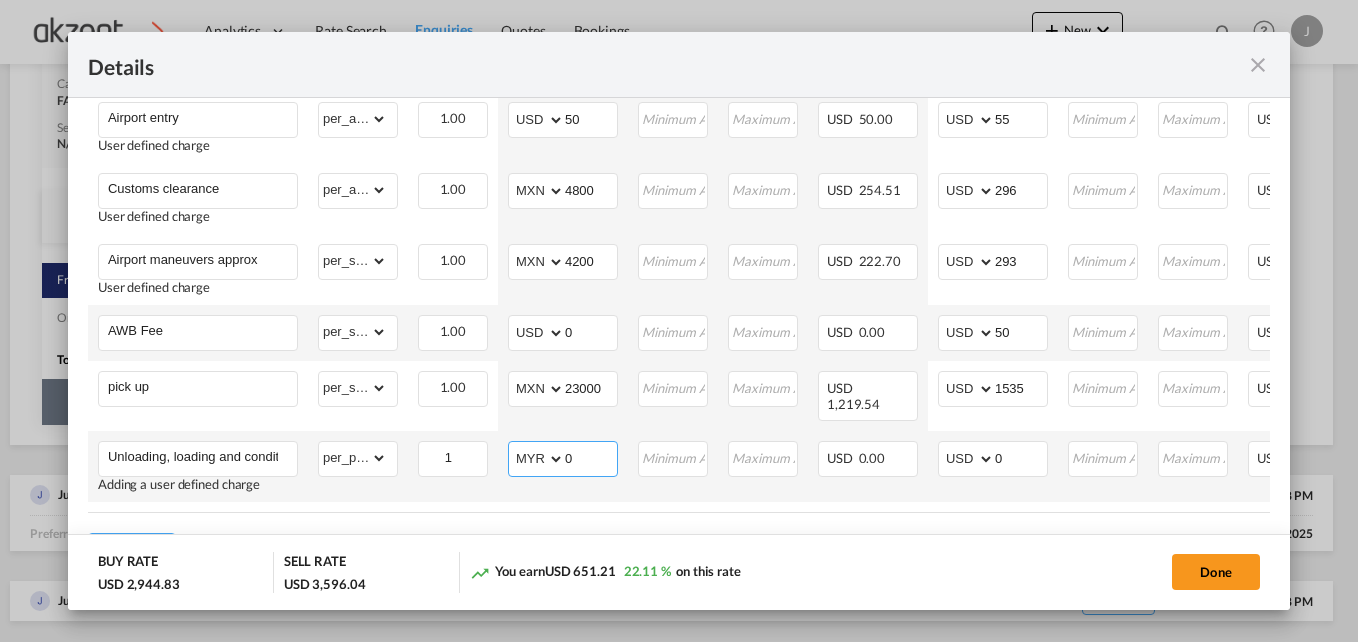 click on "AED AFN ALL AMD ANG AOA ARS AUD AWG AZN BAM BBD BDT BGN BHD BIF BMD BND BOB BRL BSD BTN BWP BYN BZD CAD CDF CHF CLP CNY COP CRC CUC CUP CVE CZK DJF DKK DOP DZD EGP ERN ETB EUR FJD FKP FOK GBP GEL GGP GHS GIP GMD GNF GTQ GYD HKD HNL HRK HTG HUF IDR ILS IMP INR IQD IRR ISK JMD JOD JPY KES KGS KHR KID KMF KRW KWD KYD KZT LAK LBP LKR LRD LSL LYD MAD MDL MGA MKD MMK MNT MOP MRU MUR MVR MWK MXN MYR MZN NAD NGN NIO NOK NPR NZD OMR PAB PEN PGK PHP PKR PLN PYG QAR RON RSD RUB RWF SAR SBD SCR SDG SEK SGD SHP SLL SOS SRD SSP STN SYP SZL THB TJS TMT TND TOP TRY TTD TVD TWD TZS UAH UGX USD UYU UZS VES VND VUV WST XAF XCD XDR XOF XPF YER ZAR ZMW" at bounding box center (538, 459) 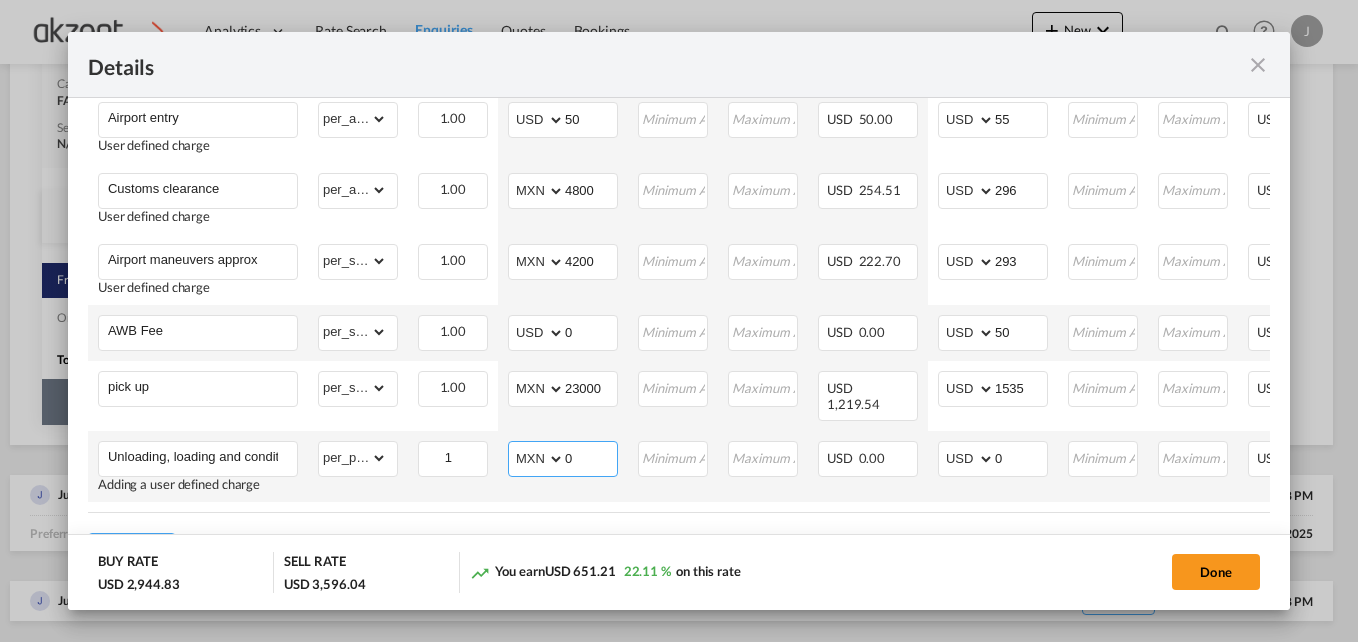 click on "AED AFN ALL AMD ANG AOA ARS AUD AWG AZN BAM BBD BDT BGN BHD BIF BMD BND BOB BRL BSD BTN BWP BYN BZD CAD CDF CHF CLP CNY COP CRC CUC CUP CVE CZK DJF DKK DOP DZD EGP ERN ETB EUR FJD FKP FOK GBP GEL GGP GHS GIP GMD GNF GTQ GYD HKD HNL HRK HTG HUF IDR ILS IMP INR IQD IRR ISK JMD JOD JPY KES KGS KHR KID KMF KRW KWD KYD KZT LAK LBP LKR LRD LSL LYD MAD MDL MGA MKD MMK MNT MOP MRU MUR MVR MWK MXN MYR MZN NAD NGN NIO NOK NPR NZD OMR PAB PEN PGK PHP PKR PLN PYG QAR RON RSD RUB RWF SAR SBD SCR SDG SEK SGD SHP SLL SOS SRD SSP STN SYP SZL THB TJS TMT TND TOP TRY TTD TVD TWD TZS UAH UGX USD UYU UZS VES VND VUV WST XAF XCD XDR XOF XPF YER ZAR ZMW" at bounding box center [538, 459] 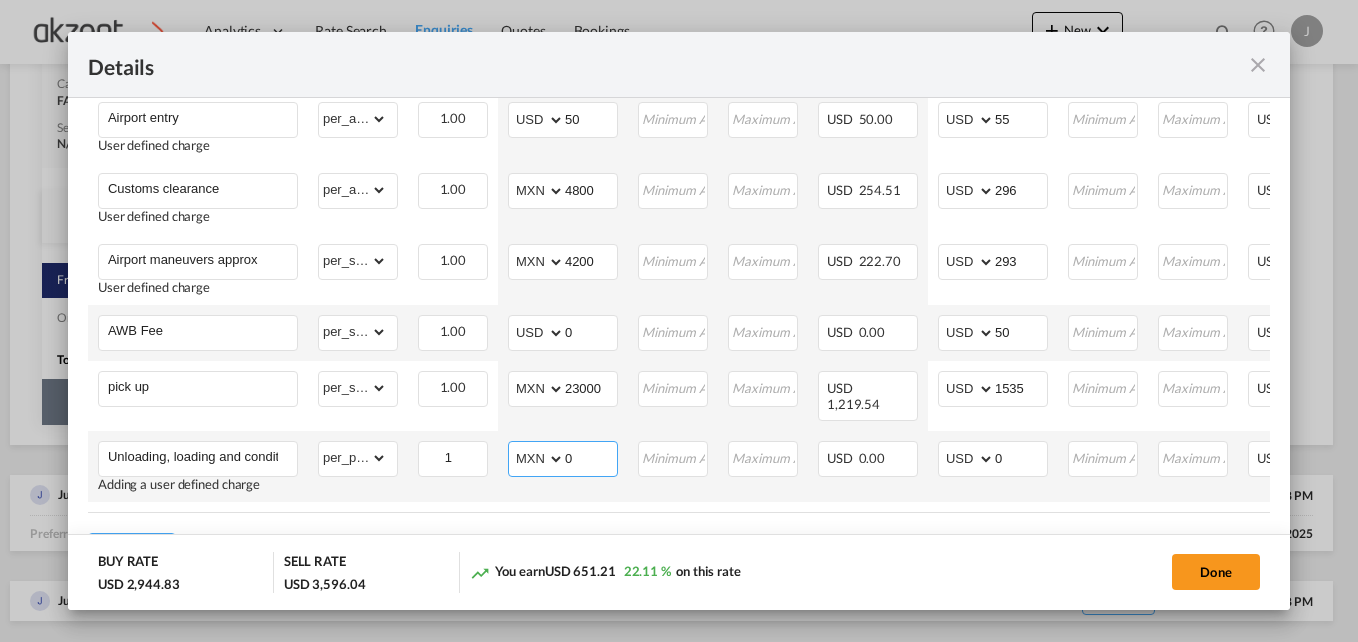 click on "0" at bounding box center [591, 457] 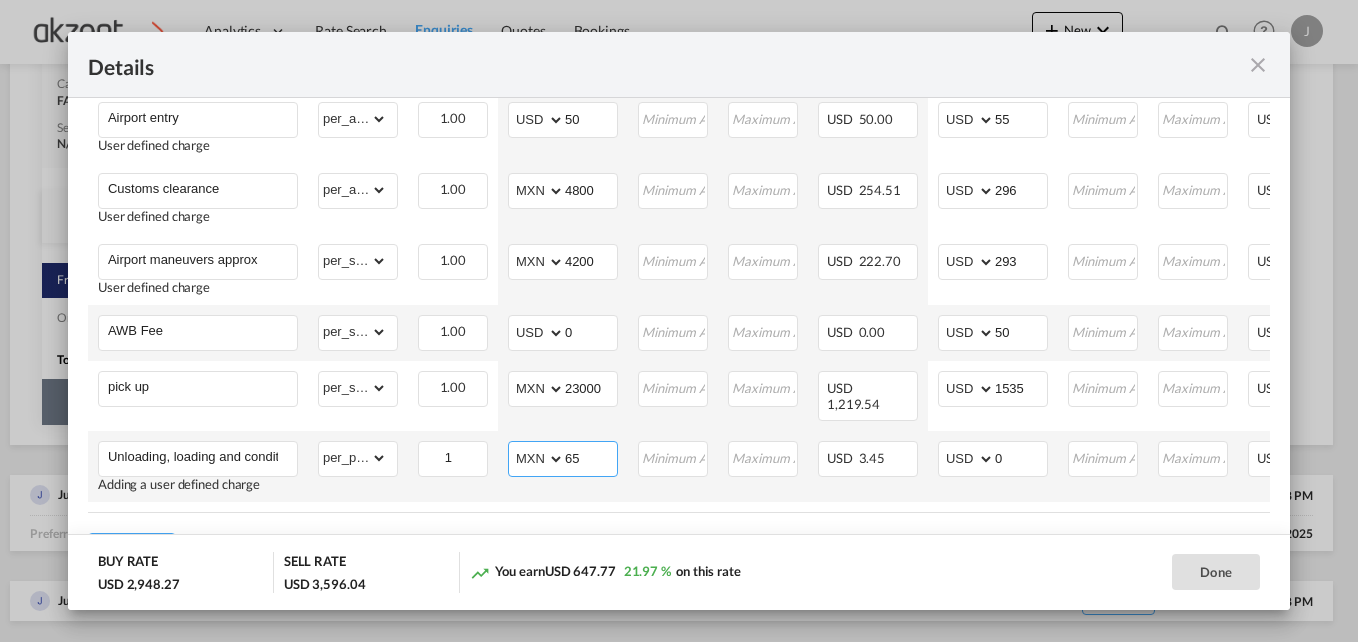 type on "6" 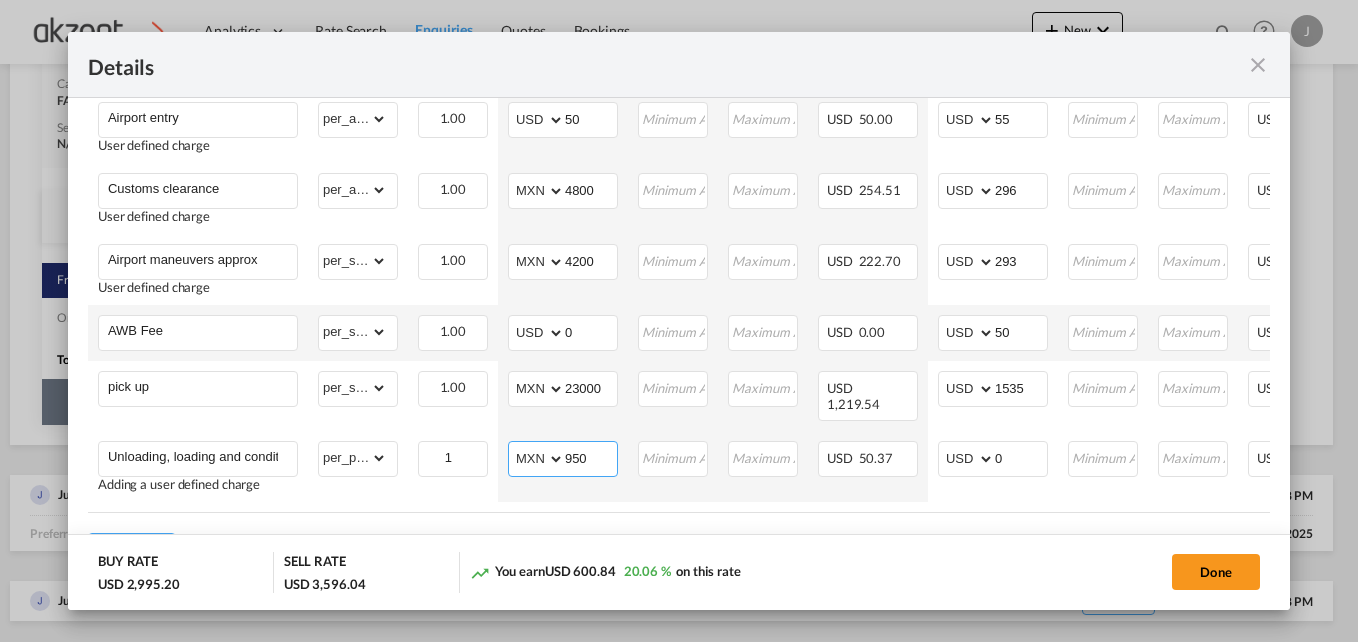 type on "950" 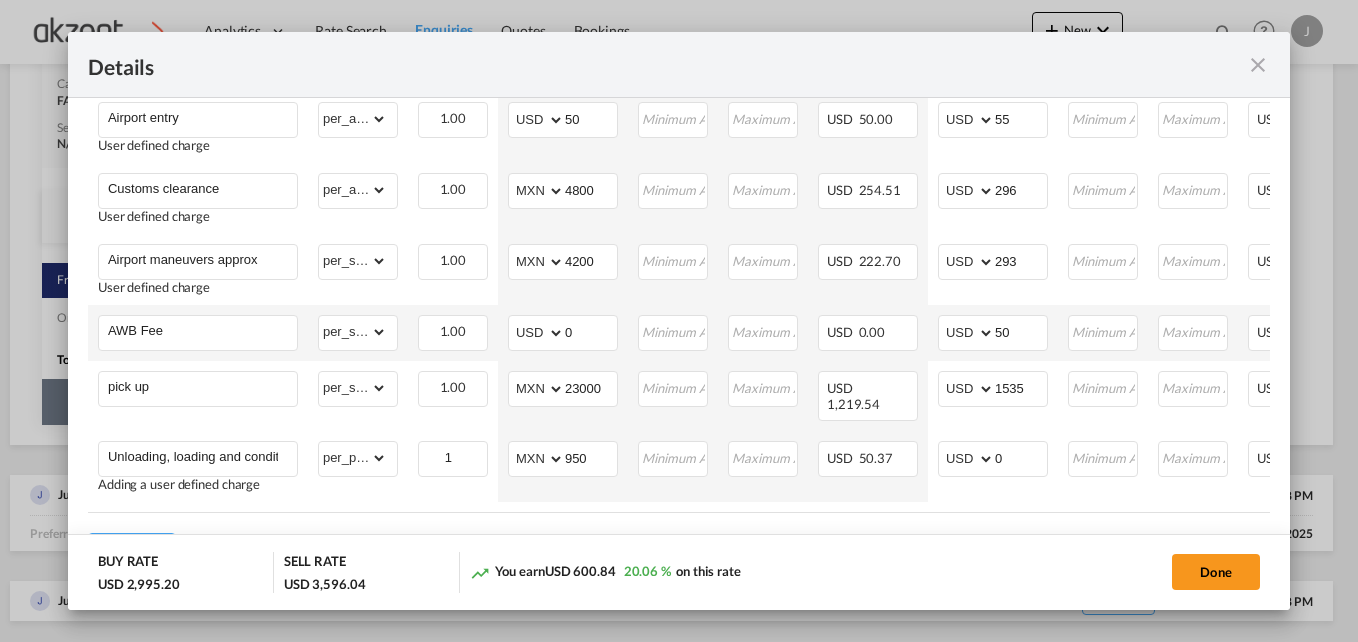 click on "Done" 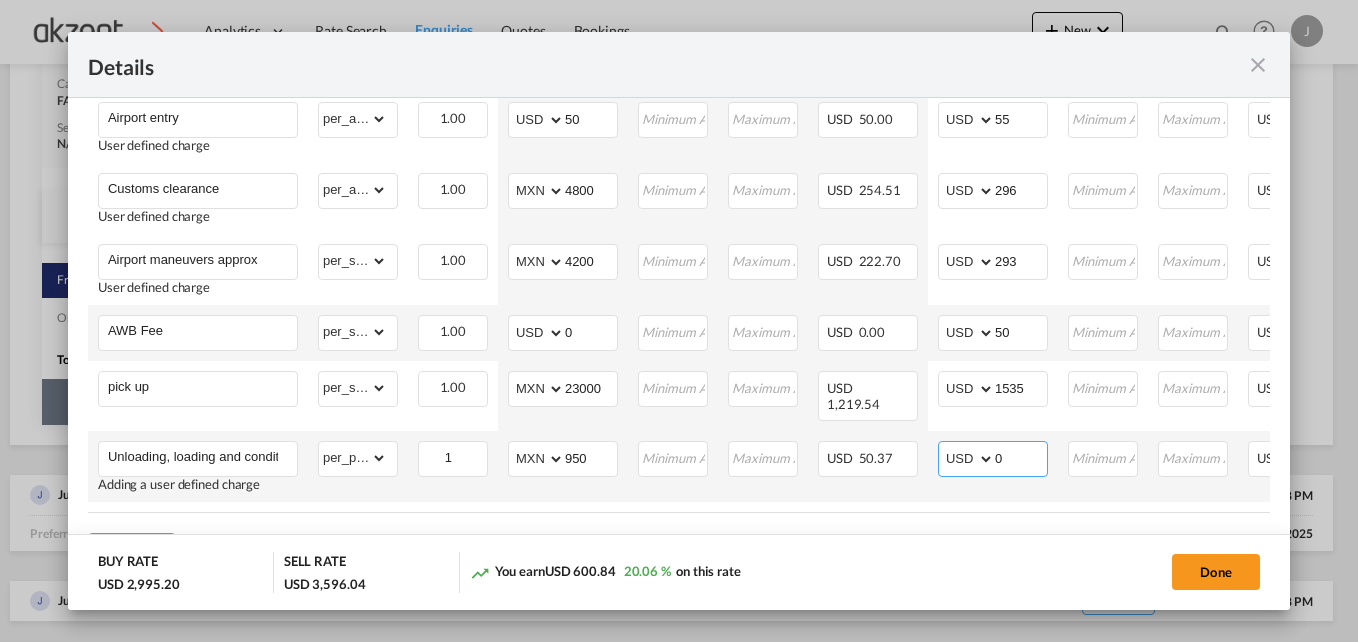 click on "0" at bounding box center (1021, 457) 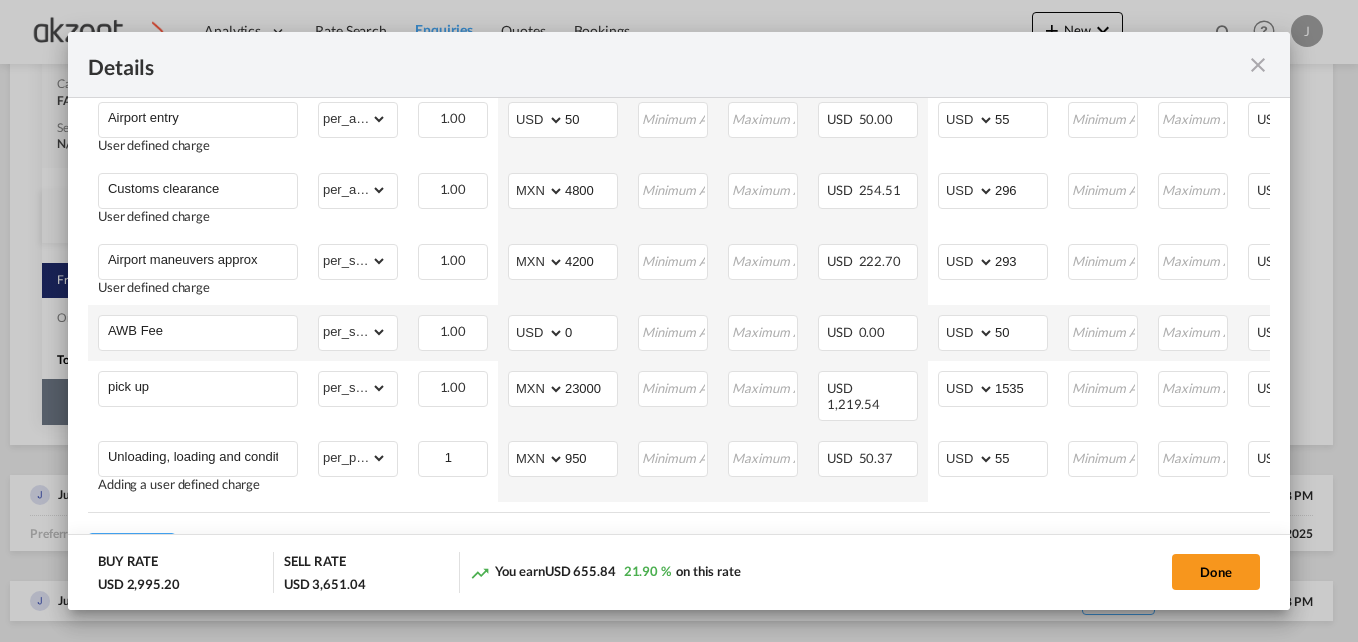 click on "BUY RATE
USD 2,995.20
SELL RATE
USD 3,651.04
You earn
USD 655.84
21.90 %  on this rate Done" 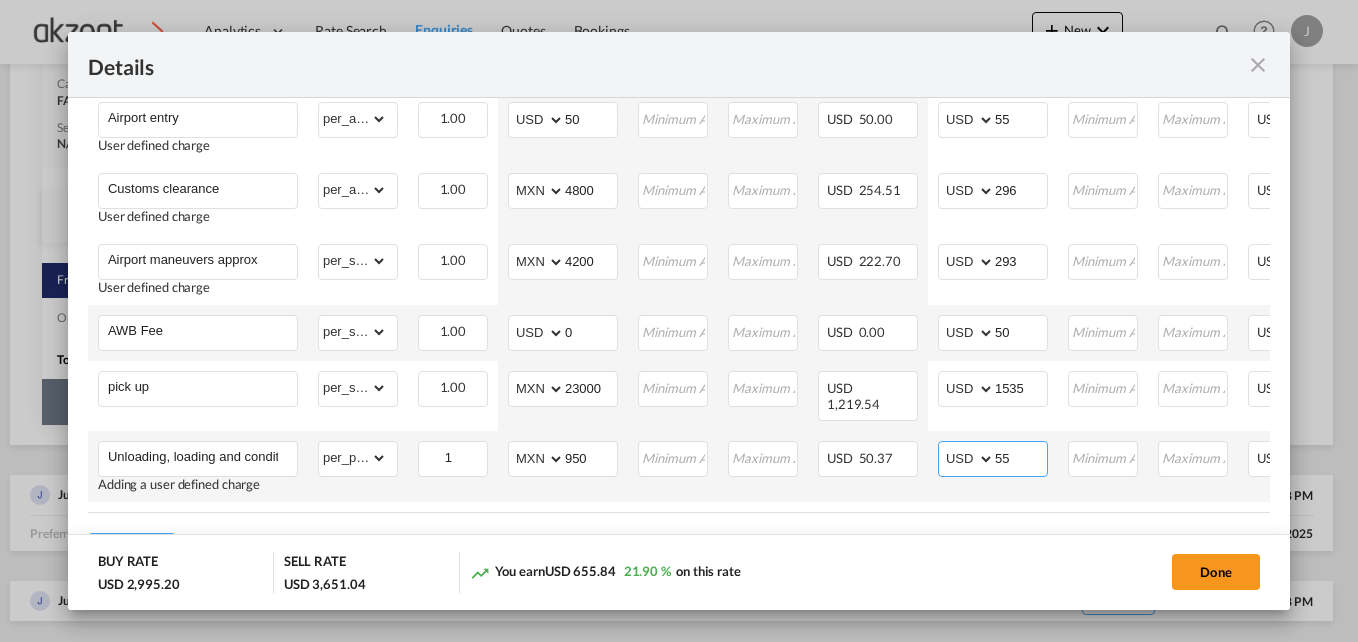 click on "55" at bounding box center [1021, 457] 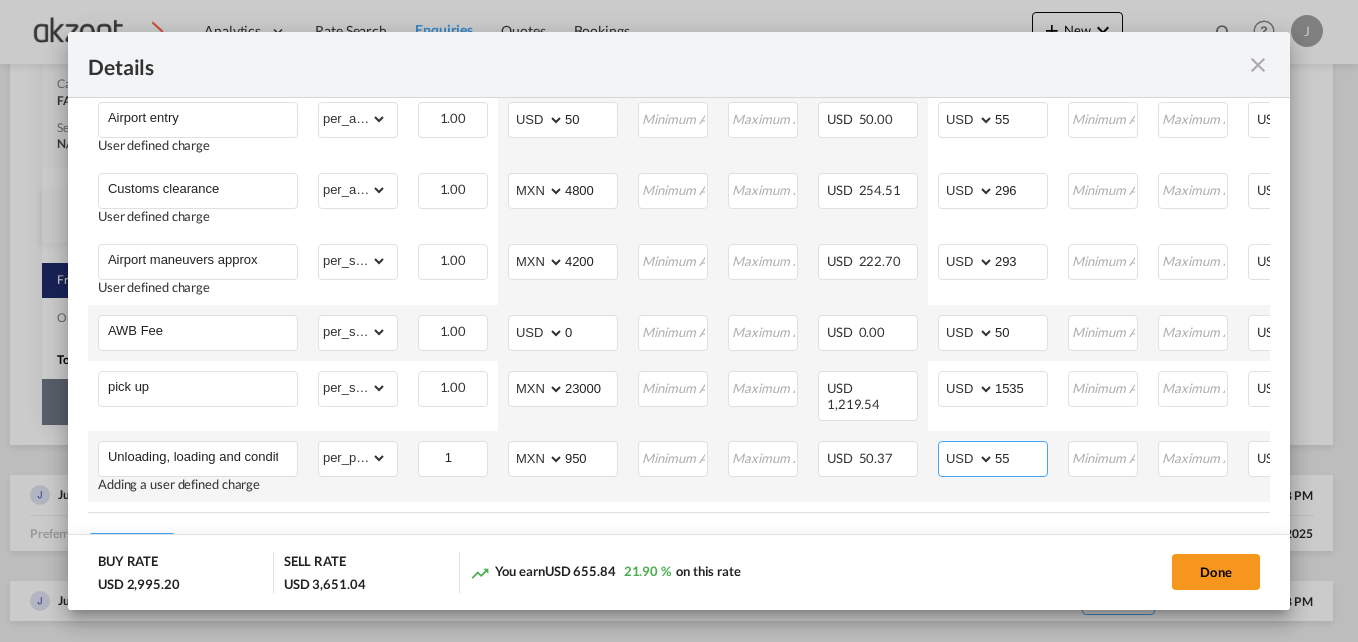 type on "5" 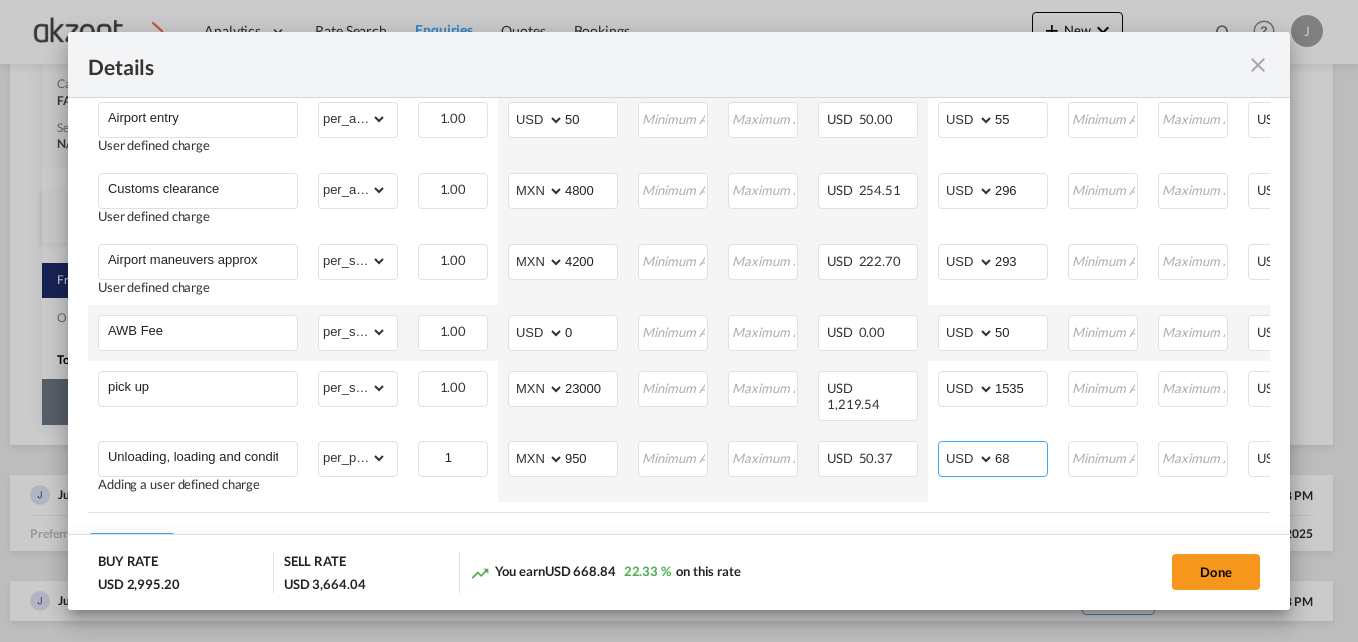 type on "68" 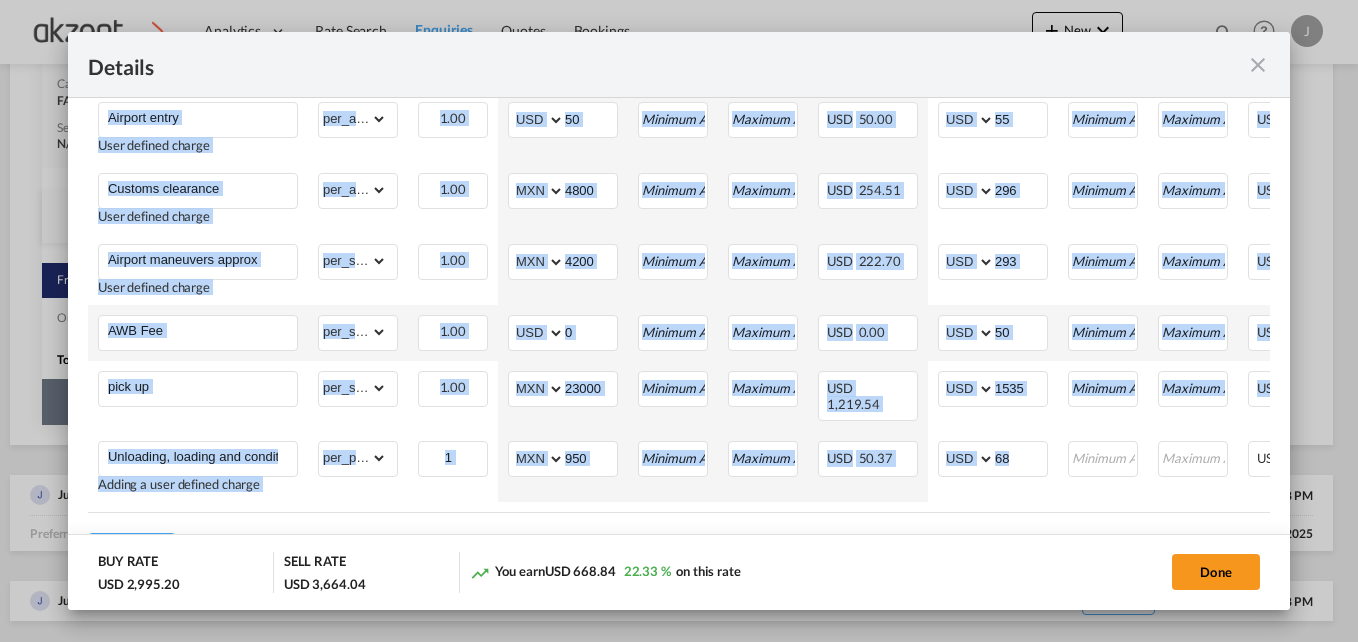 drag, startPoint x: 1044, startPoint y: 502, endPoint x: 1262, endPoint y: 511, distance: 218.1857 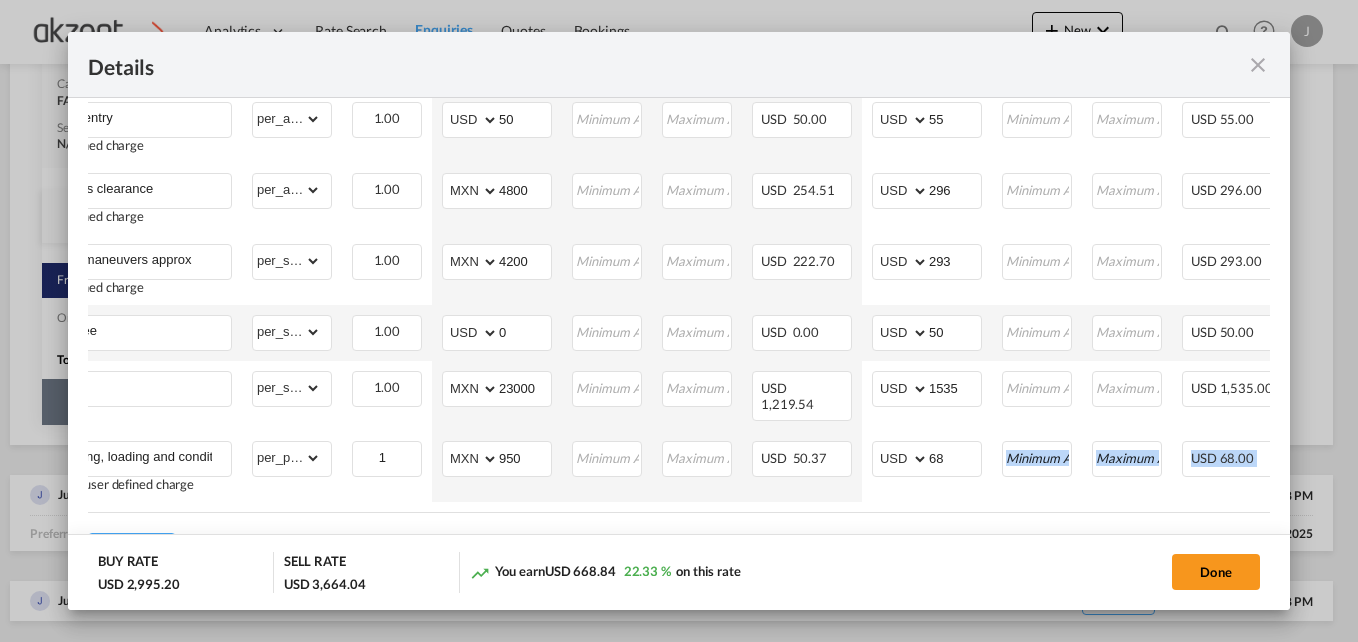 scroll, scrollTop: 0, scrollLeft: 250, axis: horizontal 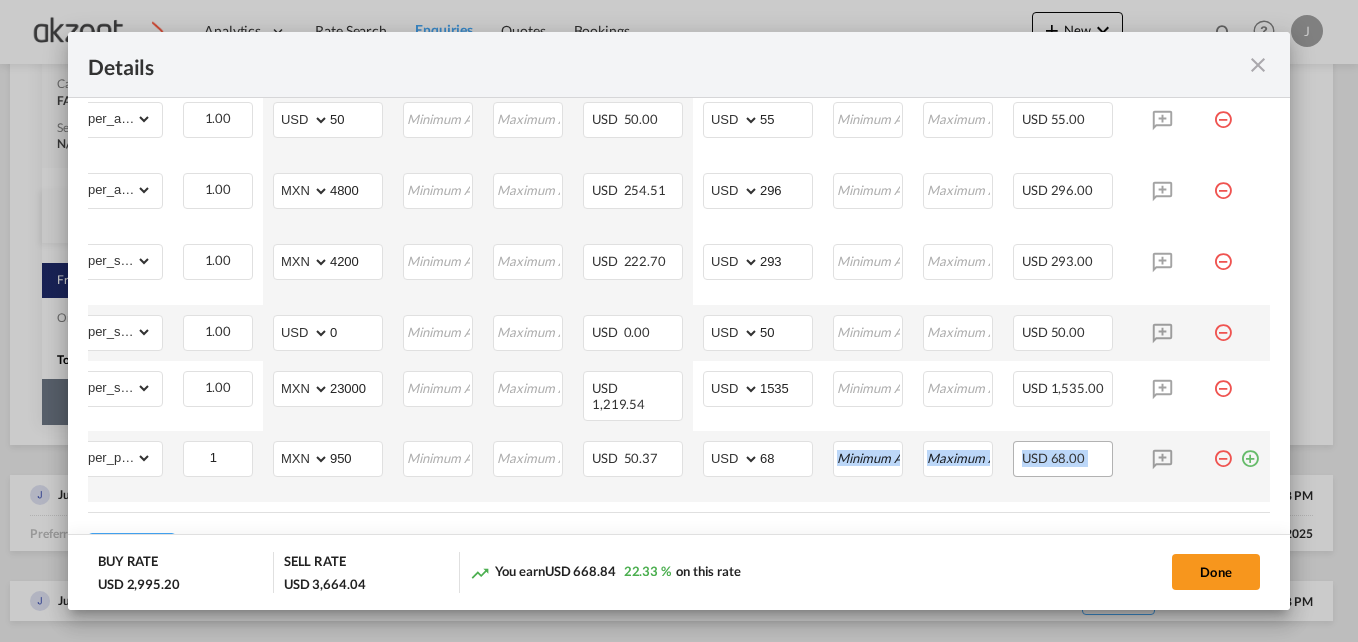 drag, startPoint x: 1236, startPoint y: 451, endPoint x: 1034, endPoint y: 460, distance: 202.2004 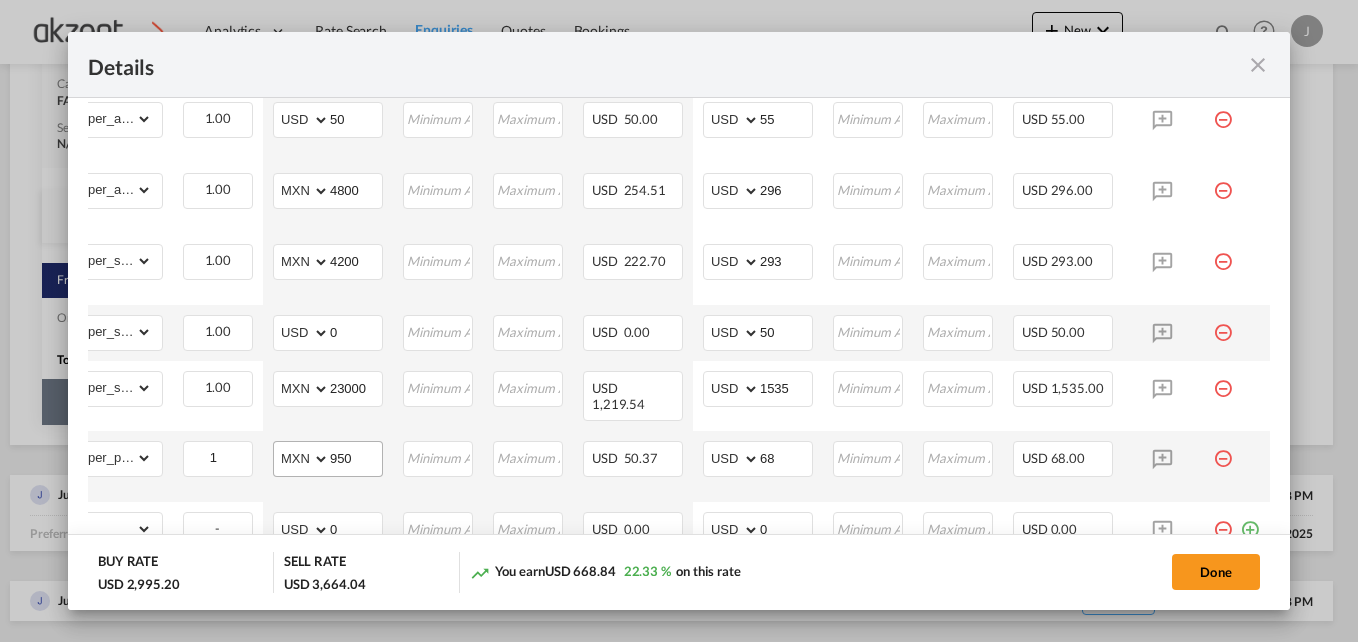 scroll, scrollTop: 0, scrollLeft: 0, axis: both 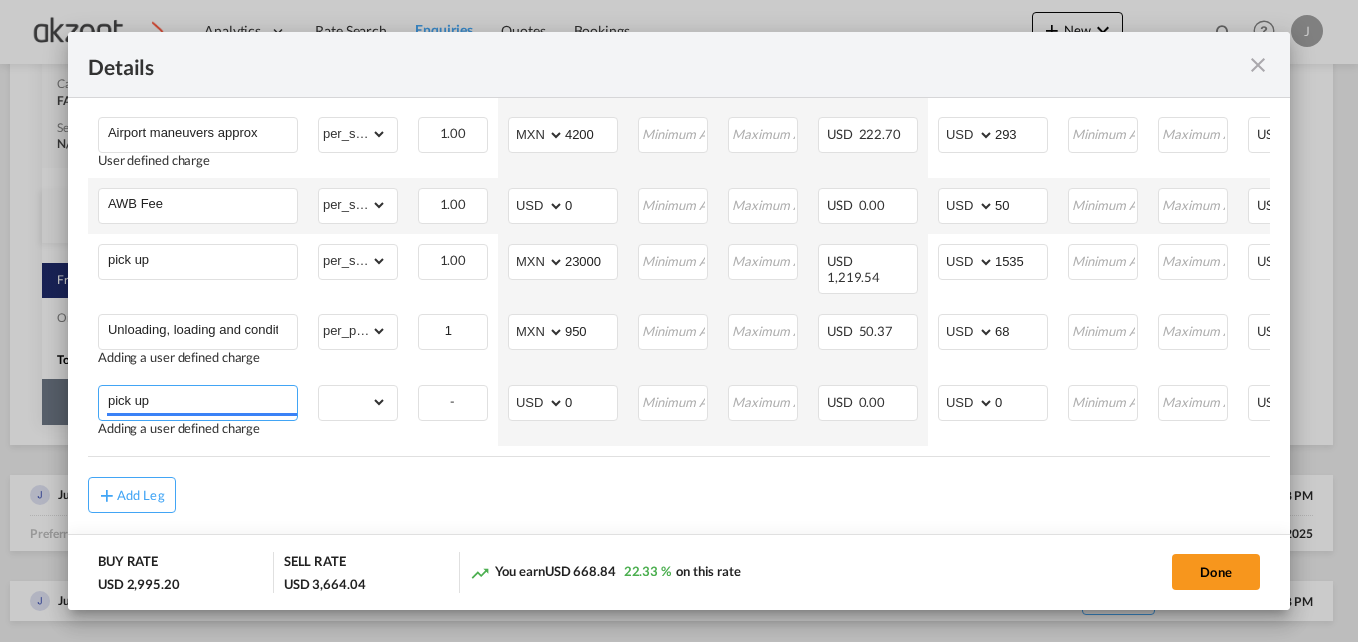 type on "pick up" 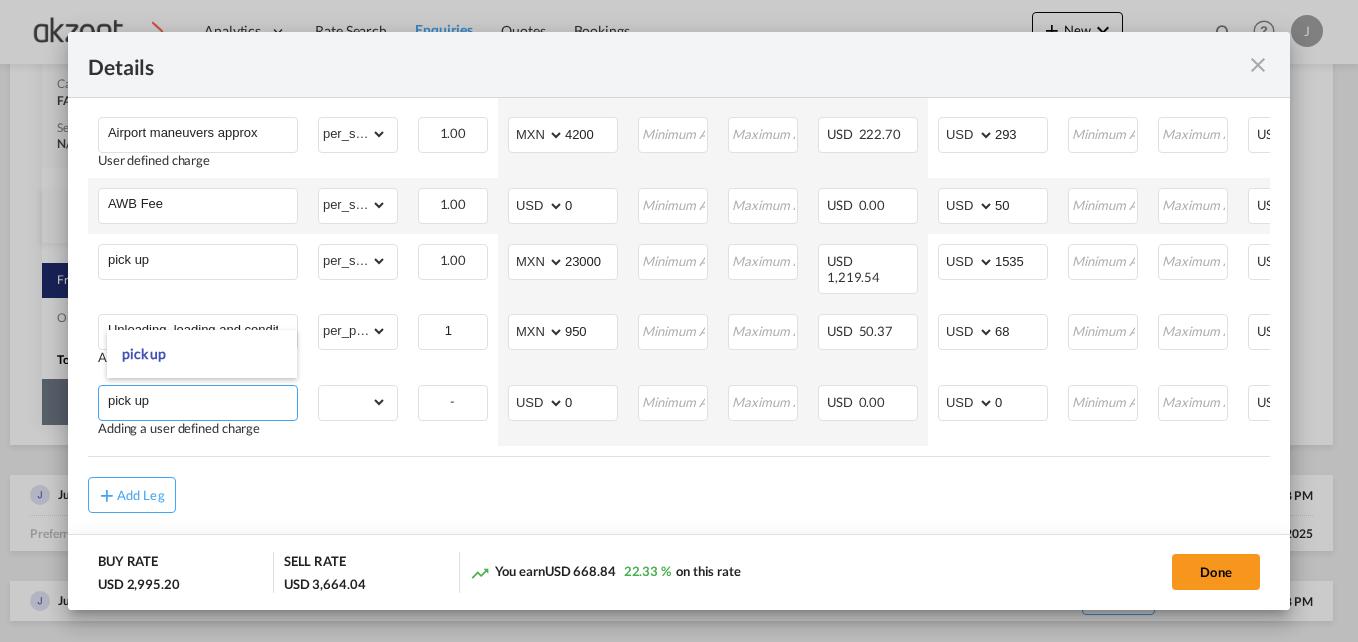 drag, startPoint x: 156, startPoint y: 388, endPoint x: 79, endPoint y: 385, distance: 77.05842 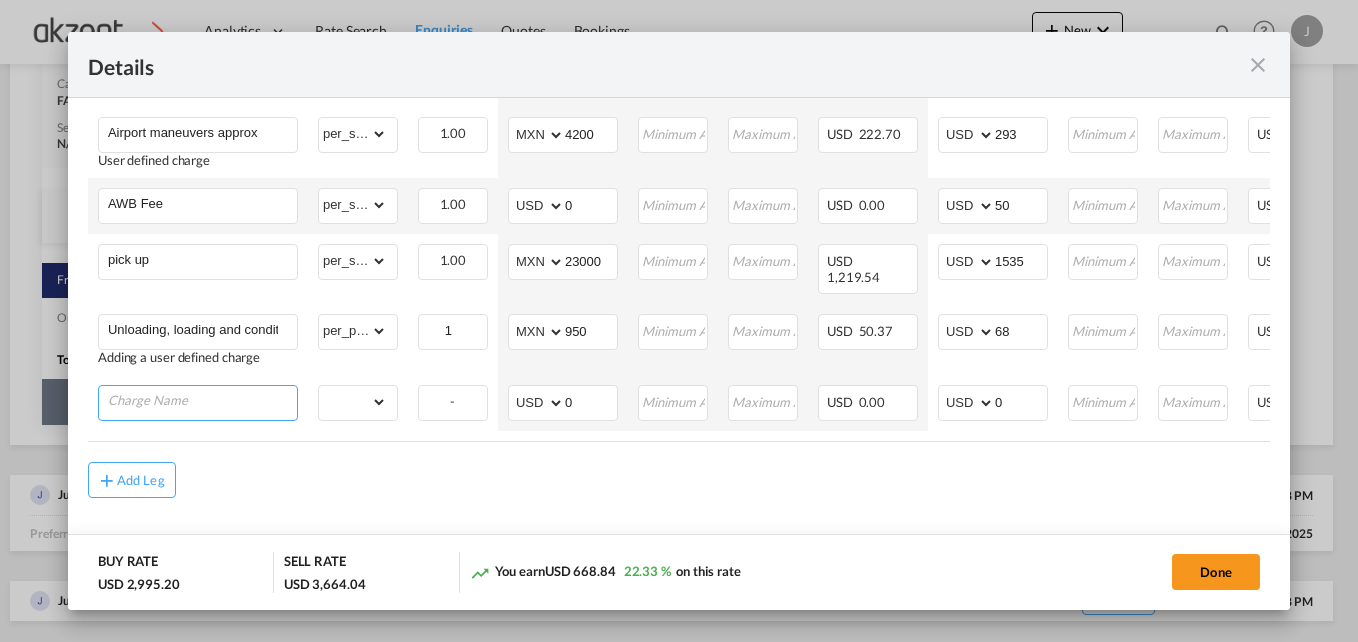 paste on "Cost of entry to AIFA - pick up #2" 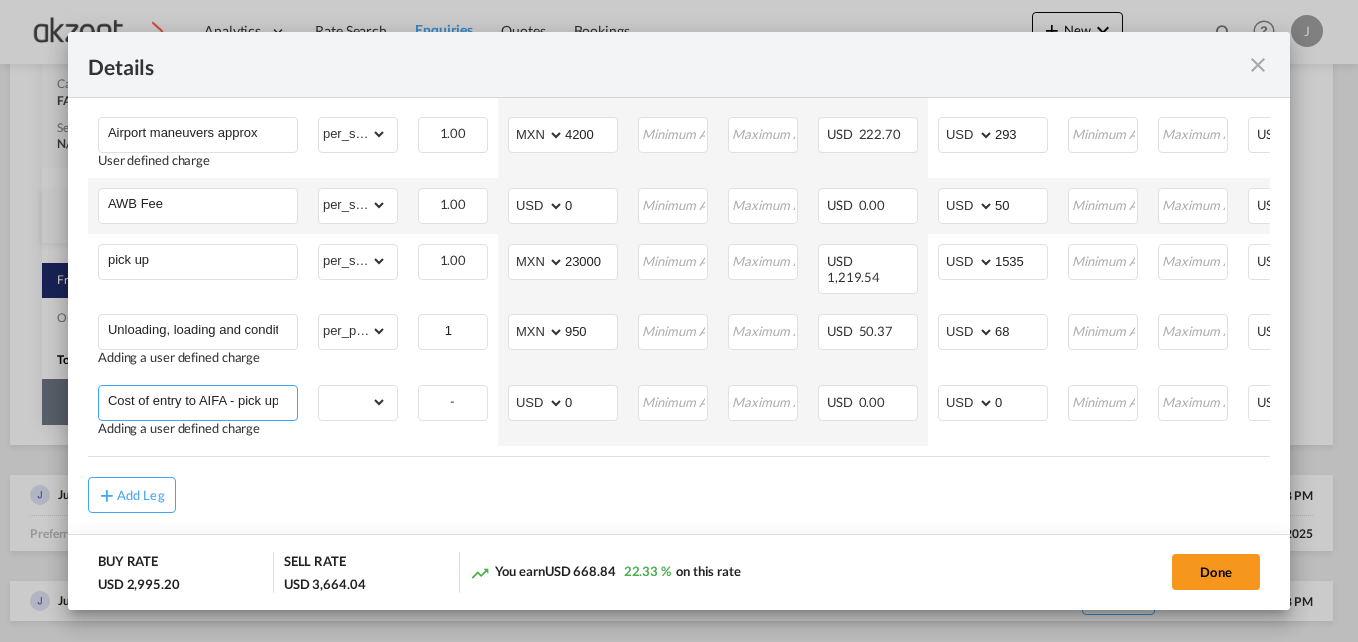 scroll, scrollTop: 0, scrollLeft: 18, axis: horizontal 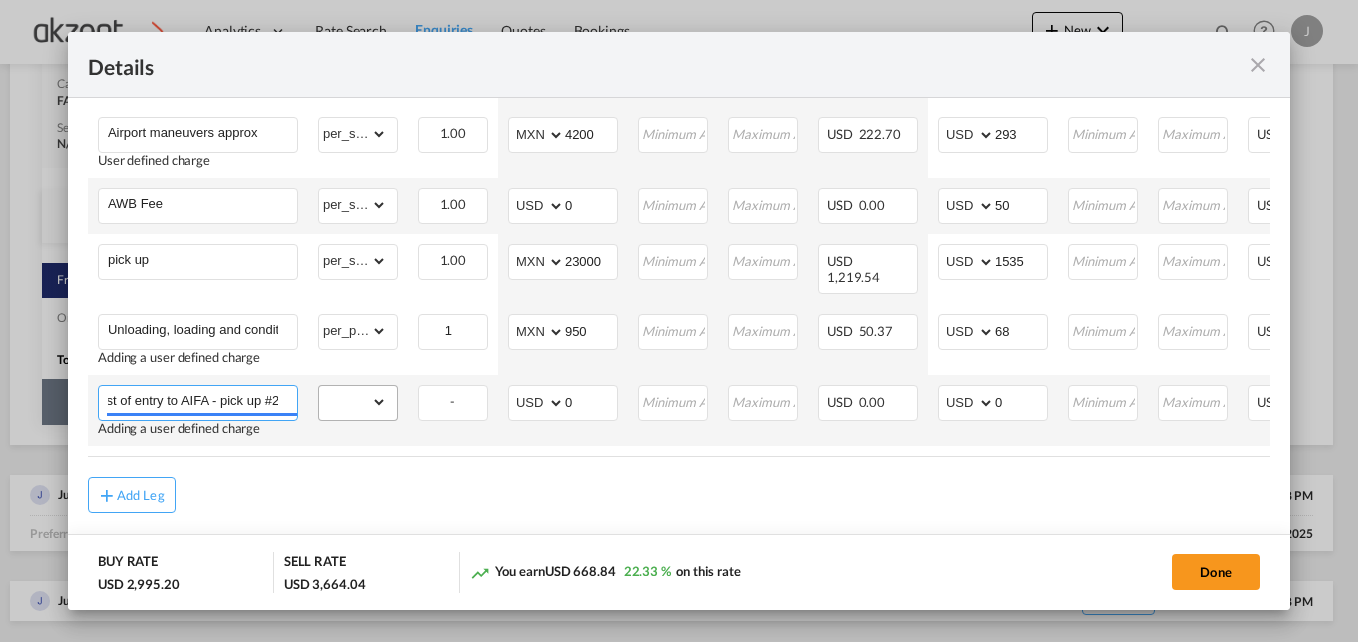 type on "Cost of entry to AIFA - pick up #2" 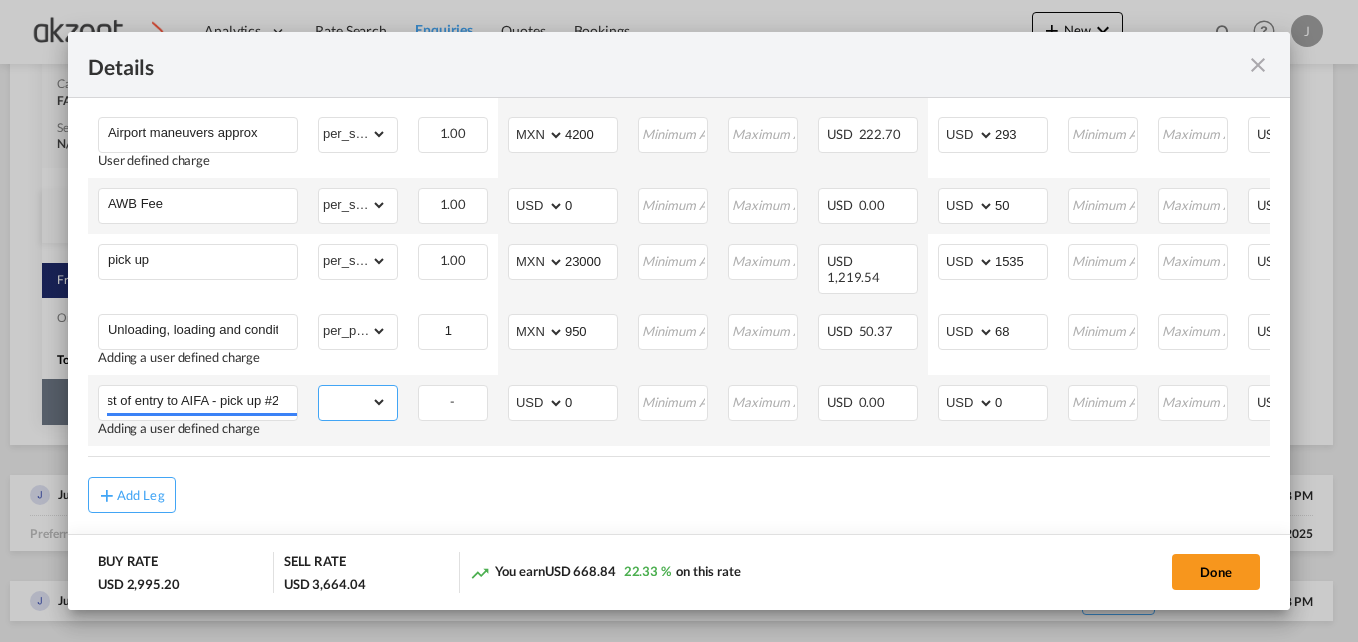 click on "gross_weight
volumetric_weight
per_shipment
per_bl
per_km
per_hawb
per_kg
per_pallet
per_carton
flat
chargeable_weight
per_ton
per_cbm
per_hbl
per_w/m
per_awb
per_sbl
per shipping bill
per_quintal
per_lbs
per_vehicle
per_shift
per_invoice
per_package
per_day
per_revalidation
per_declaration
per_document
per clearance" at bounding box center [353, 402] 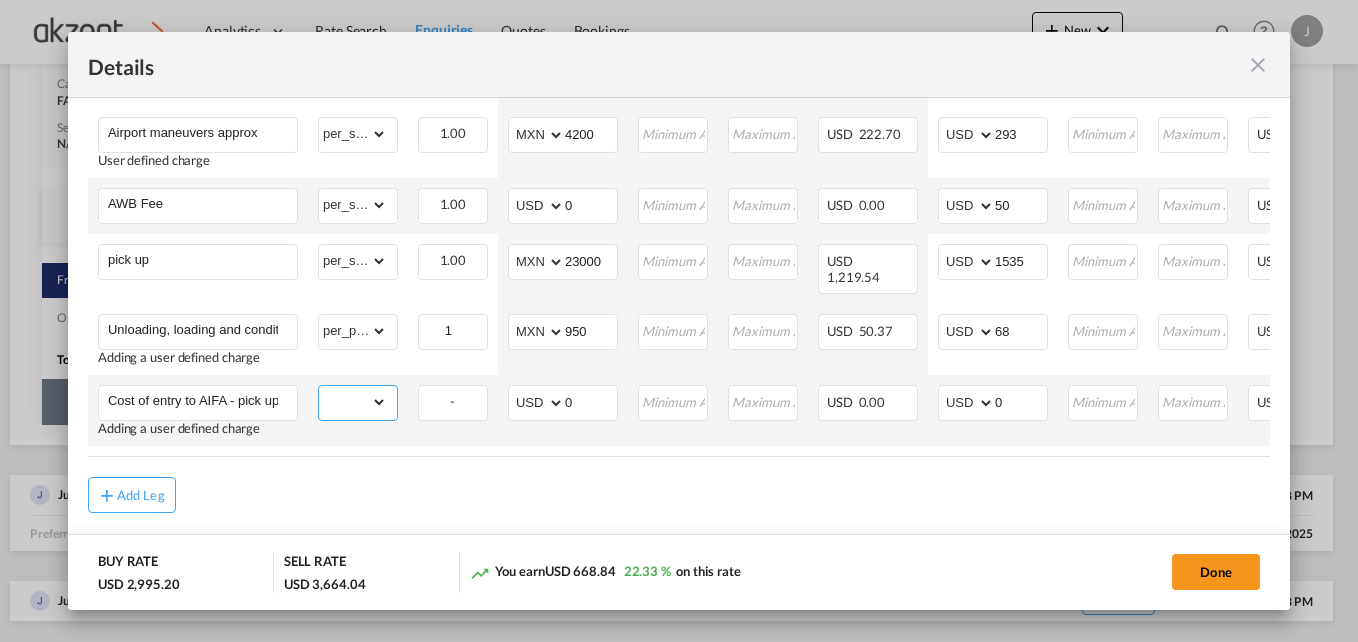 select on "per_shipment" 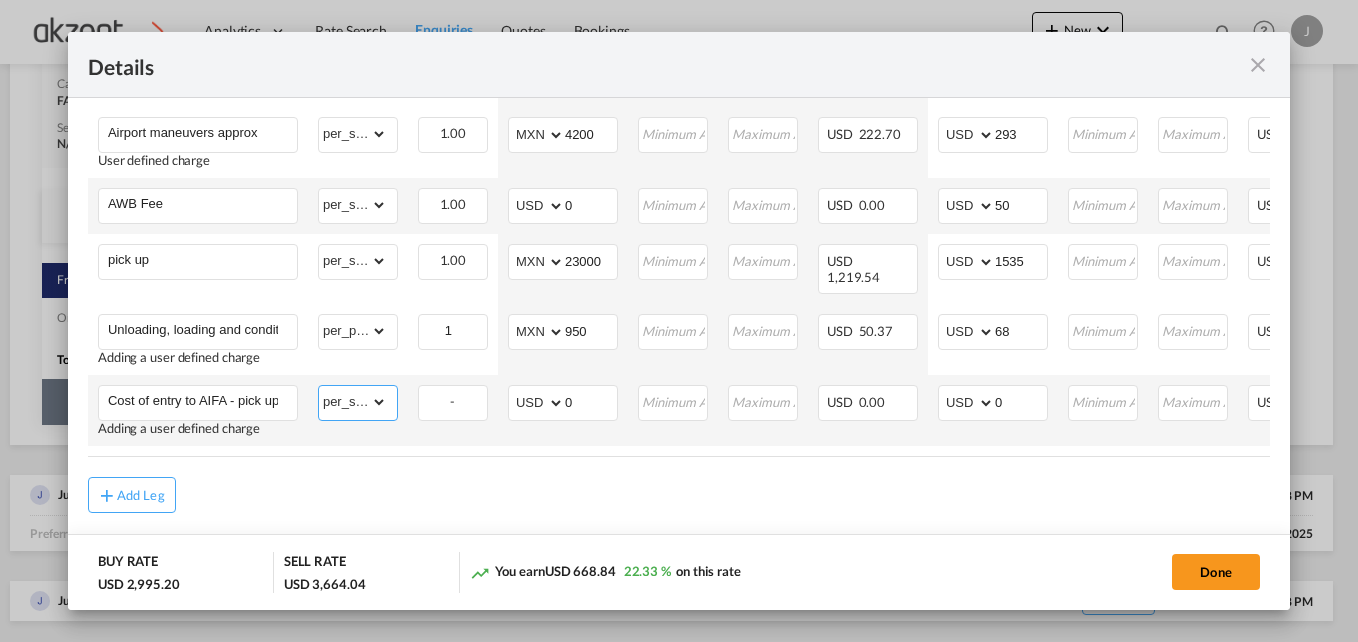 click on "gross_weight
volumetric_weight
per_shipment
per_bl
per_km
per_hawb
per_kg
per_pallet
per_carton
flat
chargeable_weight
per_ton
per_cbm
per_hbl
per_w/m
per_awb
per_sbl
per shipping bill
per_quintal
per_lbs
per_vehicle
per_shift
per_invoice
per_package
per_day
per_revalidation
per_declaration
per_document
per clearance" at bounding box center [353, 402] 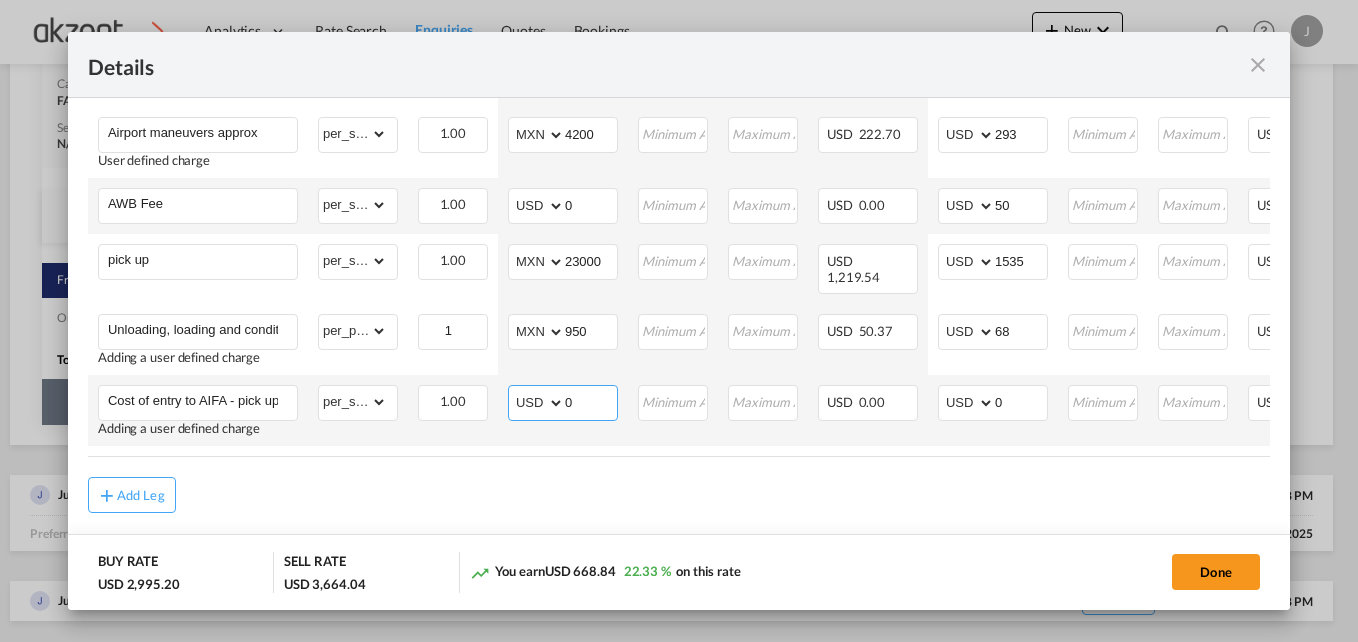 click on "AED AFN ALL AMD ANG AOA ARS AUD AWG AZN BAM BBD BDT BGN BHD BIF BMD BND BOB BRL BSD BTN BWP BYN BZD CAD CDF CHF CLP CNY COP CRC CUC CUP CVE CZK DJF DKK DOP DZD EGP ERN ETB EUR FJD FKP FOK GBP GEL GGP GHS GIP GMD GNF GTQ GYD HKD HNL HRK HTG HUF IDR ILS IMP INR IQD IRR ISK JMD JOD JPY KES KGS KHR KID KMF KRW KWD KYD KZT LAK LBP LKR LRD LSL LYD MAD MDL MGA MKD MMK MNT MOP MRU MUR MVR MWK MXN MYR MZN NAD NGN NIO NOK NPR NZD OMR PAB PEN PGK PHP PKR PLN PYG QAR RON RSD RUB RWF SAR SBD SCR SDG SEK SGD SHP SLL SOS SRD SSP STN SYP SZL THB TJS TMT TND TOP TRY TTD TVD TWD TZS UAH UGX USD UYU UZS VES VND VUV WST XAF XCD XDR XOF XPF YER ZAR ZMW" at bounding box center [538, 403] 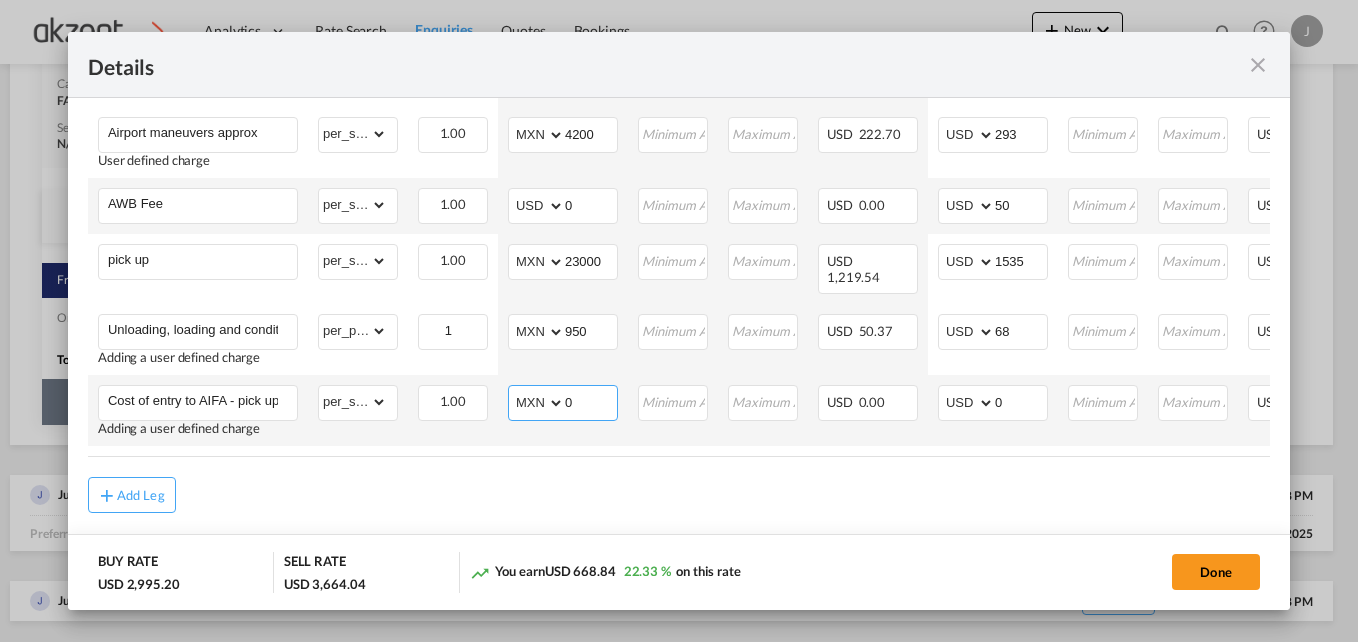 click on "AED AFN ALL AMD ANG AOA ARS AUD AWG AZN BAM BBD BDT BGN BHD BIF BMD BND BOB BRL BSD BTN BWP BYN BZD CAD CDF CHF CLP CNY COP CRC CUC CUP CVE CZK DJF DKK DOP DZD EGP ERN ETB EUR FJD FKP FOK GBP GEL GGP GHS GIP GMD GNF GTQ GYD HKD HNL HRK HTG HUF IDR ILS IMP INR IQD IRR ISK JMD JOD JPY KES KGS KHR KID KMF KRW KWD KYD KZT LAK LBP LKR LRD LSL LYD MAD MDL MGA MKD MMK MNT MOP MRU MUR MVR MWK MXN MYR MZN NAD NGN NIO NOK NPR NZD OMR PAB PEN PGK PHP PKR PLN PYG QAR RON RSD RUB RWF SAR SBD SCR SDG SEK SGD SHP SLL SOS SRD SSP STN SYP SZL THB TJS TMT TND TOP TRY TTD TVD TWD TZS UAH UGX USD UYU UZS VES VND VUV WST XAF XCD XDR XOF XPF YER ZAR ZMW" at bounding box center [538, 403] 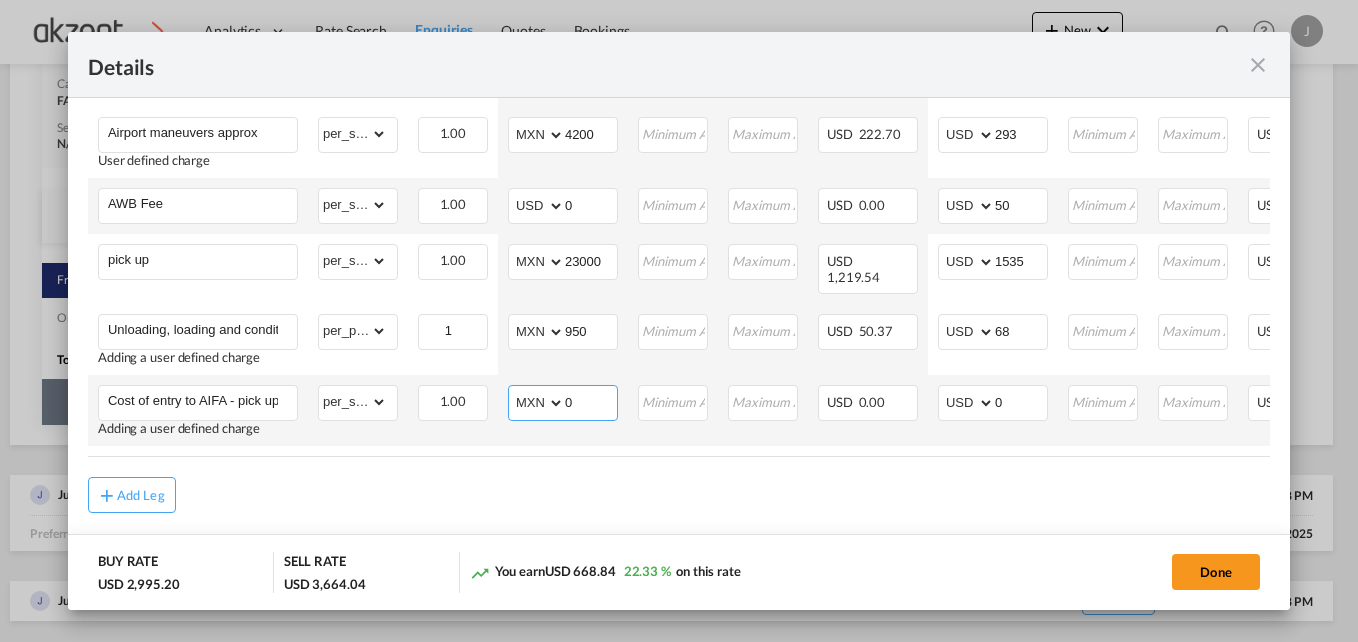 click on "0" at bounding box center (591, 401) 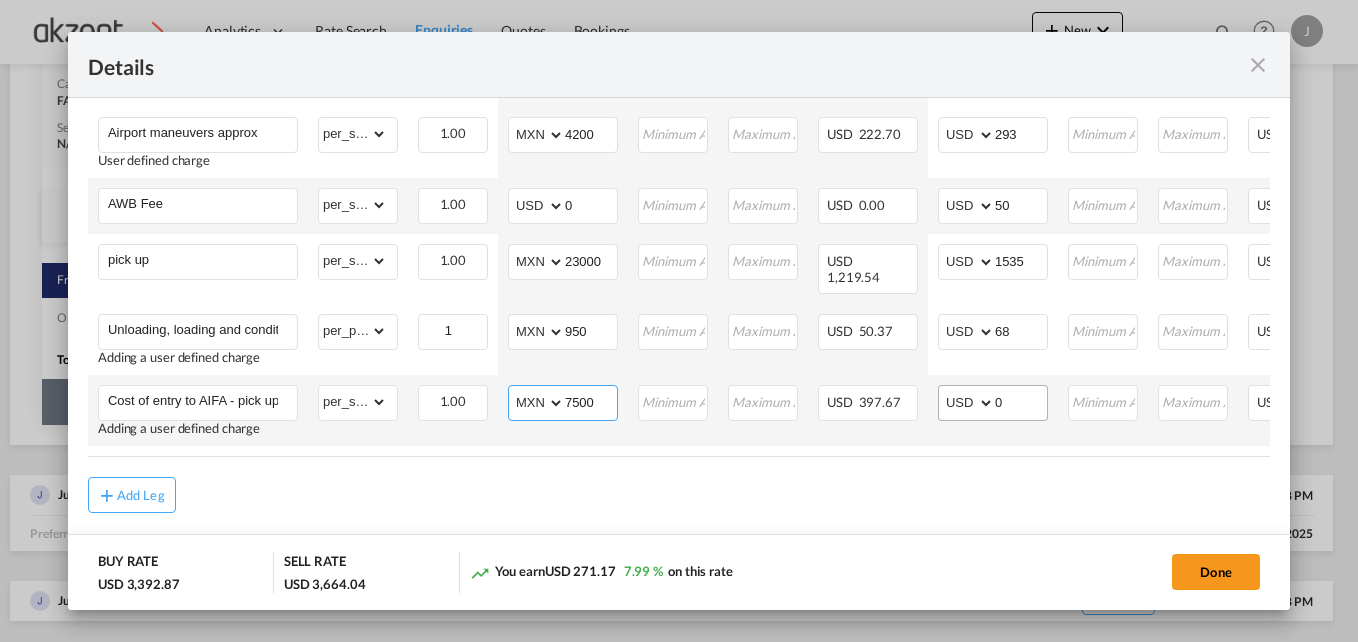 type on "7500" 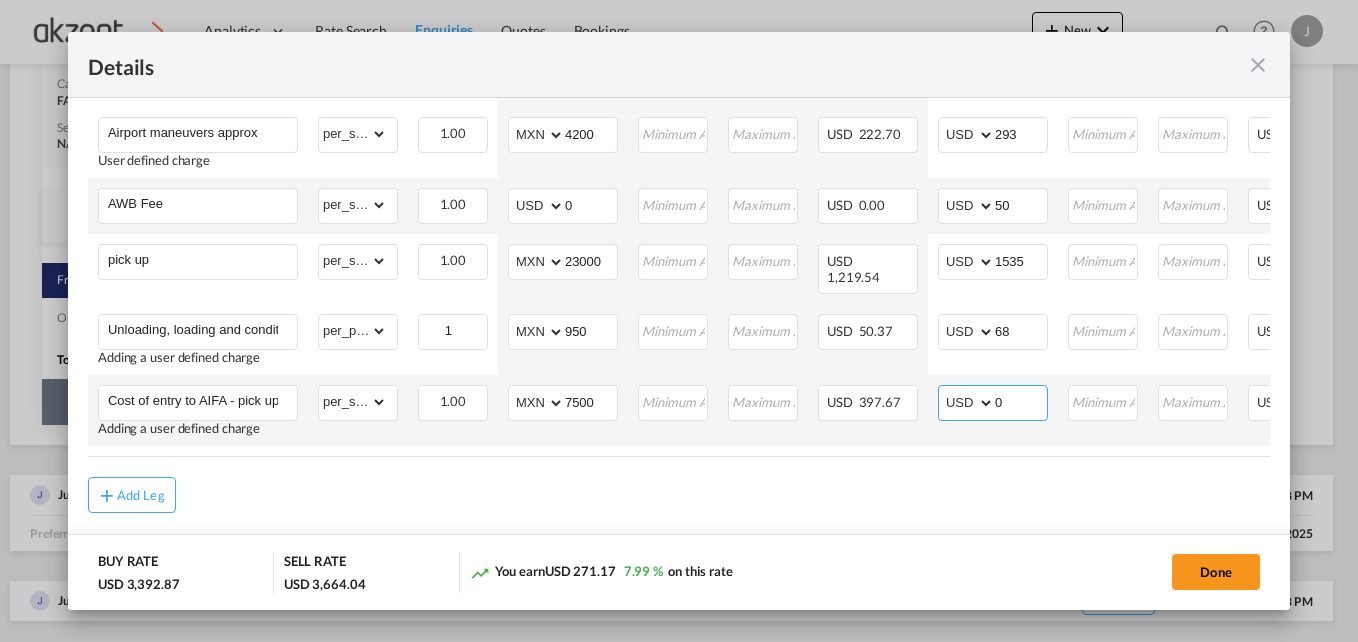 click on "0" at bounding box center (1021, 401) 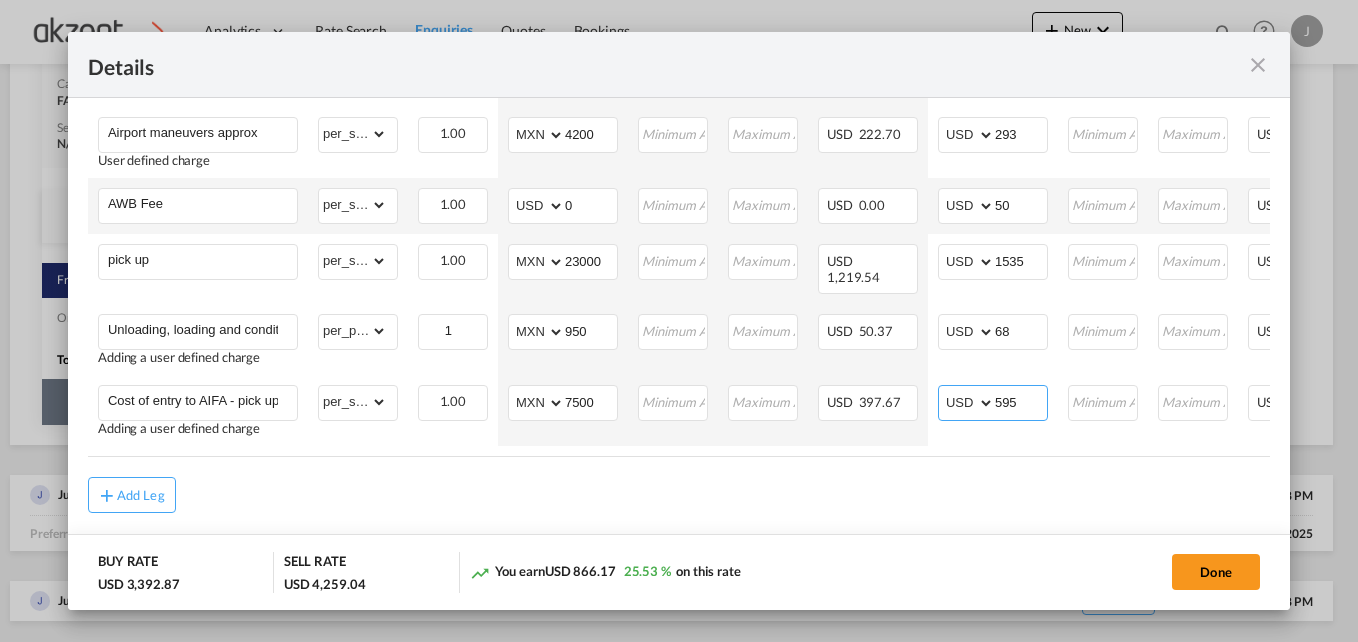 type on "595" 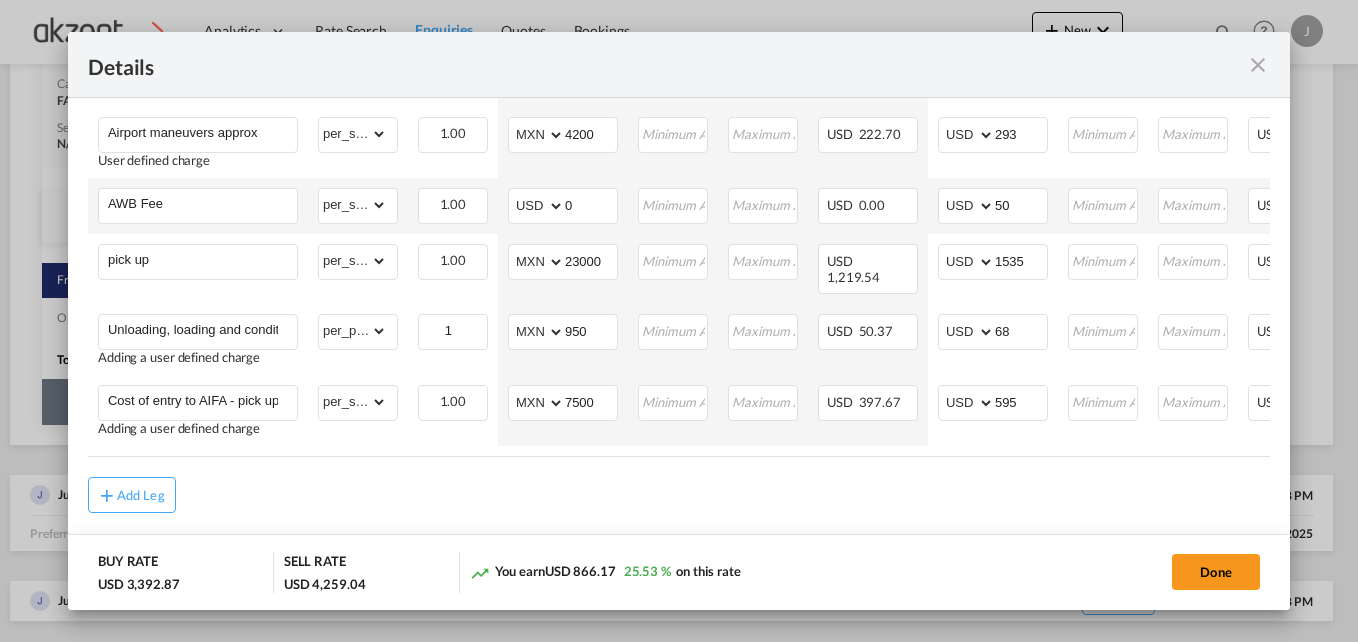scroll, scrollTop: 0, scrollLeft: 250, axis: horizontal 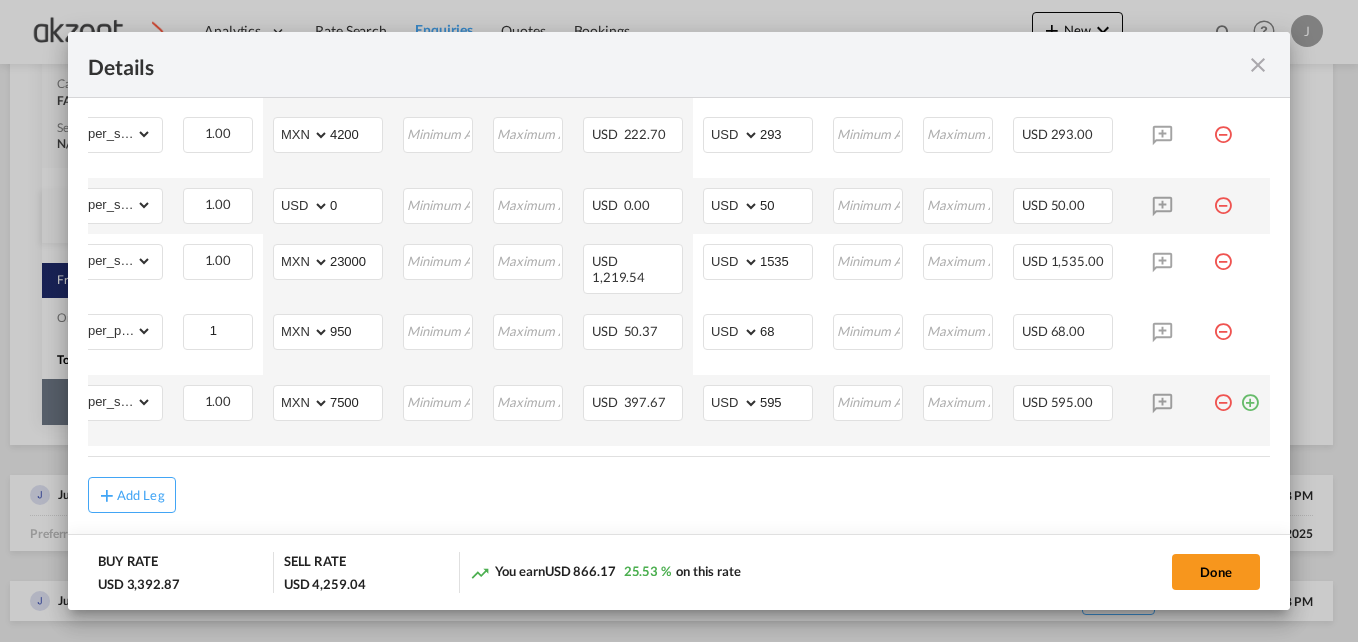click at bounding box center [1250, 395] 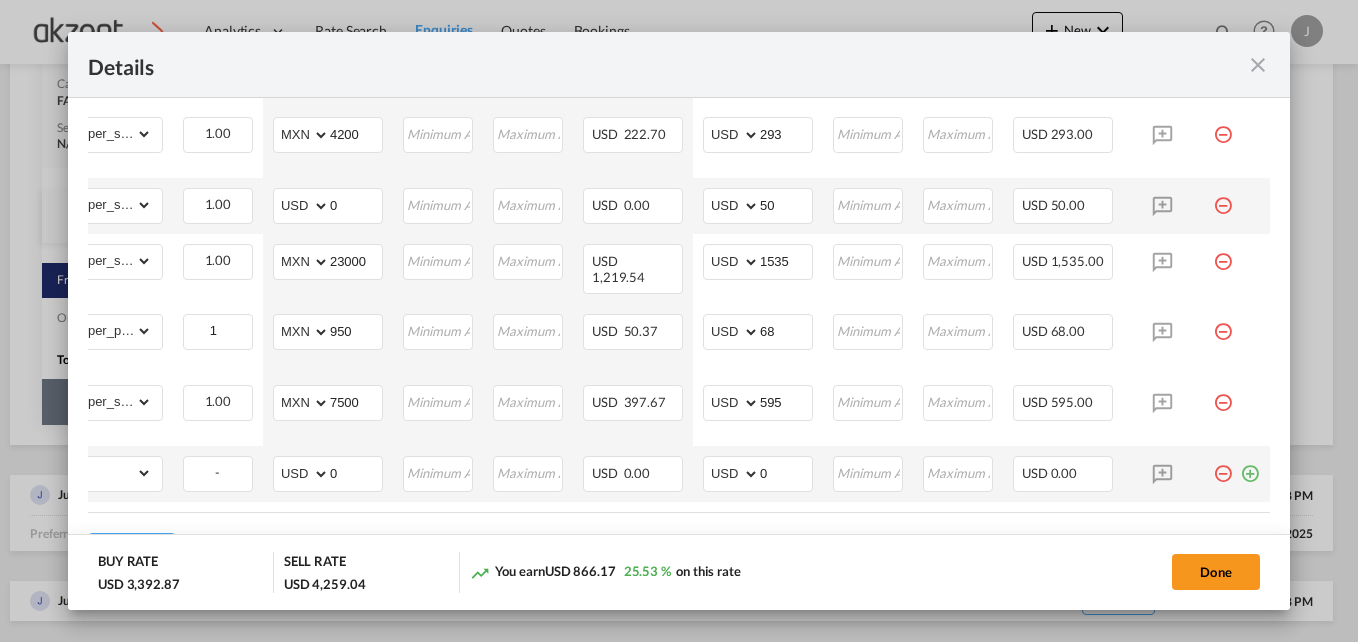 scroll, scrollTop: 0, scrollLeft: 0, axis: both 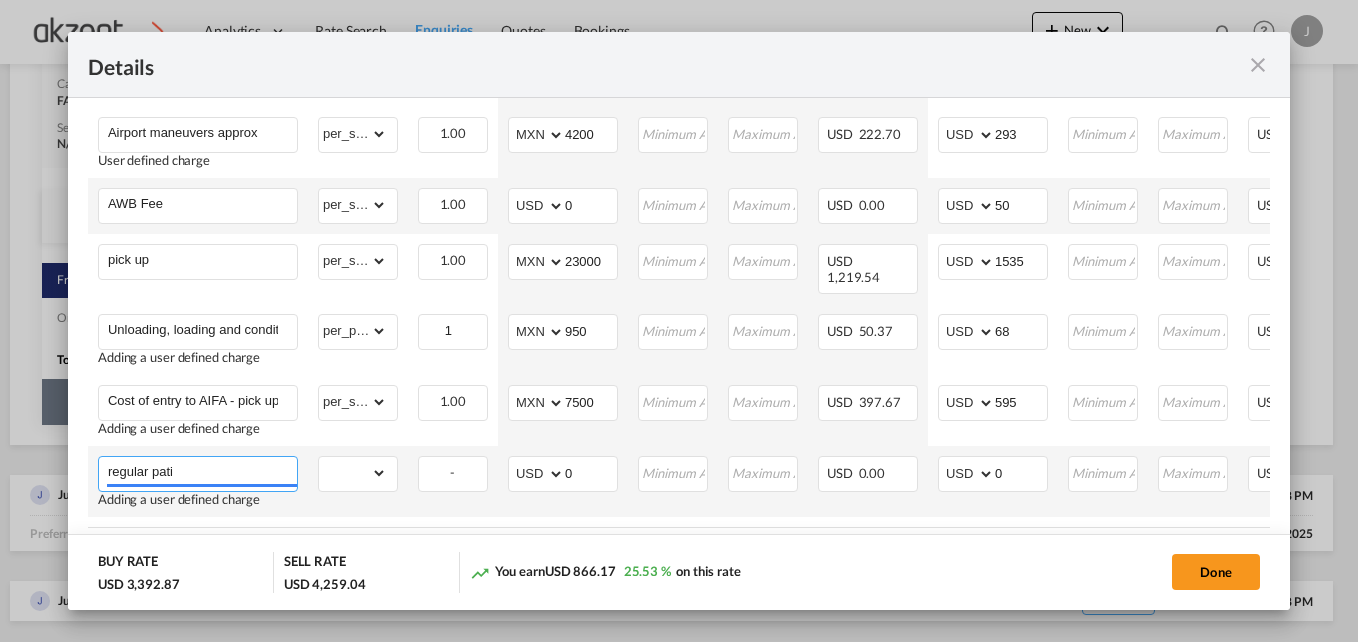 type on "regular patio" 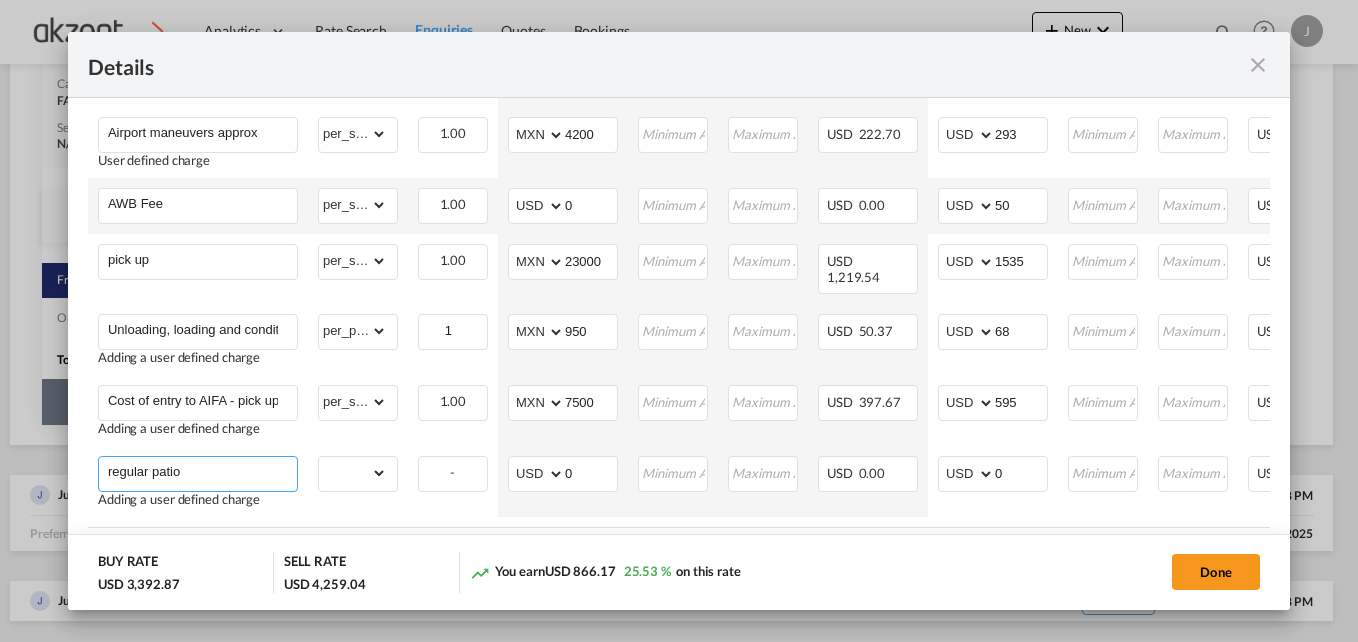 drag, startPoint x: 196, startPoint y: 464, endPoint x: 85, endPoint y: 464, distance: 111 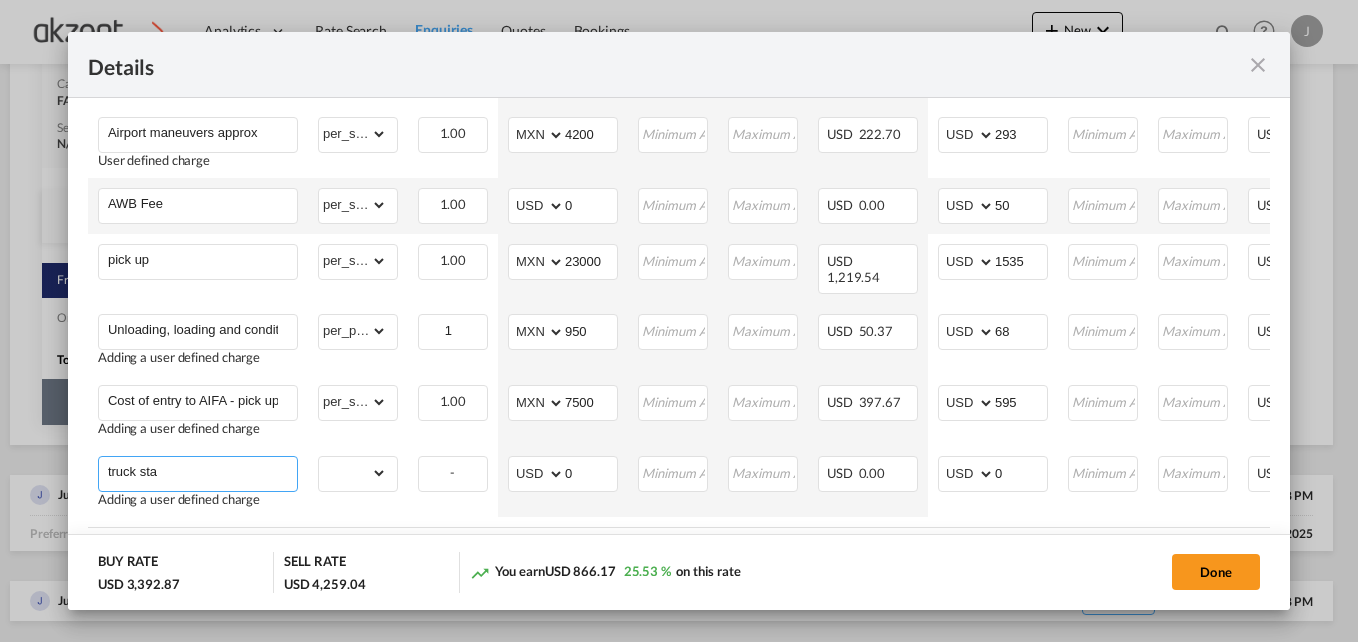 drag, startPoint x: 202, startPoint y: 461, endPoint x: 62, endPoint y: 459, distance: 140.01428 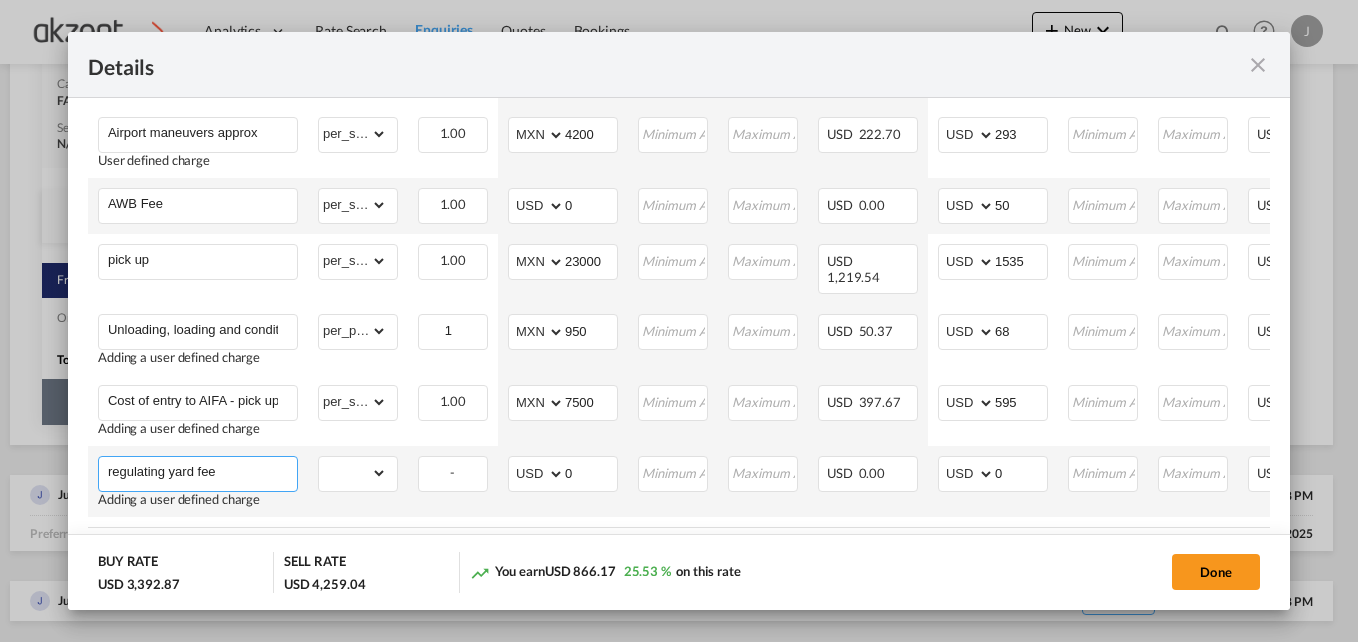 click on "regulating yard fee" at bounding box center (202, 472) 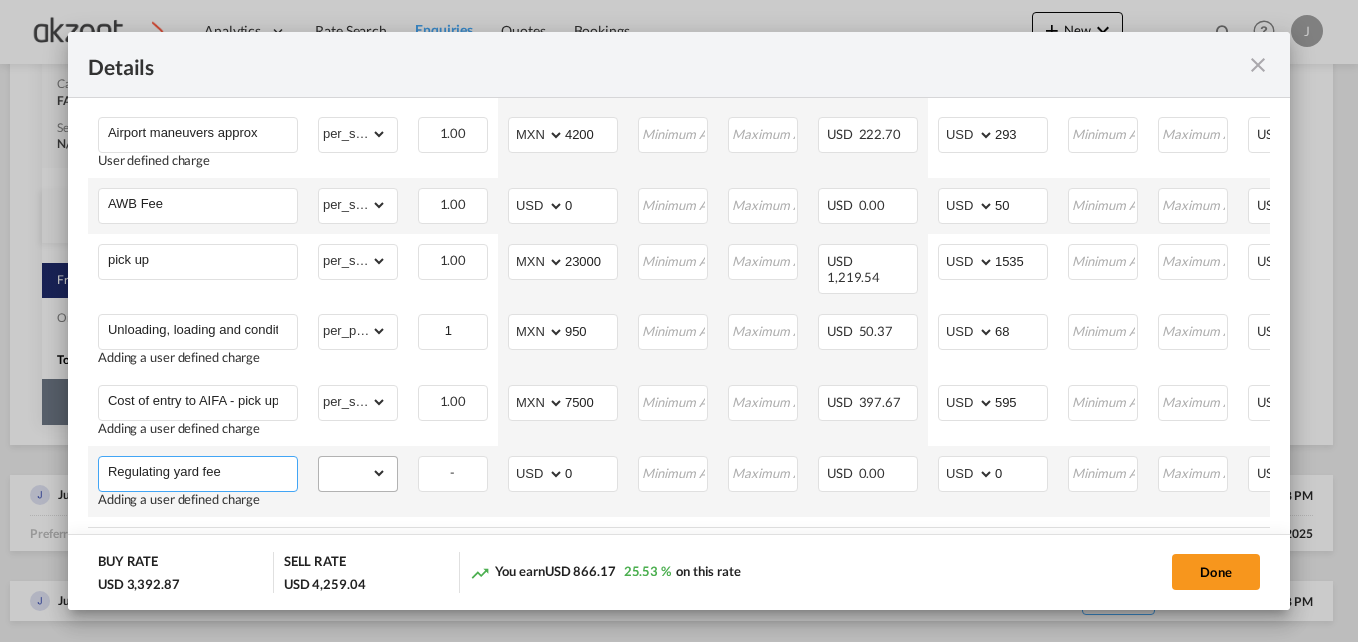 type on "Regulating yard fee" 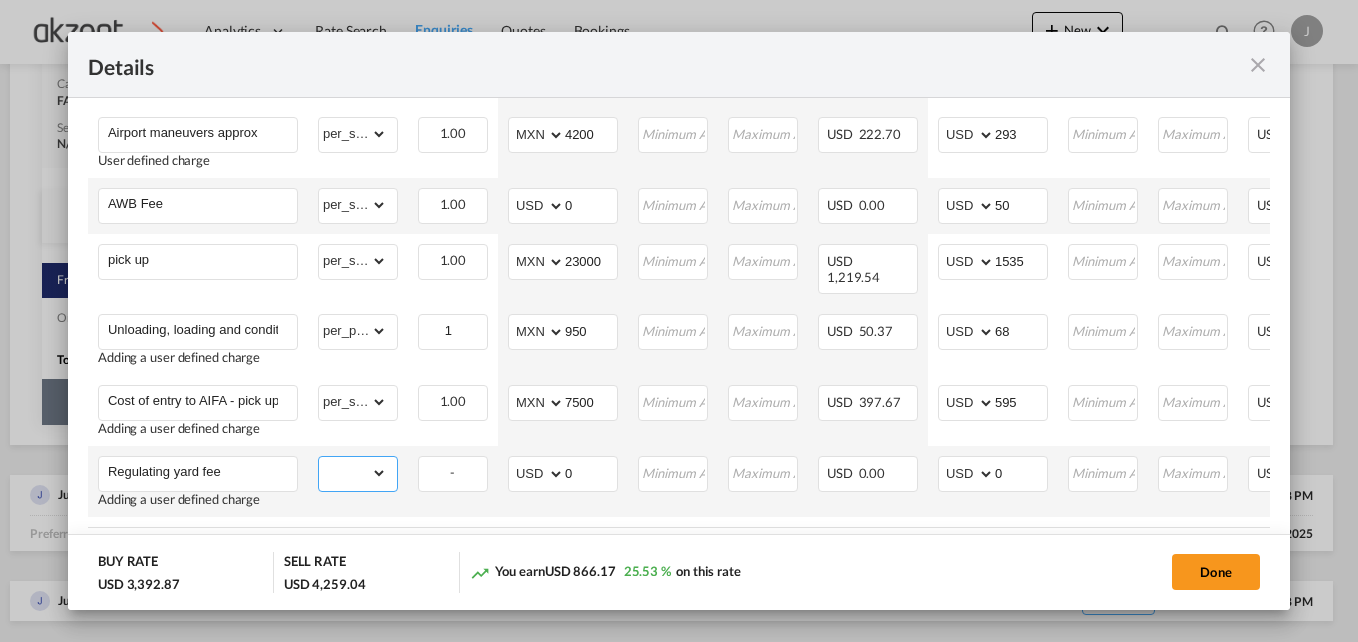 click on "gross_weight
volumetric_weight
per_shipment
per_bl
per_km
per_hawb
per_kg
per_pallet
per_carton
flat
chargeable_weight
per_ton
per_cbm
per_hbl
per_w/m
per_awb
per_sbl
per shipping bill
per_quintal
per_lbs
per_vehicle
per_shift
per_invoice
per_package
per_day
per_revalidation
per_declaration
per_document
per clearance" at bounding box center (353, 473) 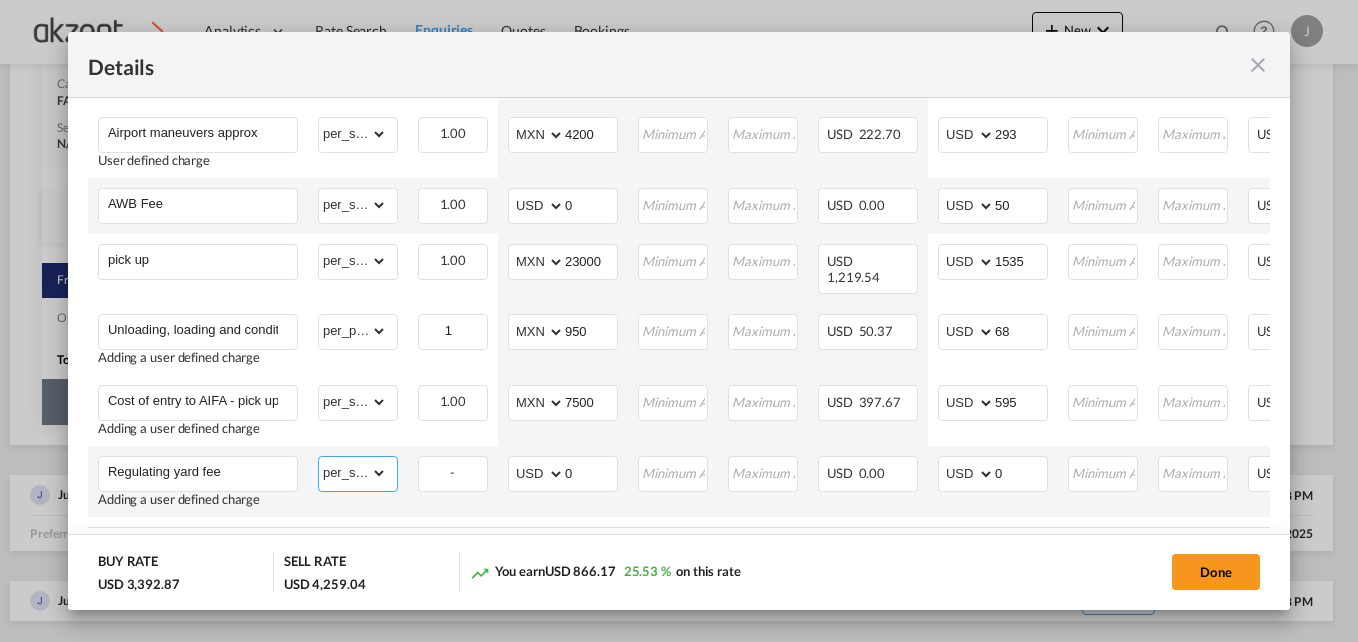 click on "gross_weight
volumetric_weight
per_shipment
per_bl
per_km
per_hawb
per_kg
per_pallet
per_carton
flat
chargeable_weight
per_ton
per_cbm
per_hbl
per_w/m
per_awb
per_sbl
per shipping bill
per_quintal
per_lbs
per_vehicle
per_shift
per_invoice
per_package
per_day
per_revalidation
per_declaration
per_document
per clearance" at bounding box center [353, 473] 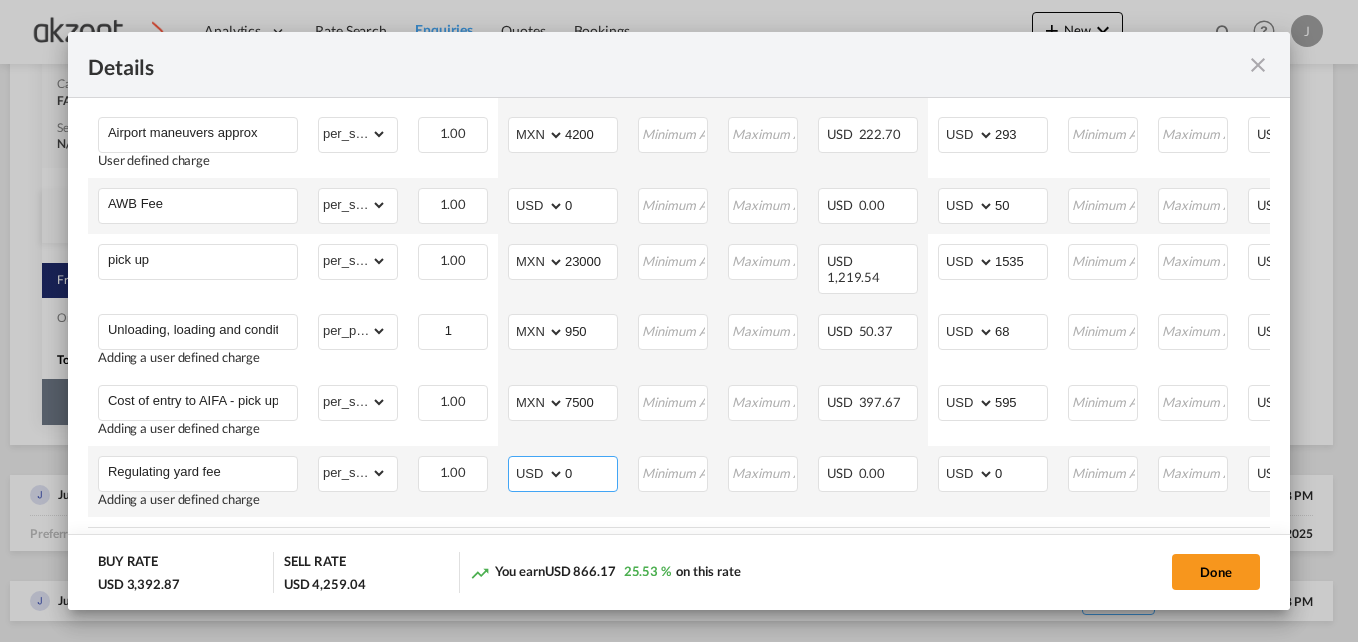 click on "0" at bounding box center (591, 472) 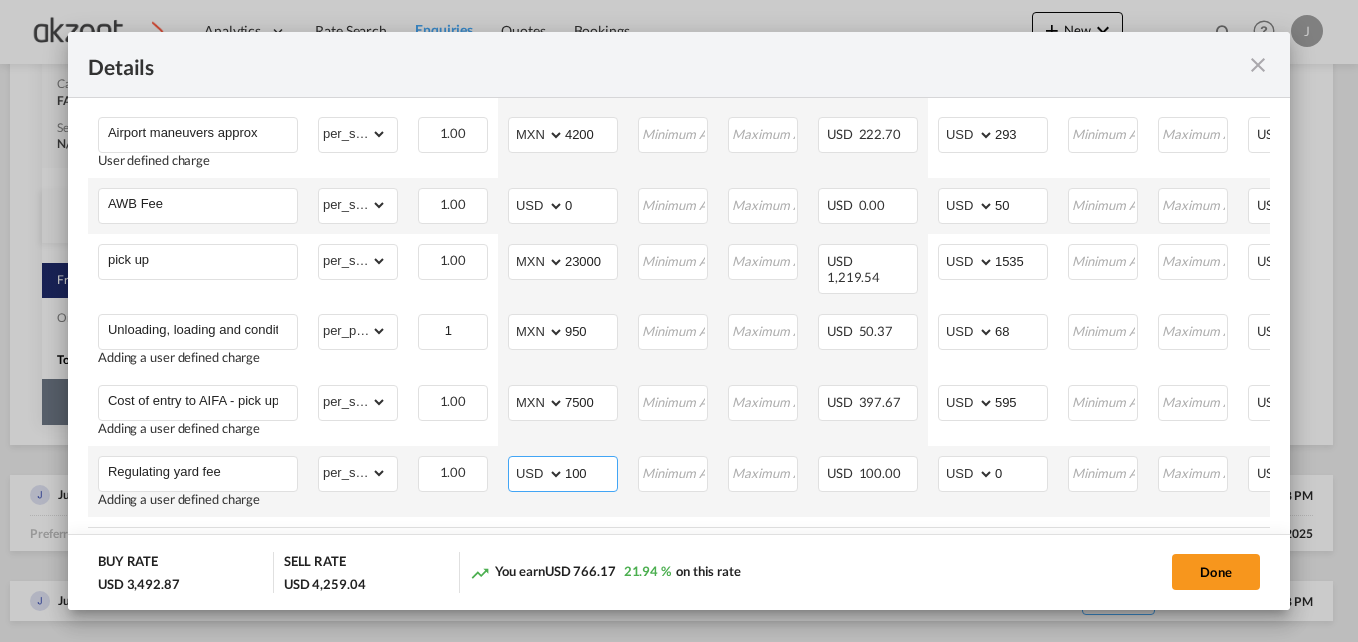type on "100" 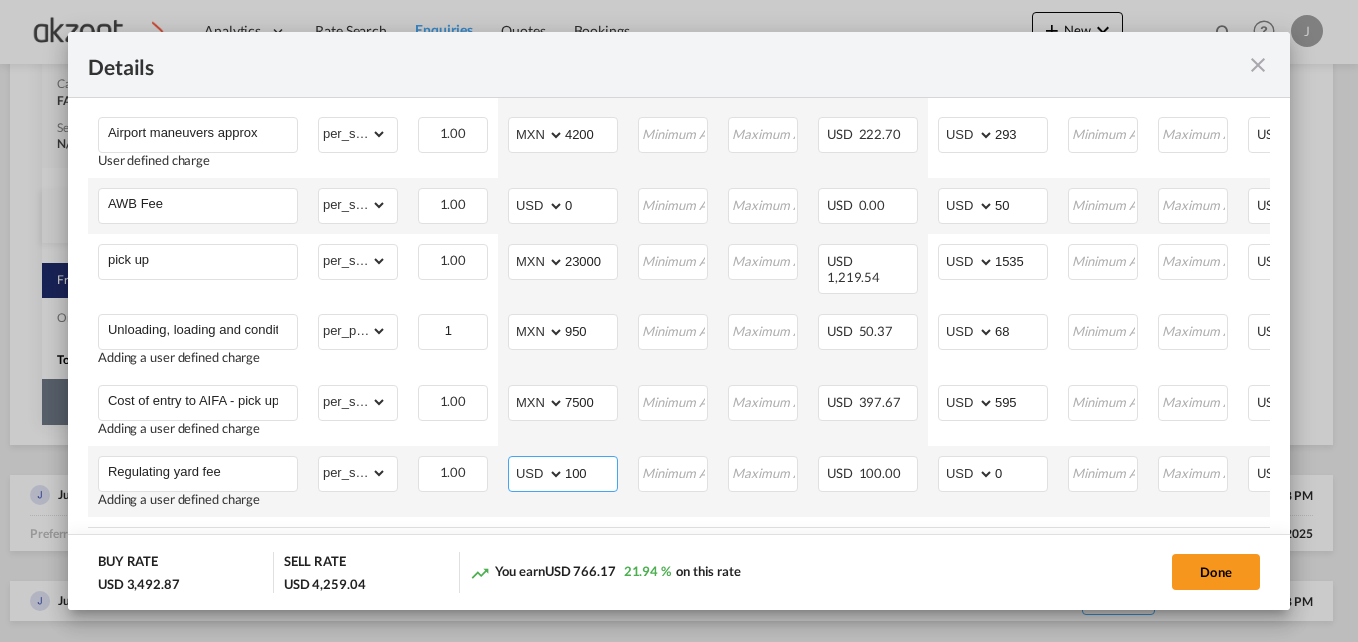 click on "AED AFN ALL AMD ANG AOA ARS AUD AWG AZN BAM BBD BDT BGN BHD BIF BMD BND BOB BRL BSD BTN BWP BYN BZD CAD CDF CHF CLP CNY COP CRC CUC CUP CVE CZK DJF DKK DOP DZD EGP ERN ETB EUR FJD FKP FOK GBP GEL GGP GHS GIP GMD GNF GTQ GYD HKD HNL HRK HTG HUF IDR ILS IMP INR IQD IRR ISK JMD JOD JPY KES KGS KHR KID KMF KRW KWD KYD KZT LAK LBP LKR LRD LSL LYD MAD MDL MGA MKD MMK MNT MOP MRU MUR MVR MWK MXN MYR MZN NAD NGN NIO NOK NPR NZD OMR PAB PEN PGK PHP PKR PLN PYG QAR RON RSD RUB RWF SAR SBD SCR SDG SEK SGD SHP SLL SOS SRD SSP STN SYP SZL THB TJS TMT TND TOP TRY TTD TVD TWD TZS UAH UGX USD UYU UZS VES VND VUV WST XAF XCD XDR XOF XPF YER ZAR ZMW" at bounding box center (538, 474) 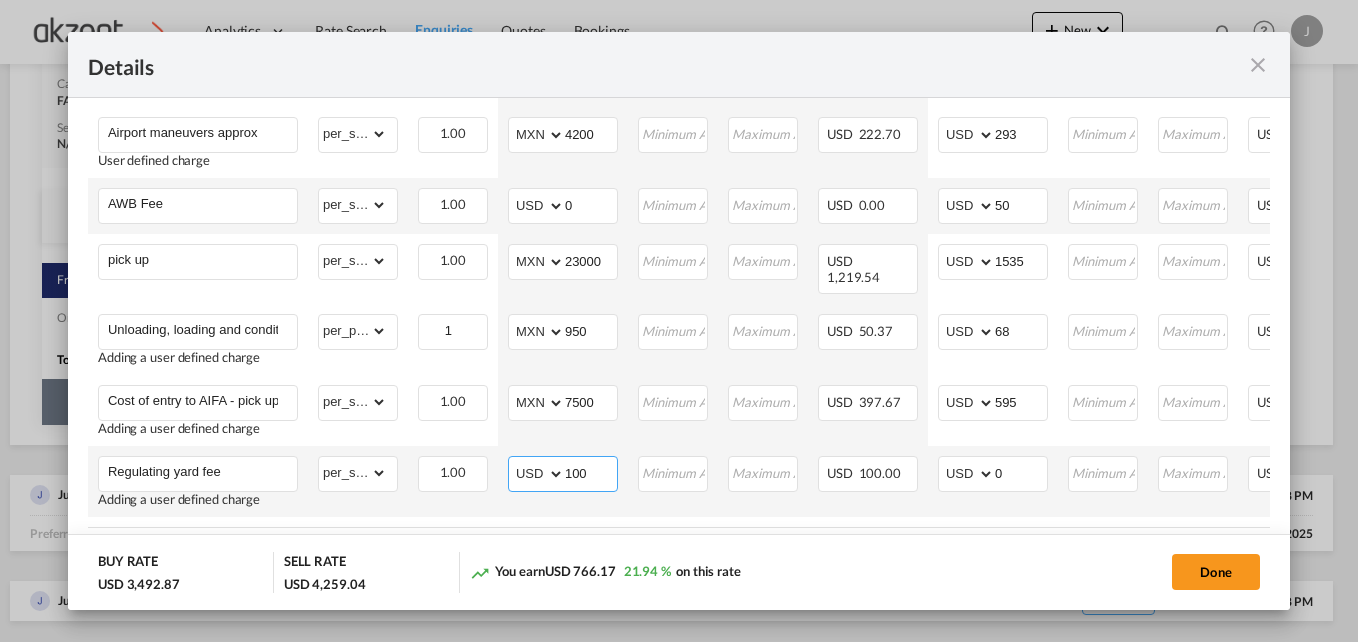 select on "string:MXN" 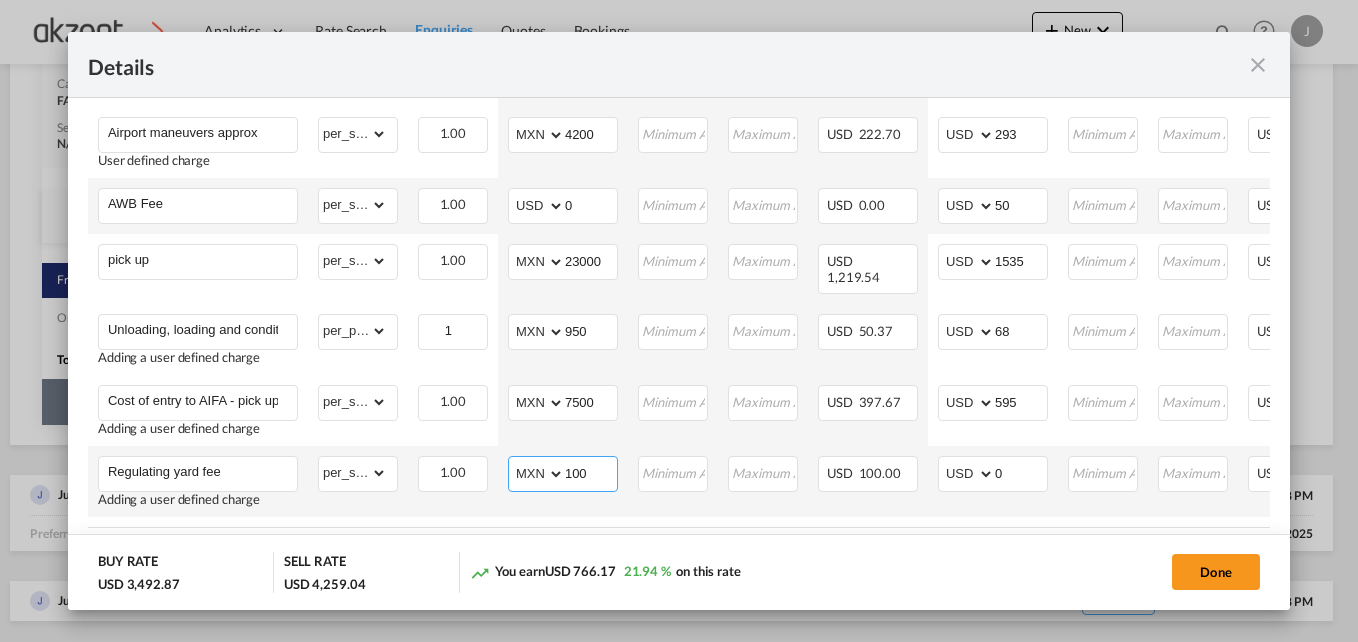 click on "AED AFN ALL AMD ANG AOA ARS AUD AWG AZN BAM BBD BDT BGN BHD BIF BMD BND BOB BRL BSD BTN BWP BYN BZD CAD CDF CHF CLP CNY COP CRC CUC CUP CVE CZK DJF DKK DOP DZD EGP ERN ETB EUR FJD FKP FOK GBP GEL GGP GHS GIP GMD GNF GTQ GYD HKD HNL HRK HTG HUF IDR ILS IMP INR IQD IRR ISK JMD JOD JPY KES KGS KHR KID KMF KRW KWD KYD KZT LAK LBP LKR LRD LSL LYD MAD MDL MGA MKD MMK MNT MOP MRU MUR MVR MWK MXN MYR MZN NAD NGN NIO NOK NPR NZD OMR PAB PEN PGK PHP PKR PLN PYG QAR RON RSD RUB RWF SAR SBD SCR SDG SEK SGD SHP SLL SOS SRD SSP STN SYP SZL THB TJS TMT TND TOP TRY TTD TVD TWD TZS UAH UGX USD UYU UZS VES VND VUV WST XAF XCD XDR XOF XPF YER ZAR ZMW" at bounding box center (538, 474) 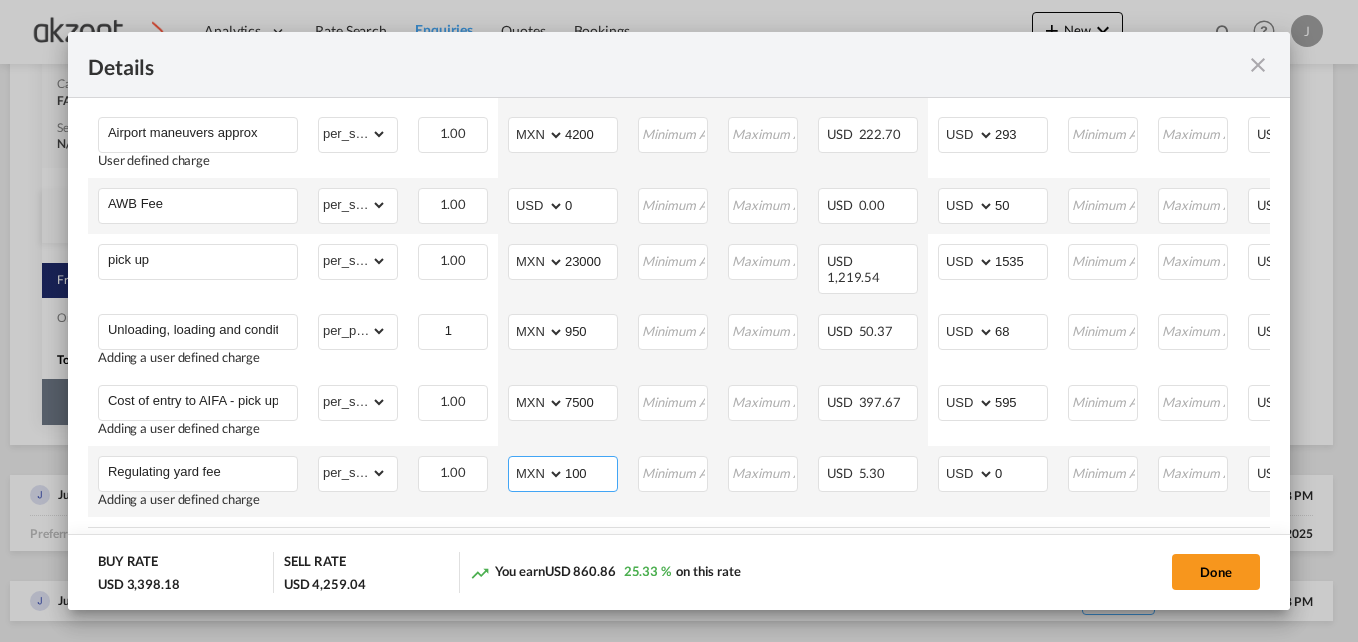 click on "100" at bounding box center (591, 472) 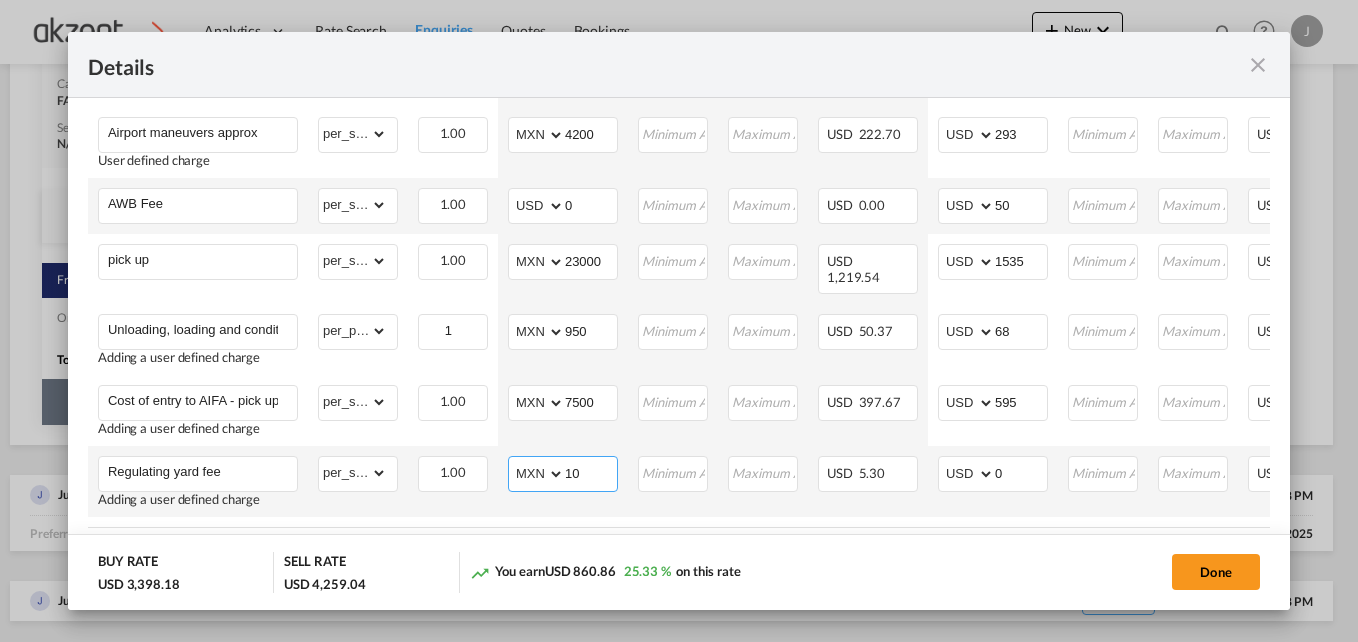 type on "1" 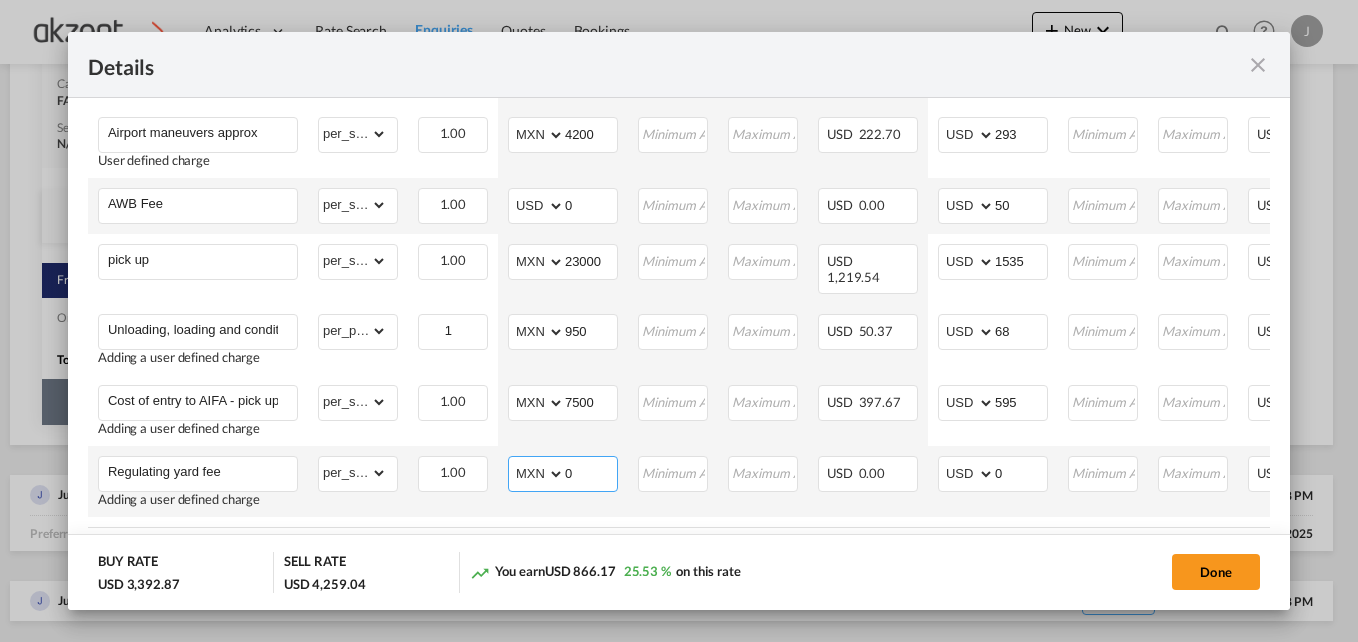 type on "0" 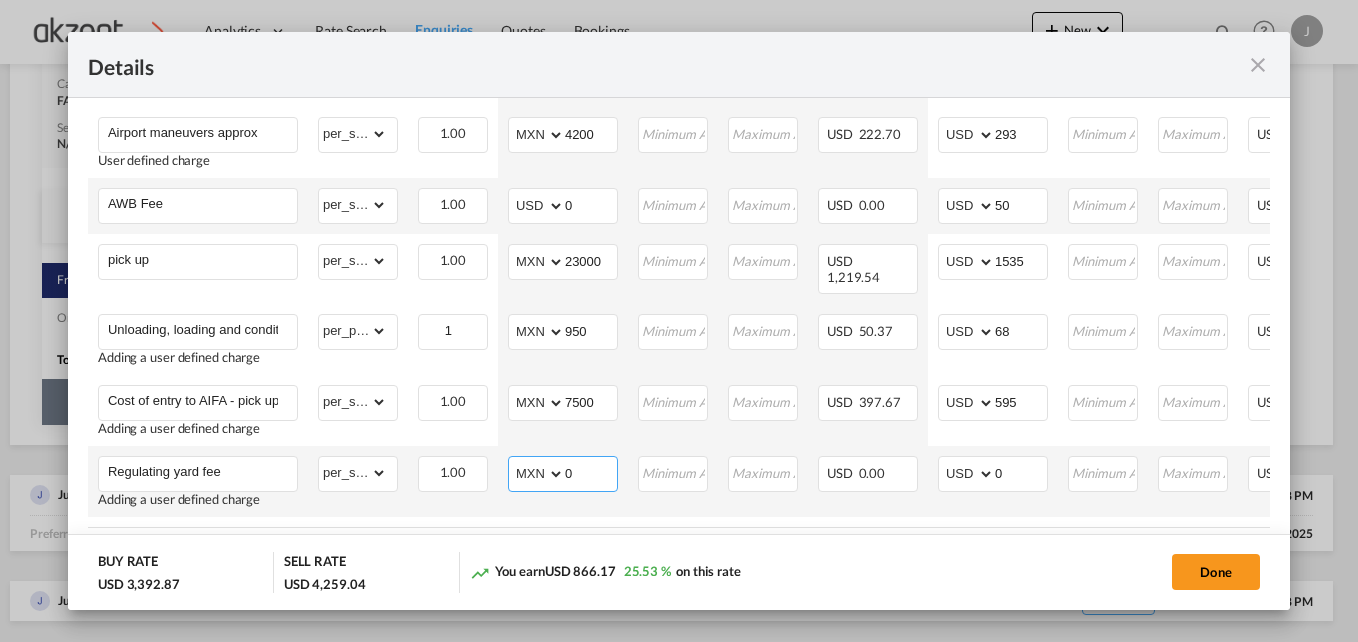 click on "AED AFN ALL AMD ANG AOA ARS AUD AWG AZN BAM BBD BDT BGN BHD BIF BMD BND BOB BRL BSD BTN BWP BYN BZD CAD CDF CHF CLP CNY COP CRC CUC CUP CVE CZK DJF DKK DOP DZD EGP ERN ETB EUR FJD FKP FOK GBP GEL GGP GHS GIP GMD GNF GTQ GYD HKD HNL HRK HTG HUF IDR ILS IMP INR IQD IRR ISK JMD JOD JPY KES KGS KHR KID KMF KRW KWD KYD KZT LAK LBP LKR LRD LSL LYD MAD MDL MGA MKD MMK MNT MOP MRU MUR MVR MWK MXN MYR MZN NAD NGN NIO NOK NPR NZD OMR PAB PEN PGK PHP PKR PLN PYG QAR RON RSD RUB RWF SAR SBD SCR SDG SEK SGD SHP SLL SOS SRD SSP STN SYP SZL THB TJS TMT TND TOP TRY TTD TVD TWD TZS UAH UGX USD UYU UZS VES VND VUV WST XAF XCD XDR XOF XPF YER ZAR ZMW" at bounding box center (538, 474) 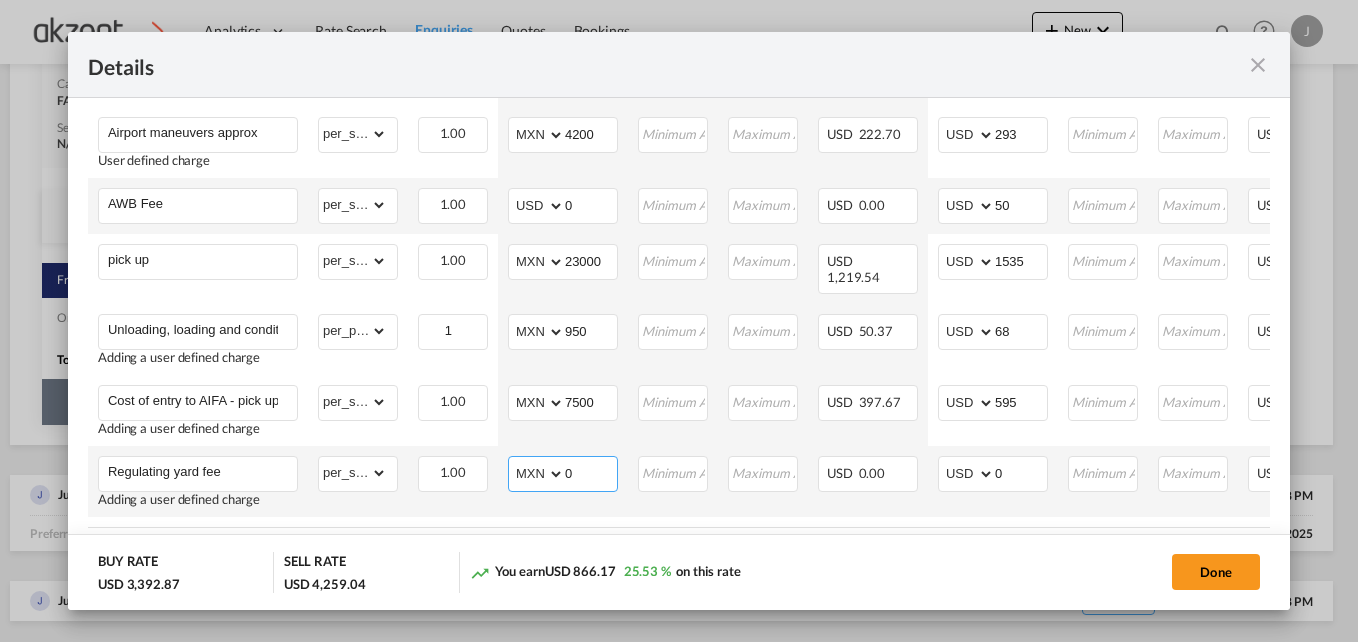 select on "string:USD" 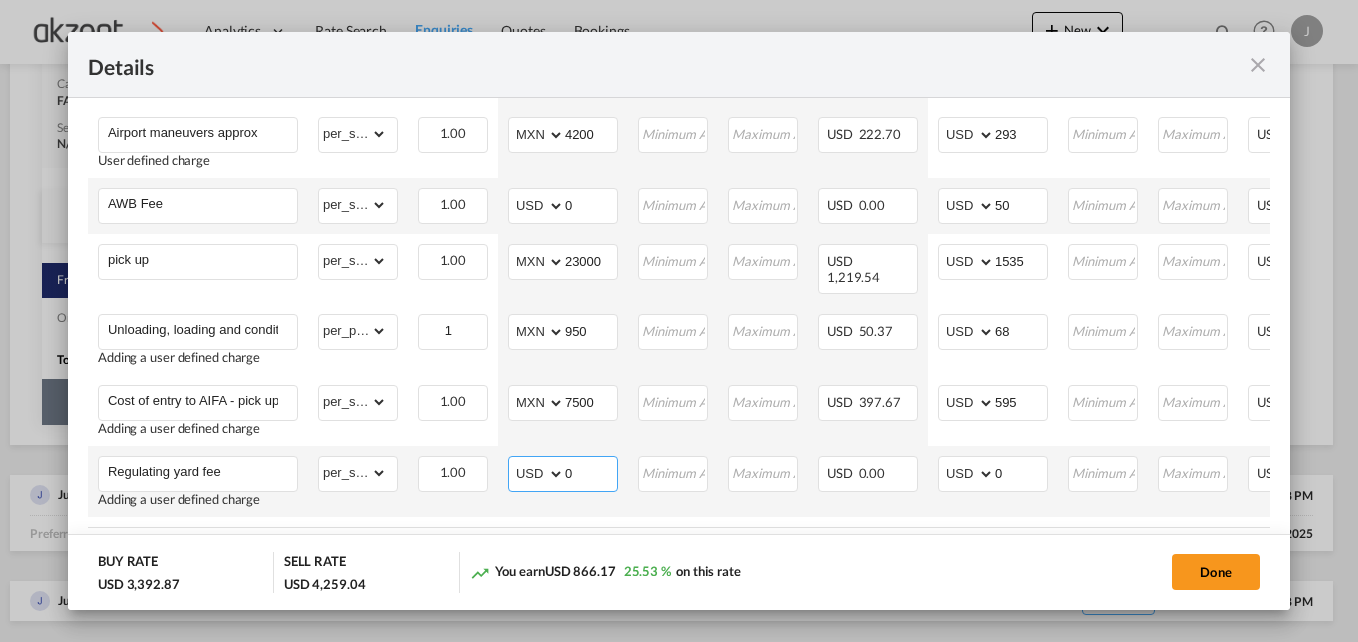 click on "AED AFN ALL AMD ANG AOA ARS AUD AWG AZN BAM BBD BDT BGN BHD BIF BMD BND BOB BRL BSD BTN BWP BYN BZD CAD CDF CHF CLP CNY COP CRC CUC CUP CVE CZK DJF DKK DOP DZD EGP ERN ETB EUR FJD FKP FOK GBP GEL GGP GHS GIP GMD GNF GTQ GYD HKD HNL HRK HTG HUF IDR ILS IMP INR IQD IRR ISK JMD JOD JPY KES KGS KHR KID KMF KRW KWD KYD KZT LAK LBP LKR LRD LSL LYD MAD MDL MGA MKD MMK MNT MOP MRU MUR MVR MWK MXN MYR MZN NAD NGN NIO NOK NPR NZD OMR PAB PEN PGK PHP PKR PLN PYG QAR RON RSD RUB RWF SAR SBD SCR SDG SEK SGD SHP SLL SOS SRD SSP STN SYP SZL THB TJS TMT TND TOP TRY TTD TVD TWD TZS UAH UGX USD UYU UZS VES VND VUV WST XAF XCD XDR XOF XPF YER ZAR ZMW" at bounding box center (538, 474) 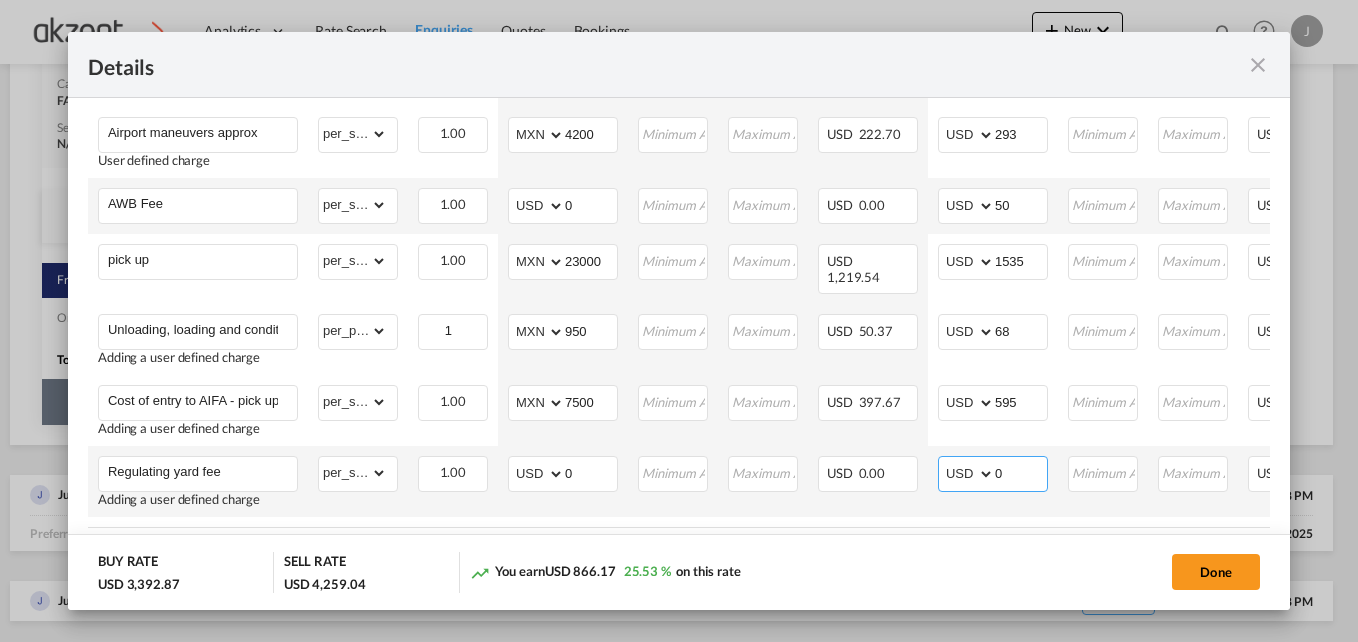 click on "0" at bounding box center (1021, 472) 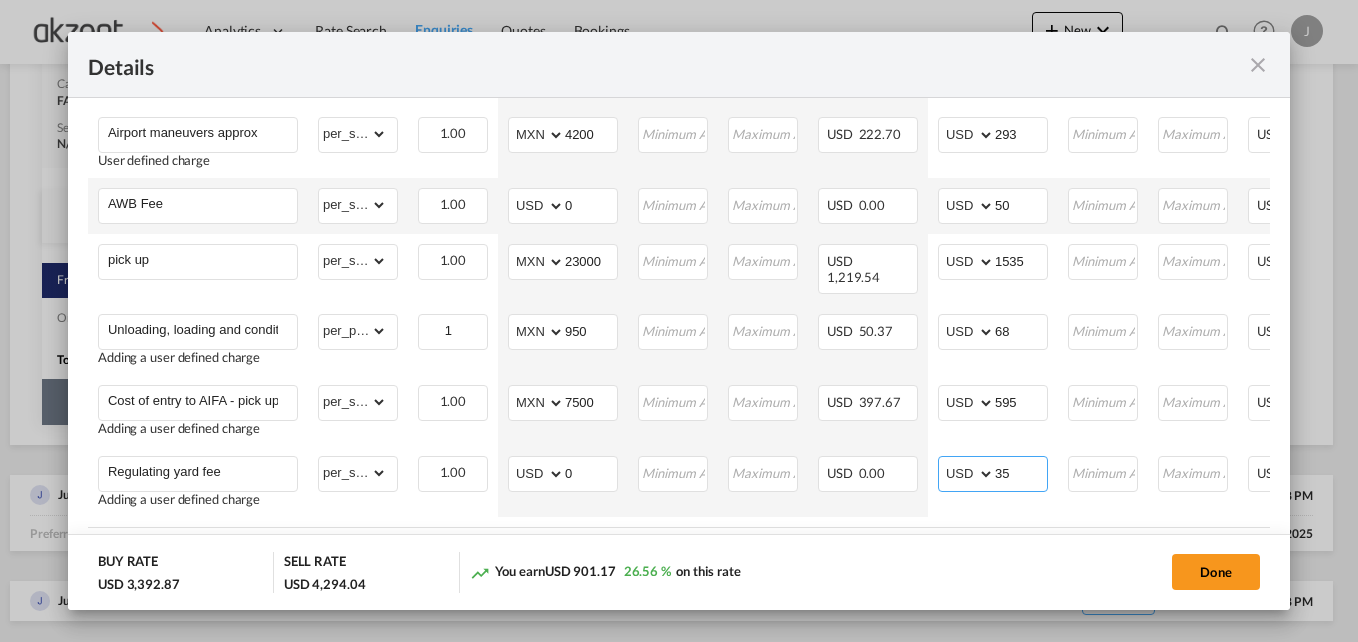 type on "35" 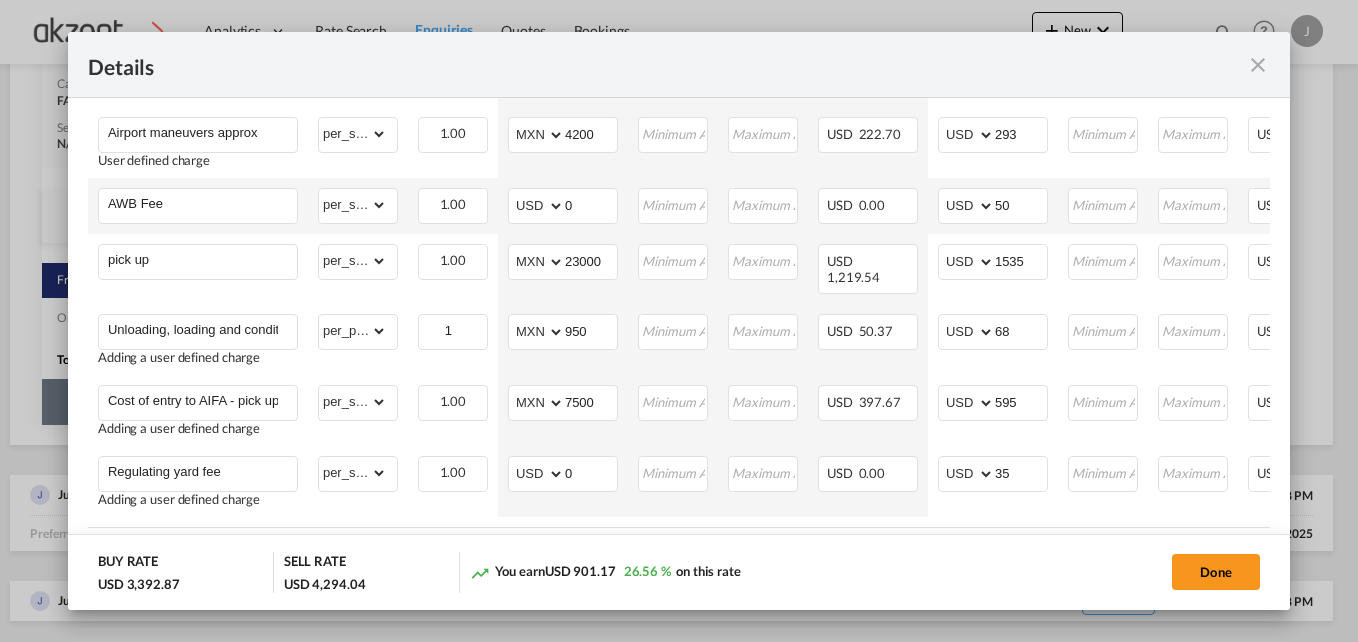 click on "BUY RATE
USD 3,392.87
SELL RATE
USD 4,294.04
You earn
USD 901.17
26.56 %  on this rate Done" 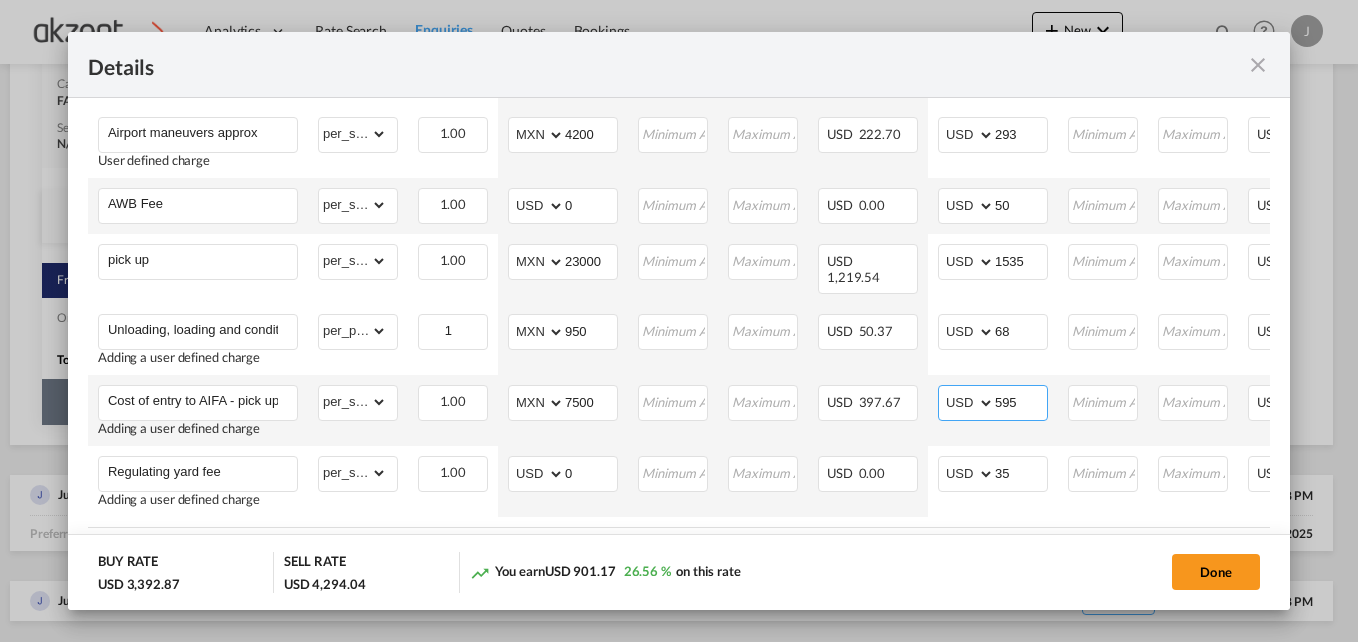 click on "595" at bounding box center (1021, 401) 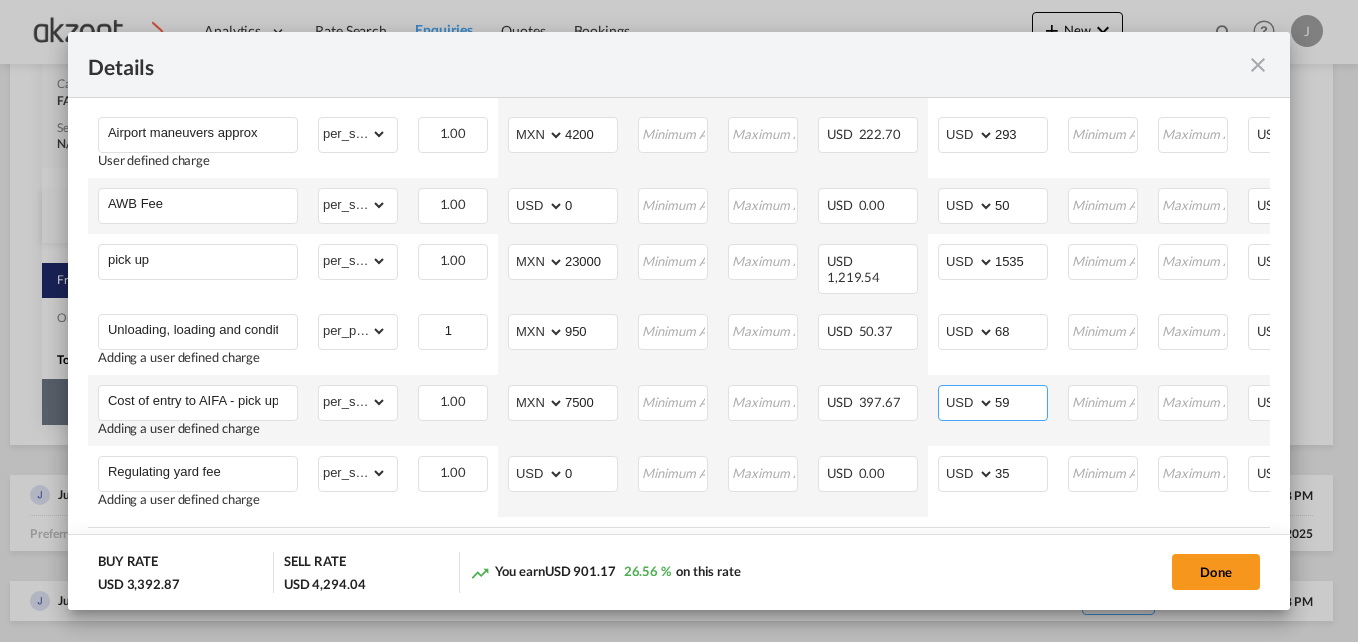 type on "5" 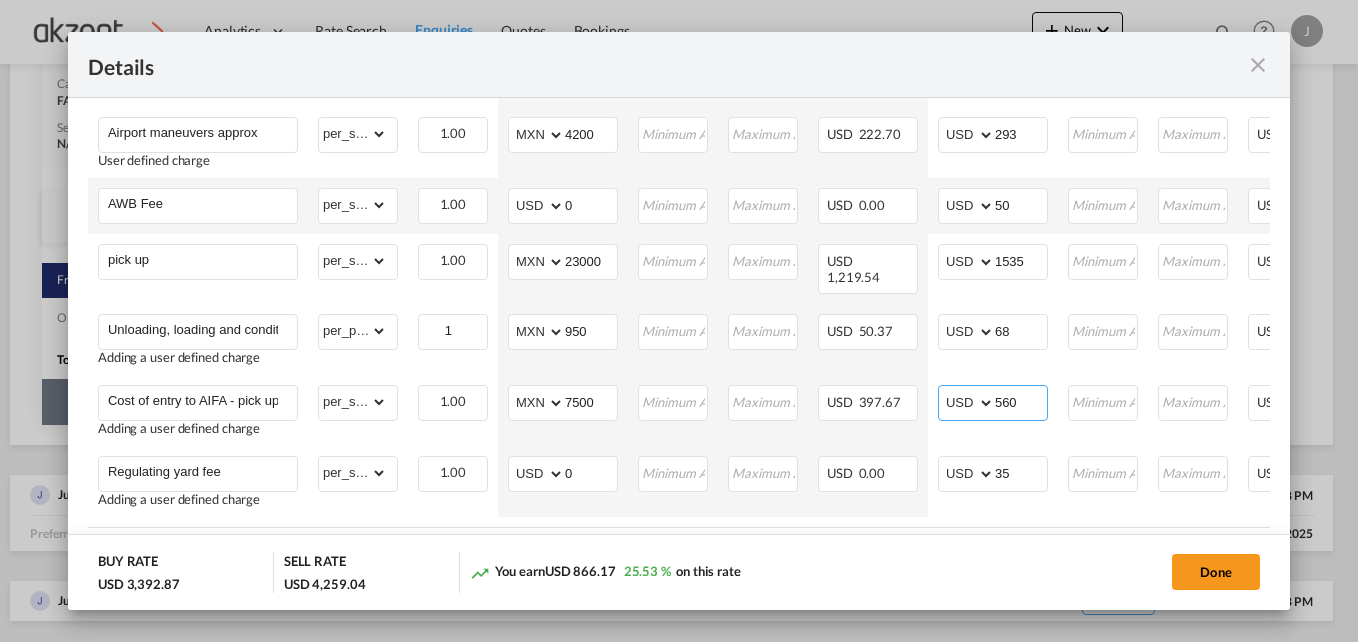 type on "560" 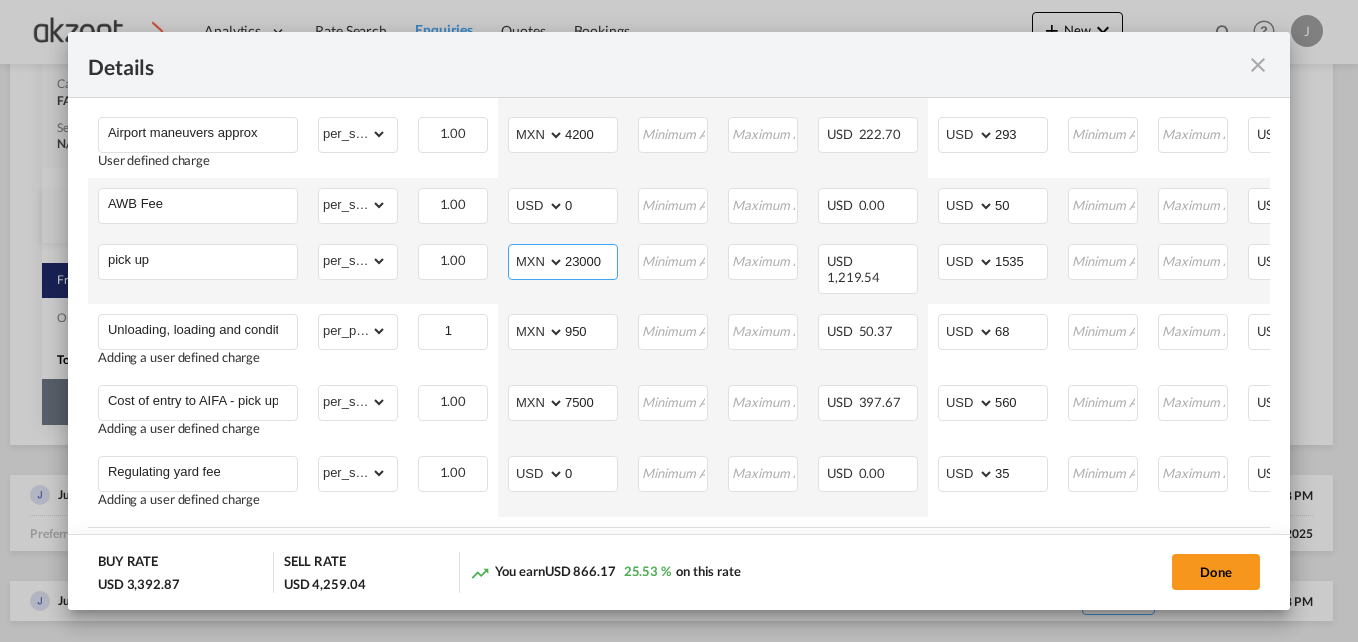 click on "23000" at bounding box center [591, 260] 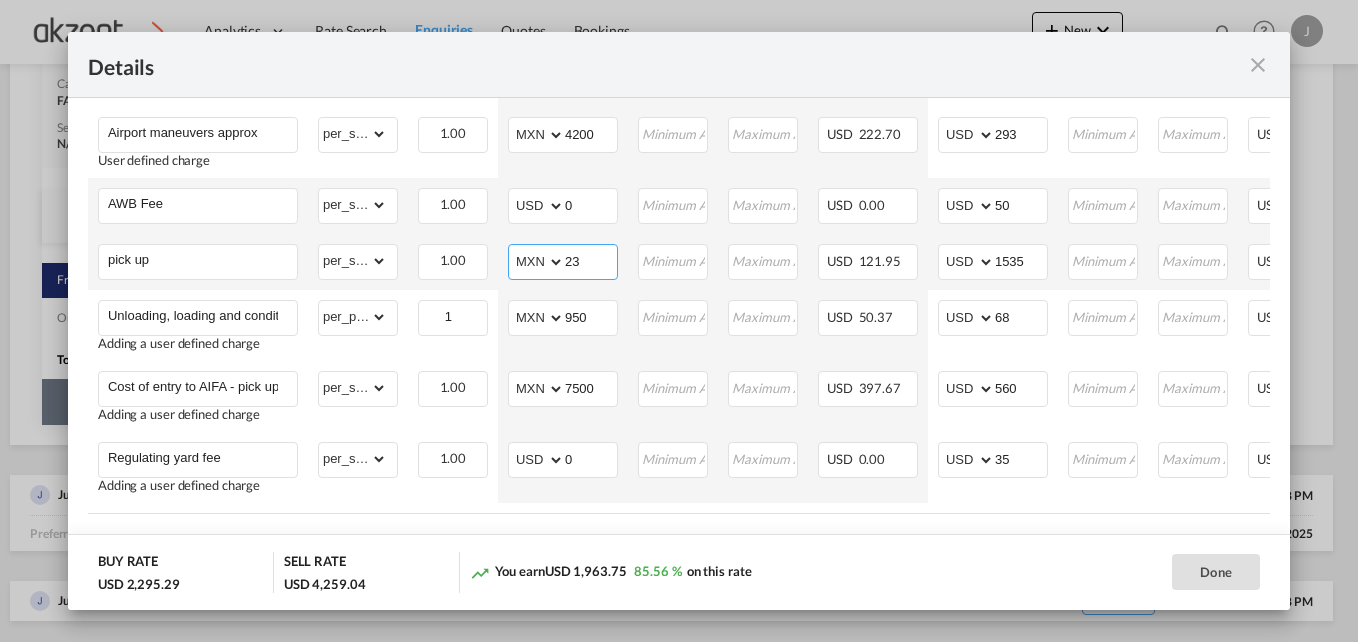 type on "2" 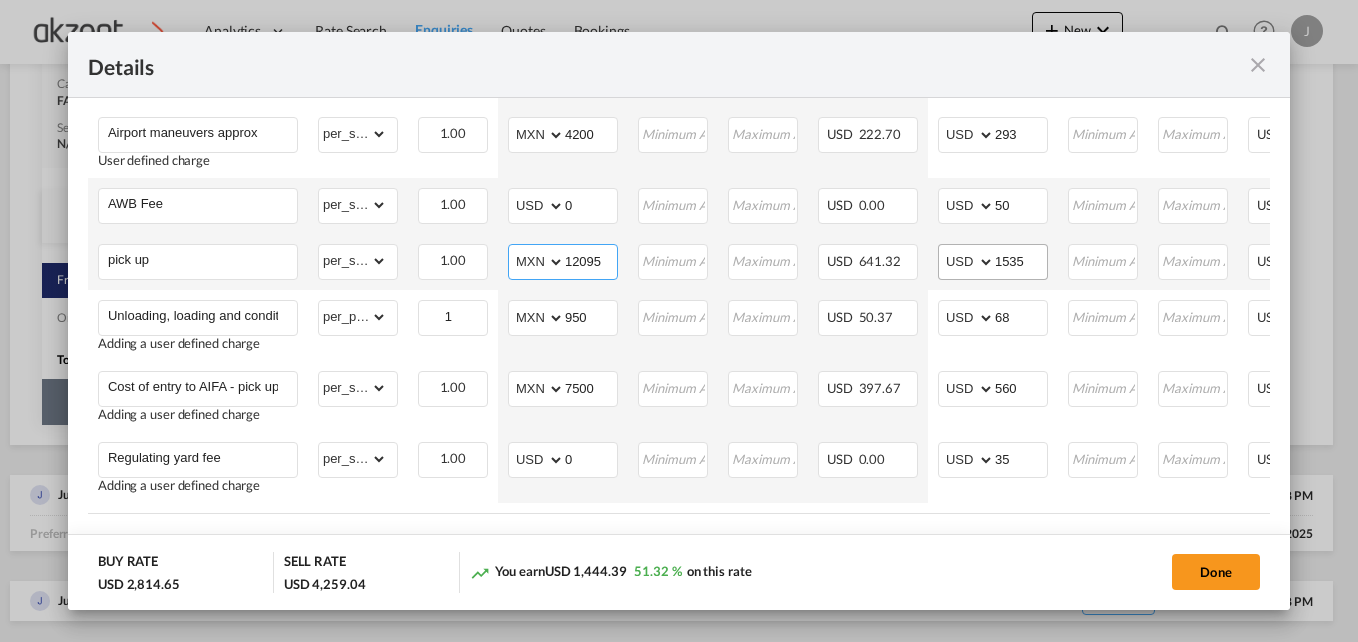 type on "12095" 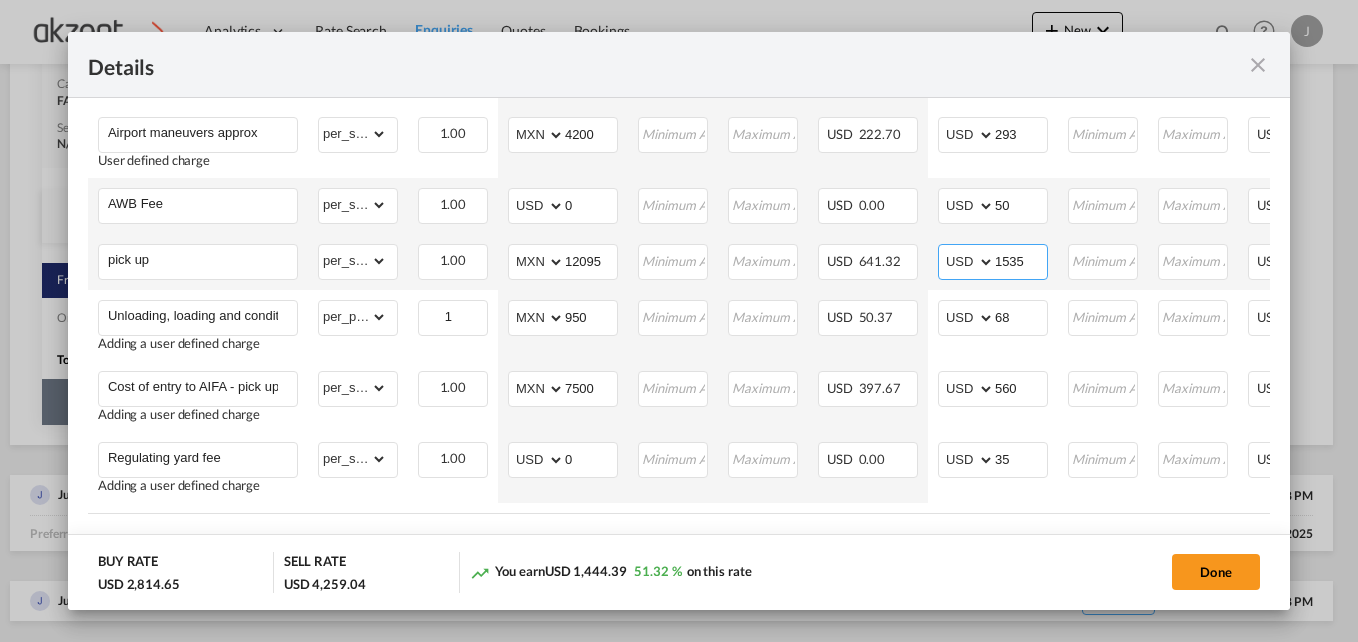 click on "1535" at bounding box center [1021, 260] 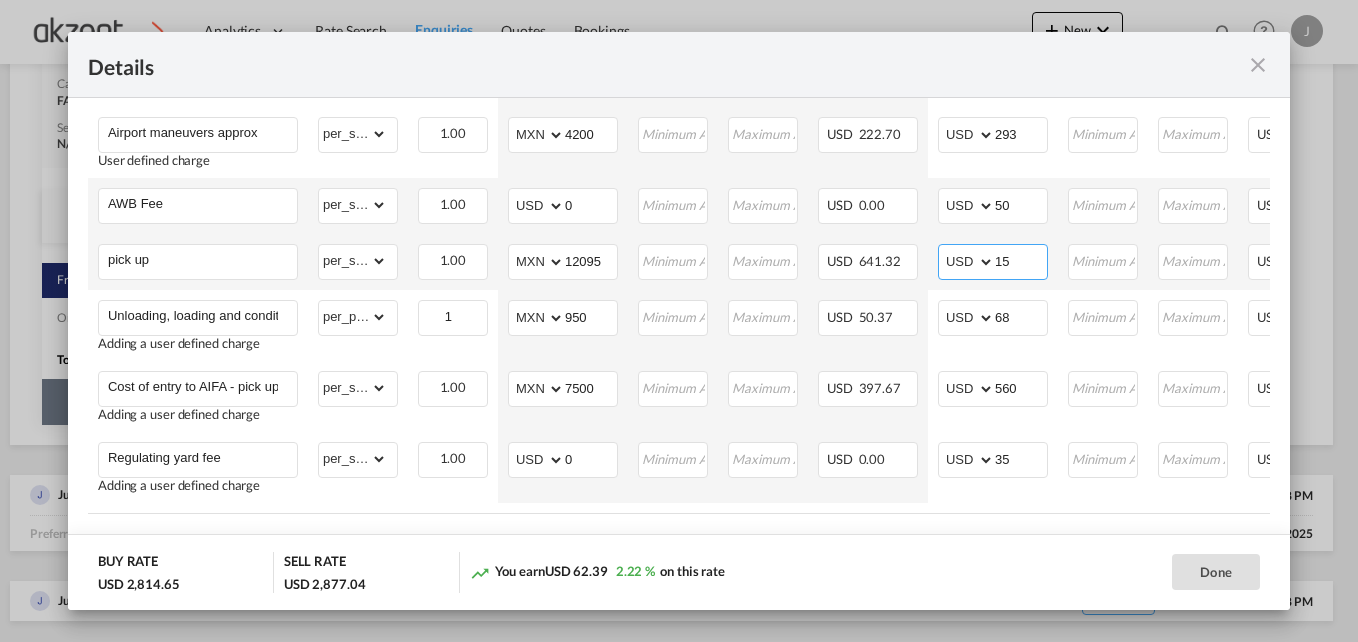 type on "1" 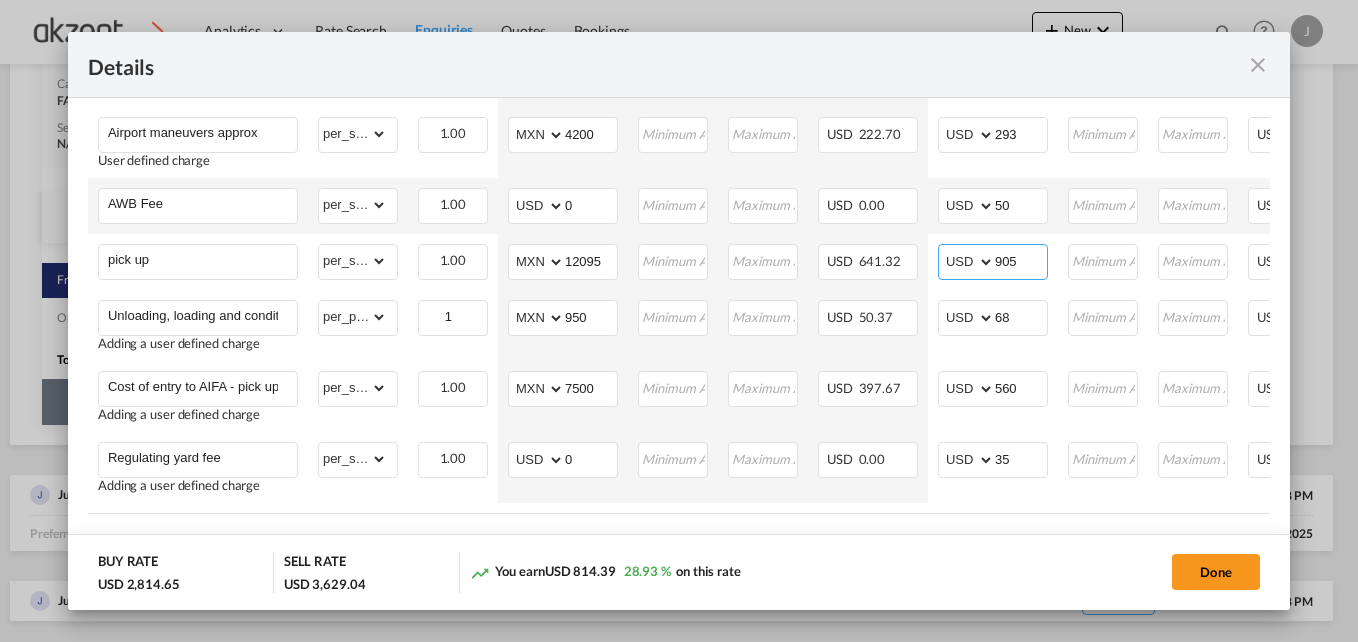 type on "905" 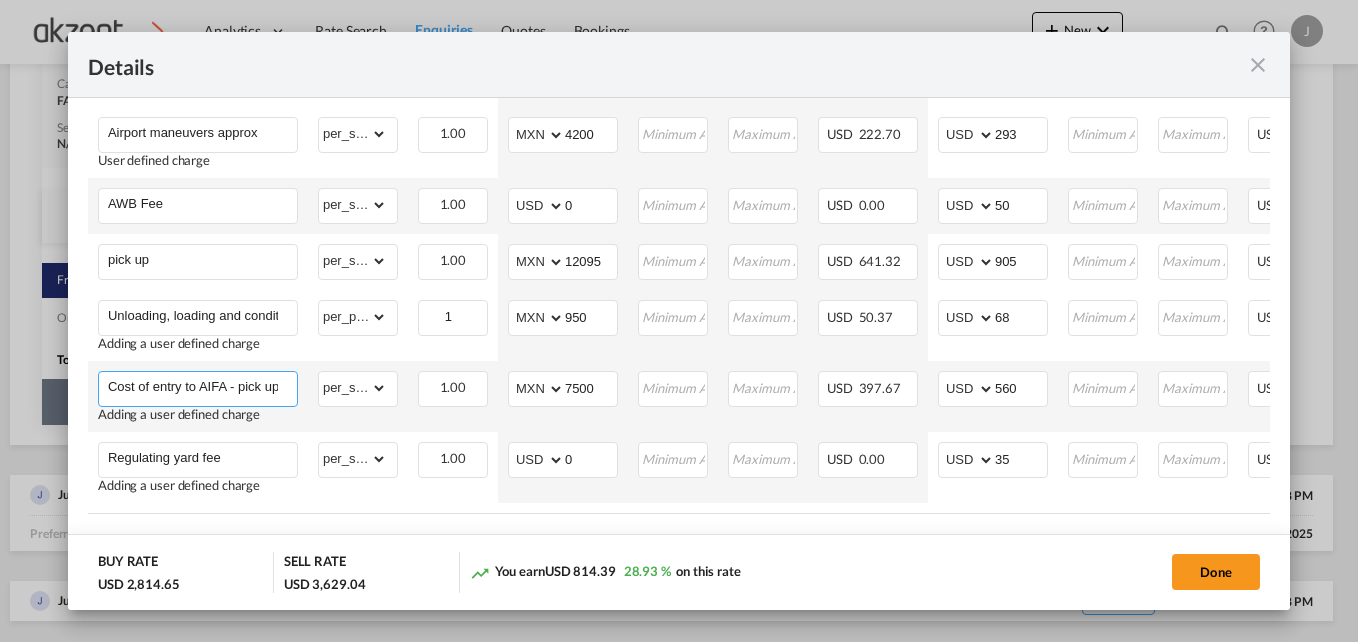 click on "Cost of entry to AIFA - pick up #2" at bounding box center [202, 387] 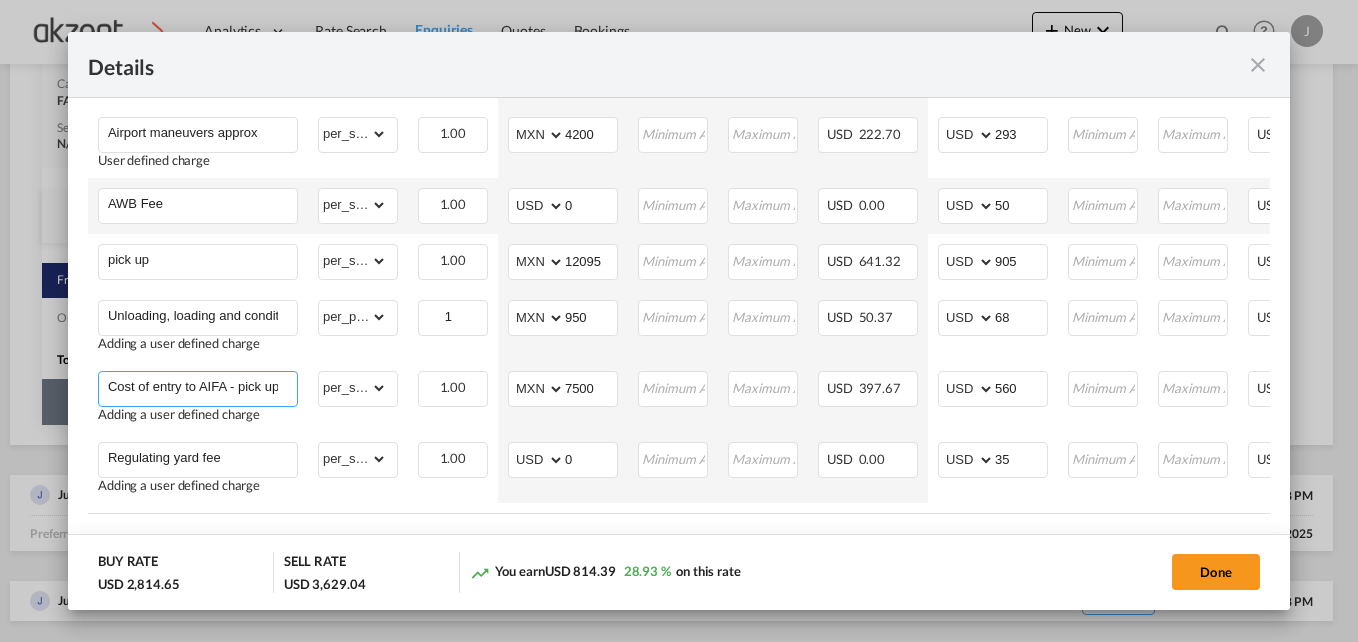 scroll, scrollTop: 0, scrollLeft: 0, axis: both 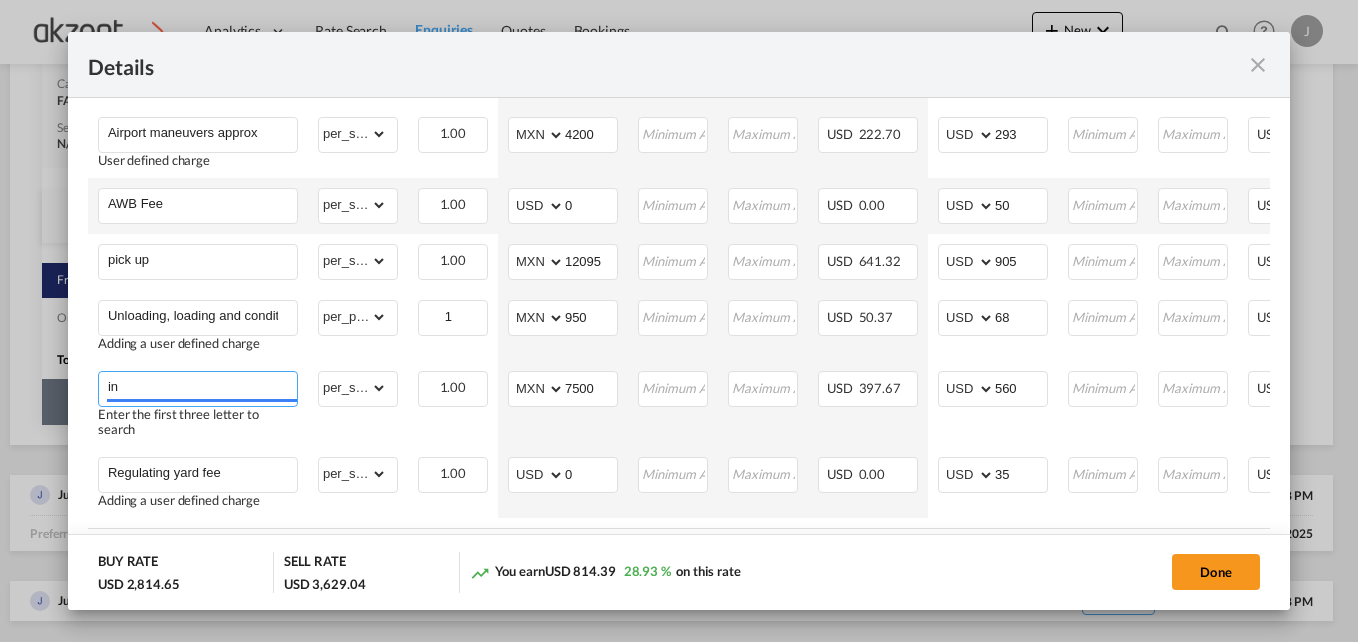 type on "i" 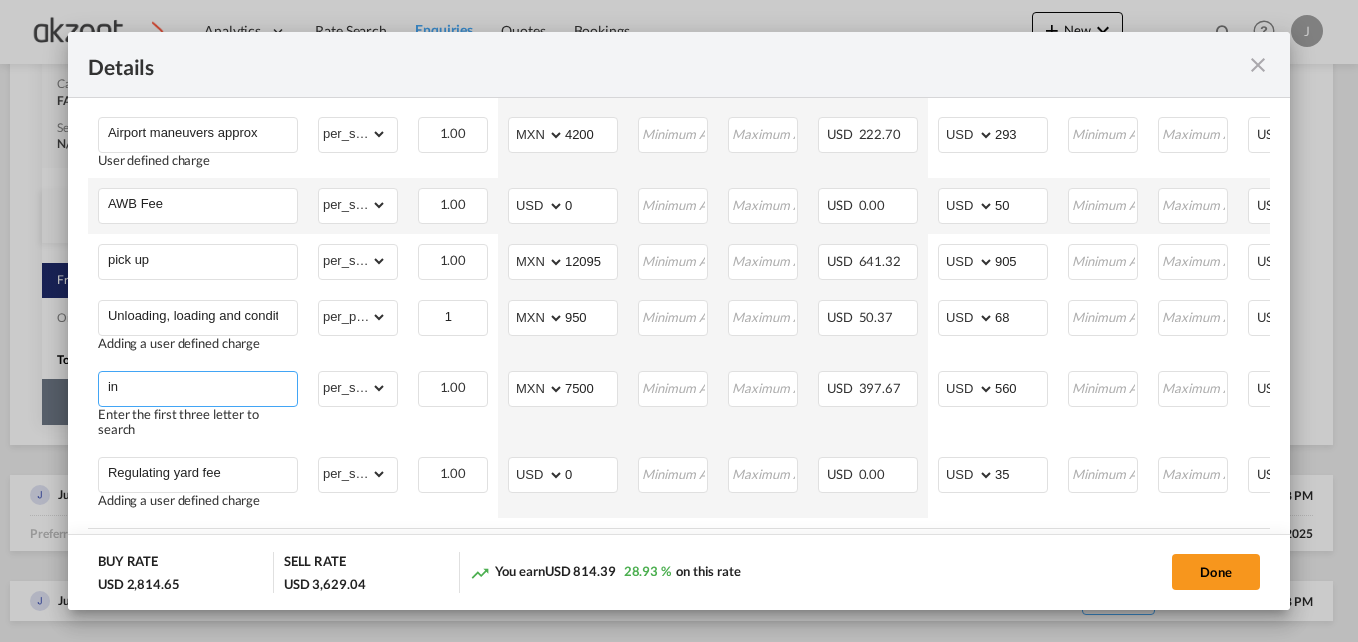 type on "i" 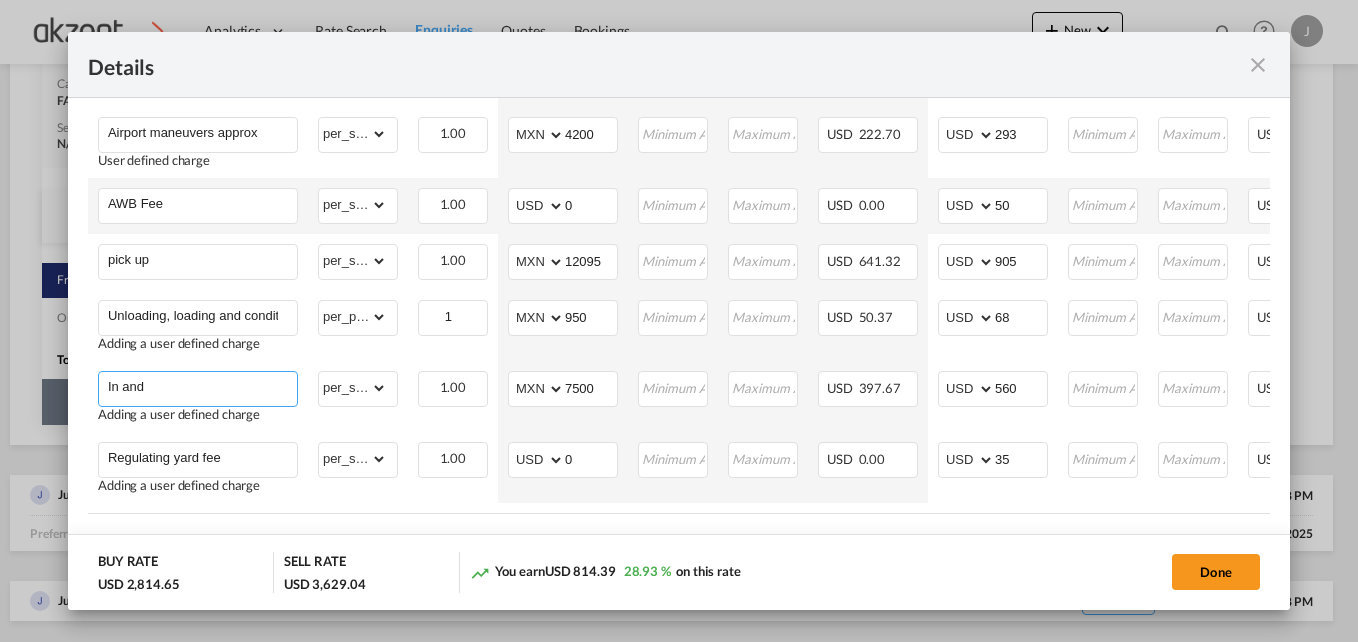 drag, startPoint x: 160, startPoint y: 389, endPoint x: 62, endPoint y: 392, distance: 98.045906 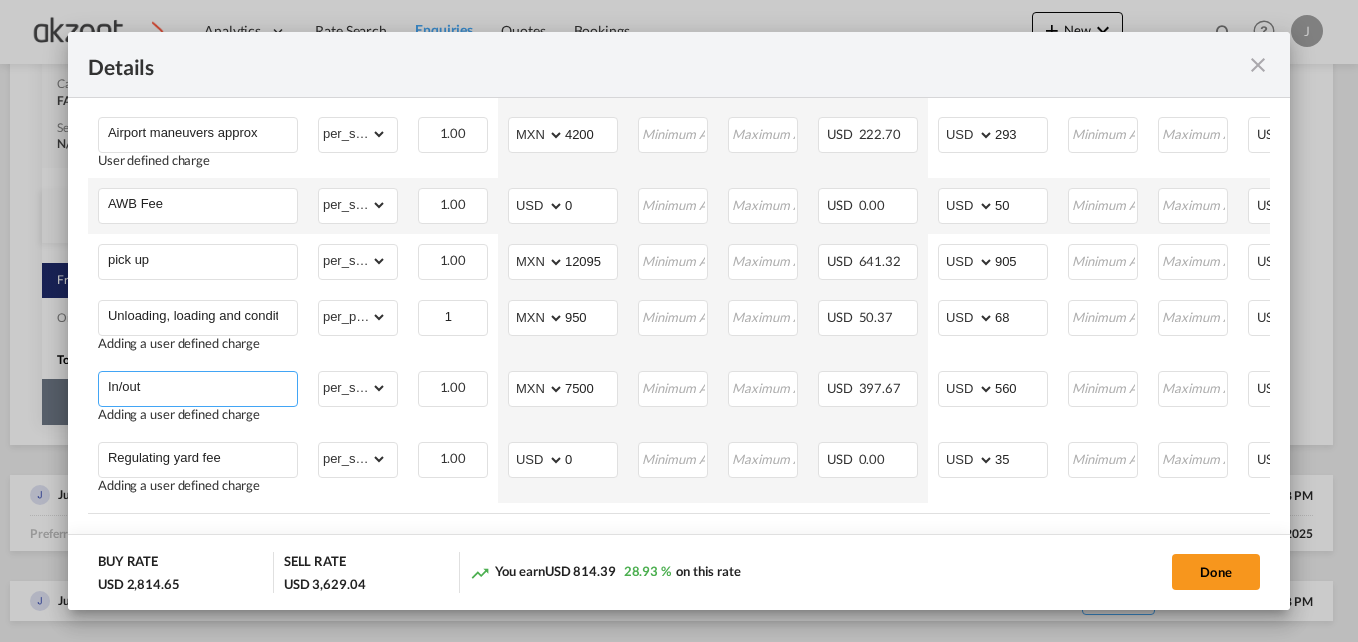 type on "In/out" 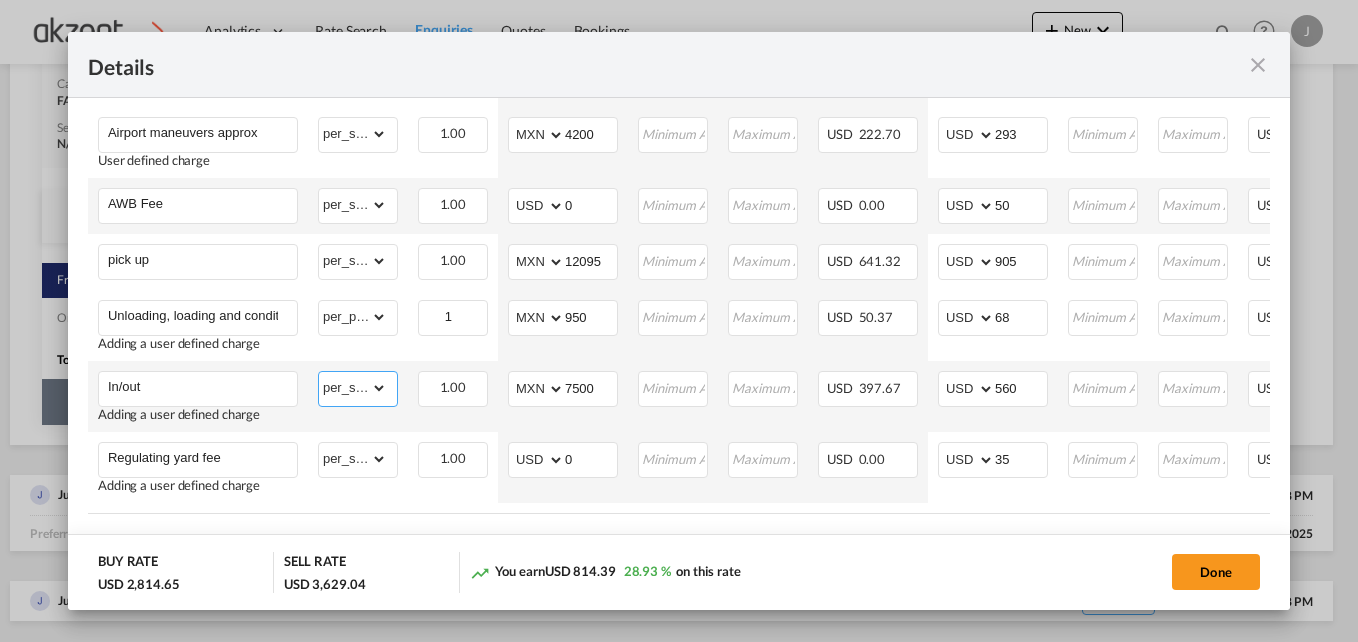 click on "gross_weight
volumetric_weight
per_shipment
per_bl
per_km
per_hawb
per_kg
per_pallet
per_carton
flat
chargeable_weight
per_ton
per_cbm
per_hbl
per_w/m
per_awb
per_sbl
per shipping bill
per_quintal
per_lbs
per_vehicle
per_shift
per_invoice
per_package
per_day
per_revalidation
per_declaration
per_document
per clearance" at bounding box center [353, 388] 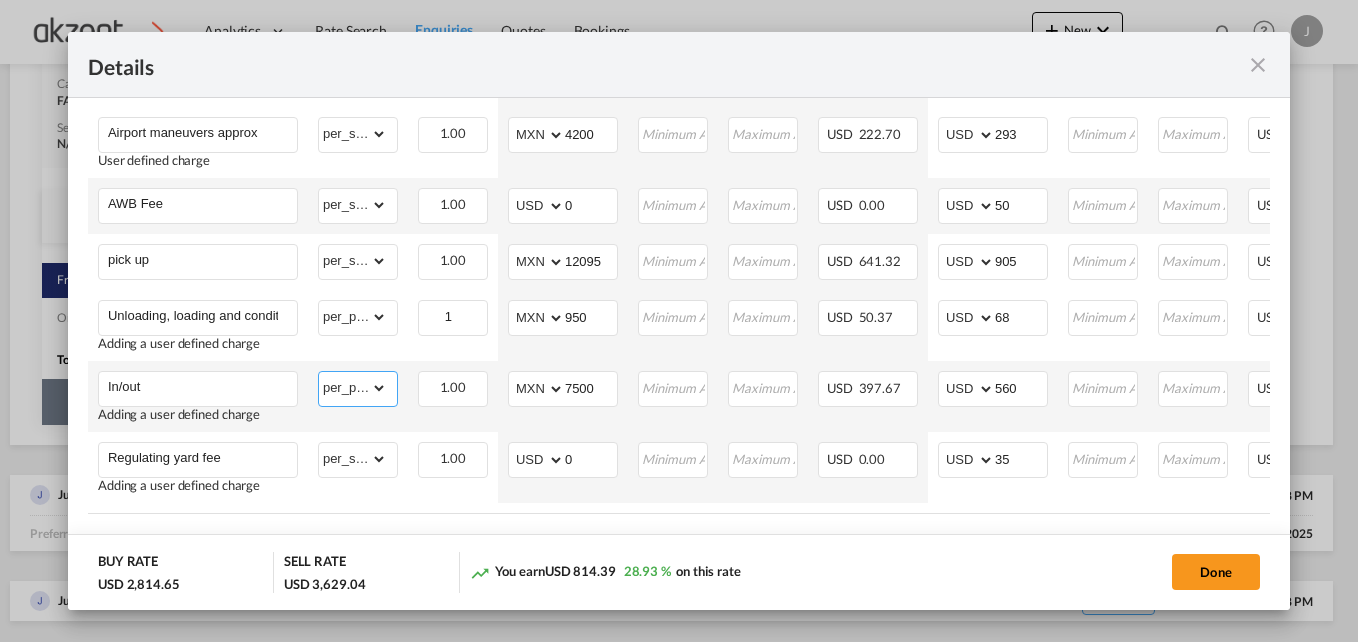 click on "gross_weight
volumetric_weight
per_shipment
per_bl
per_km
per_hawb
per_kg
per_pallet
per_carton
flat
chargeable_weight
per_ton
per_cbm
per_hbl
per_w/m
per_awb
per_sbl
per shipping bill
per_quintal
per_lbs
per_vehicle
per_shift
per_invoice
per_package
per_day
per_revalidation
per_declaration
per_document
per clearance" at bounding box center (353, 388) 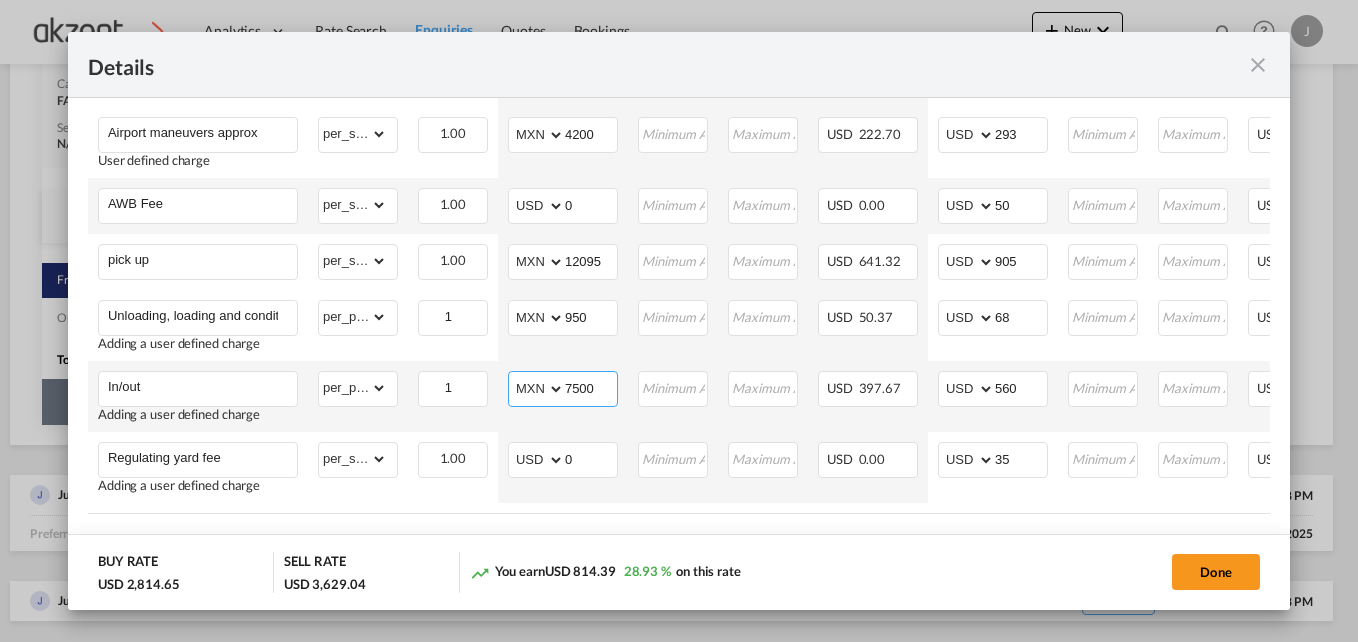click on "7500" at bounding box center [591, 387] 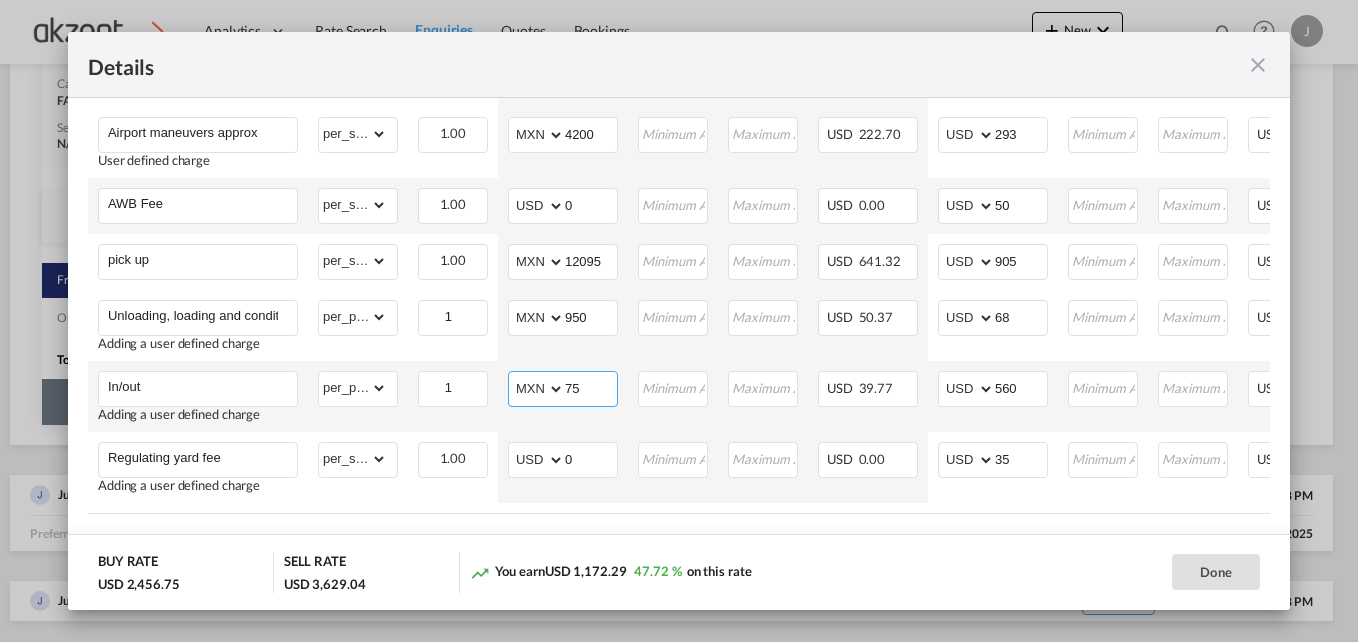 type on "7" 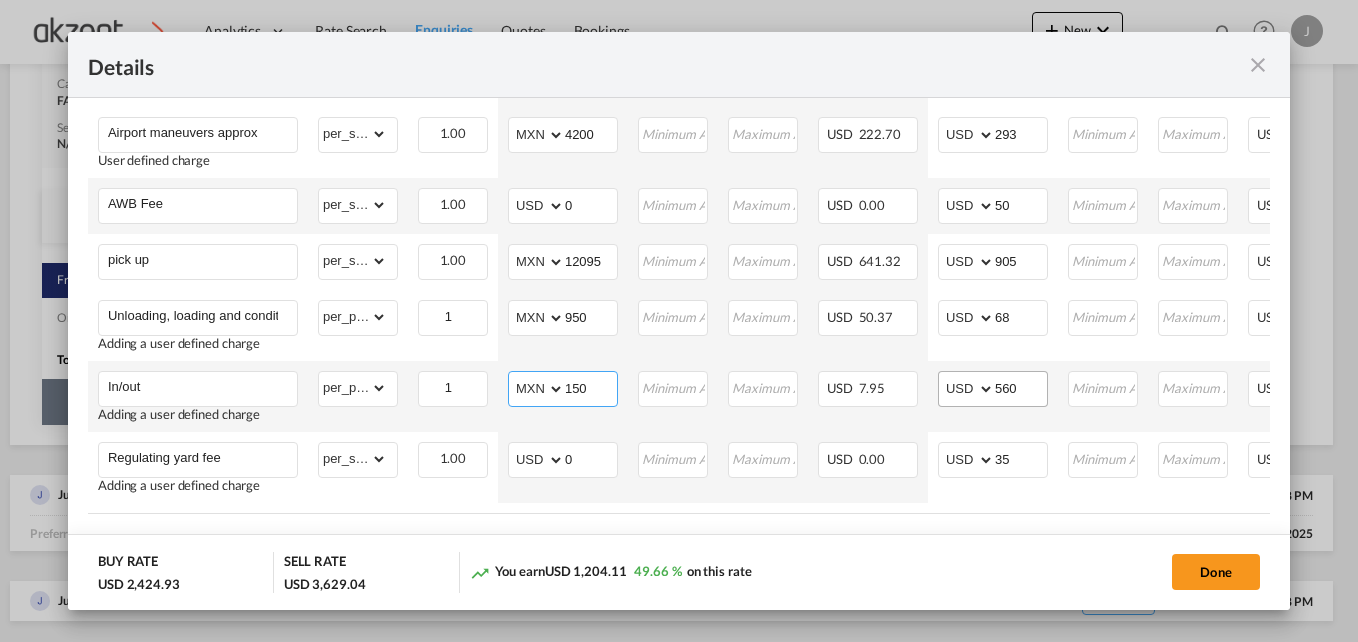 type on "150" 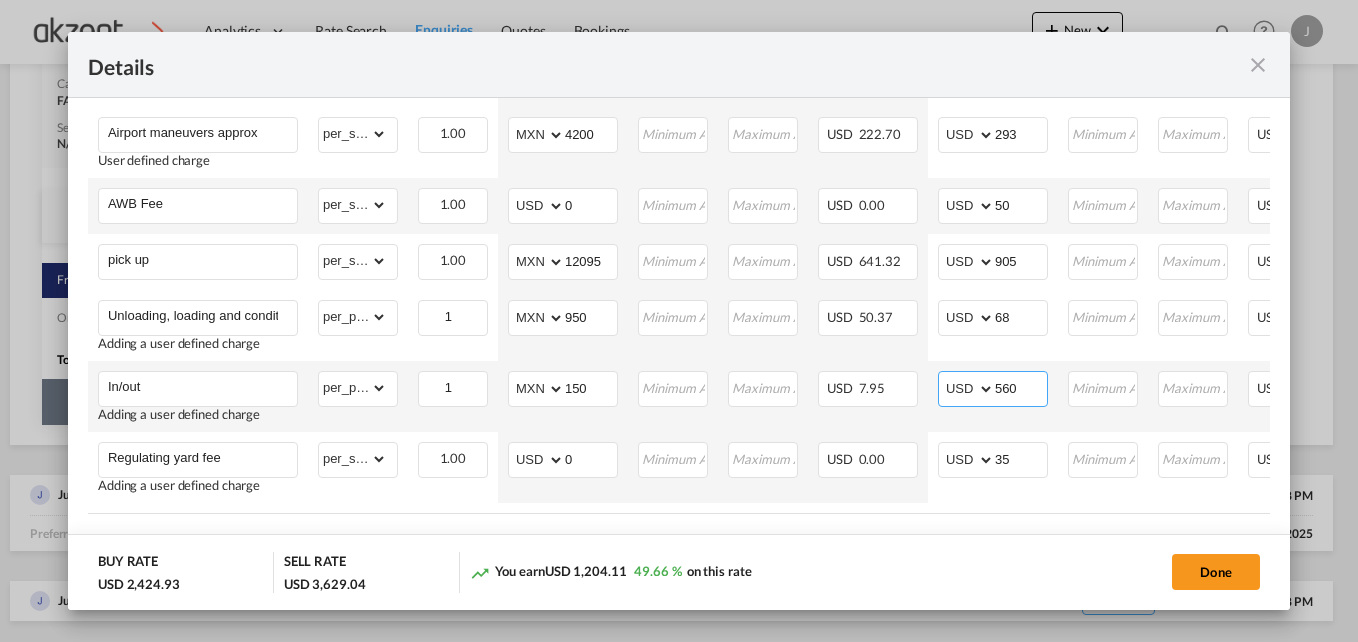 click on "560" at bounding box center [1021, 387] 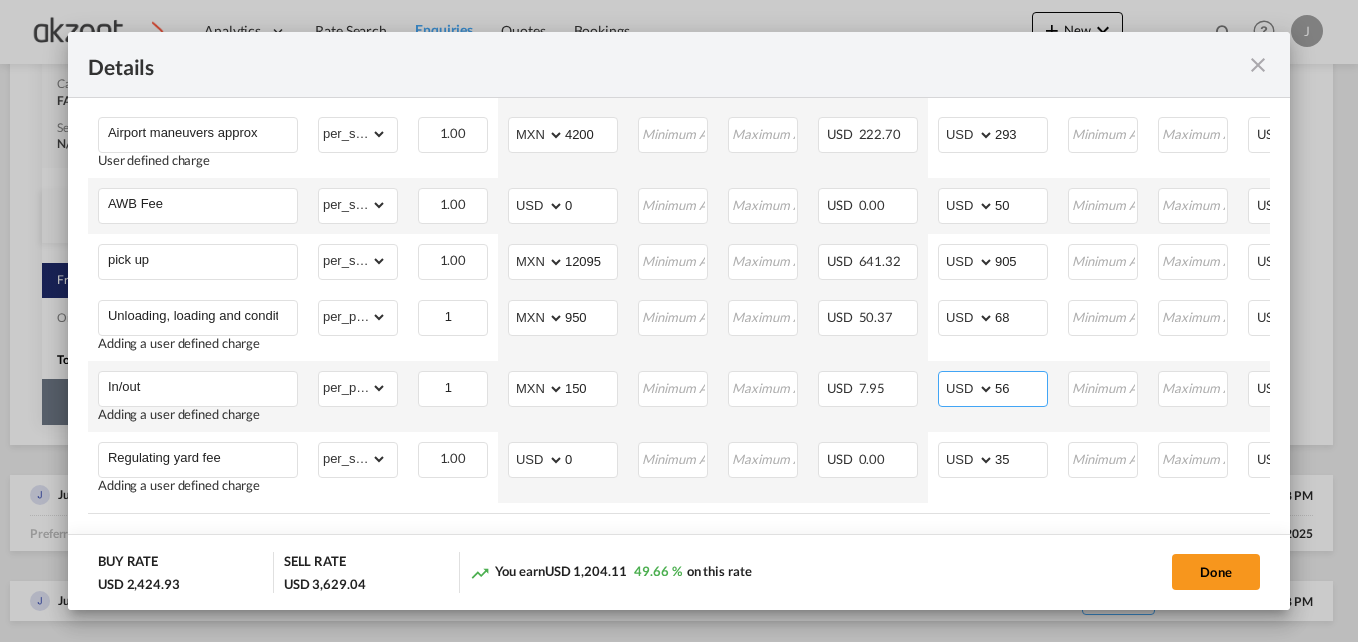 type on "5" 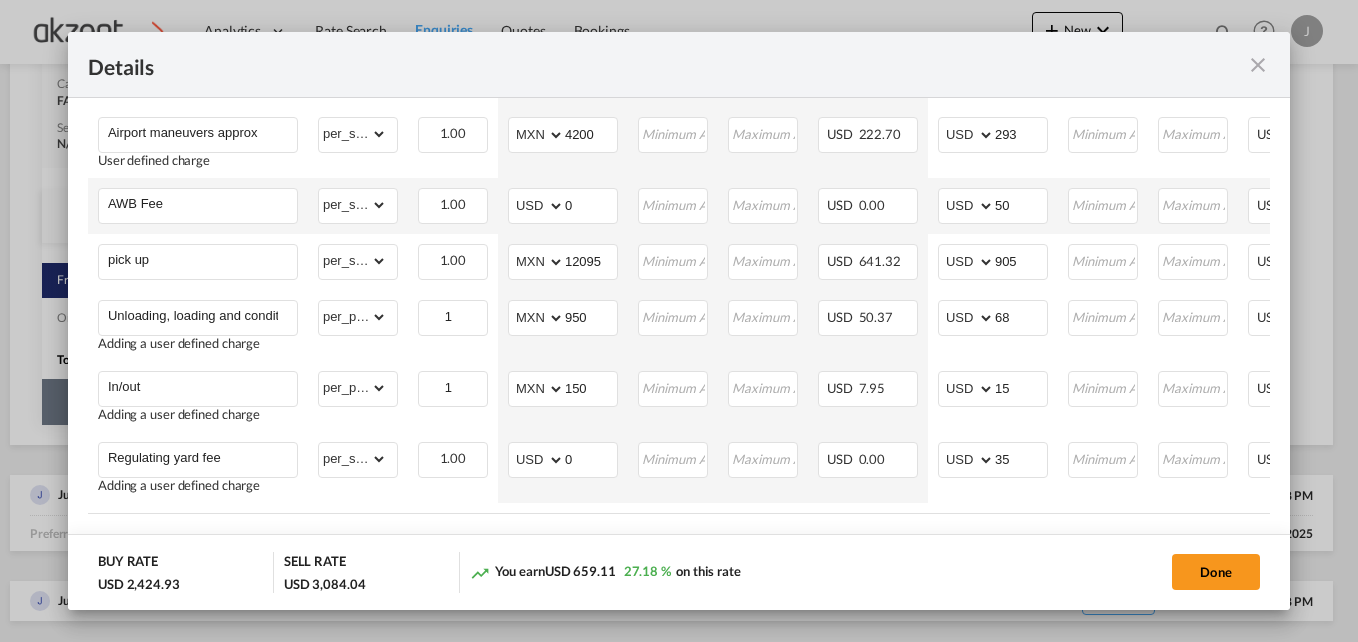 click on "You earn
USD 659.11
27.18 %  on this rate" 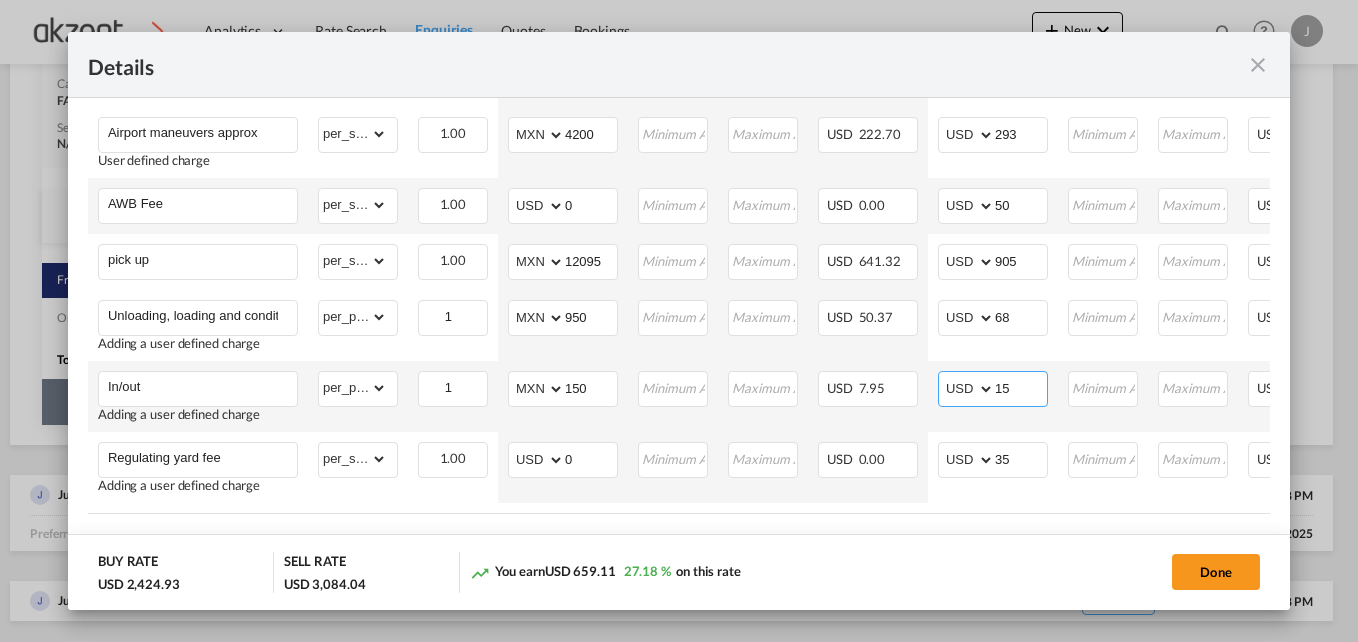 click on "15" at bounding box center (1021, 387) 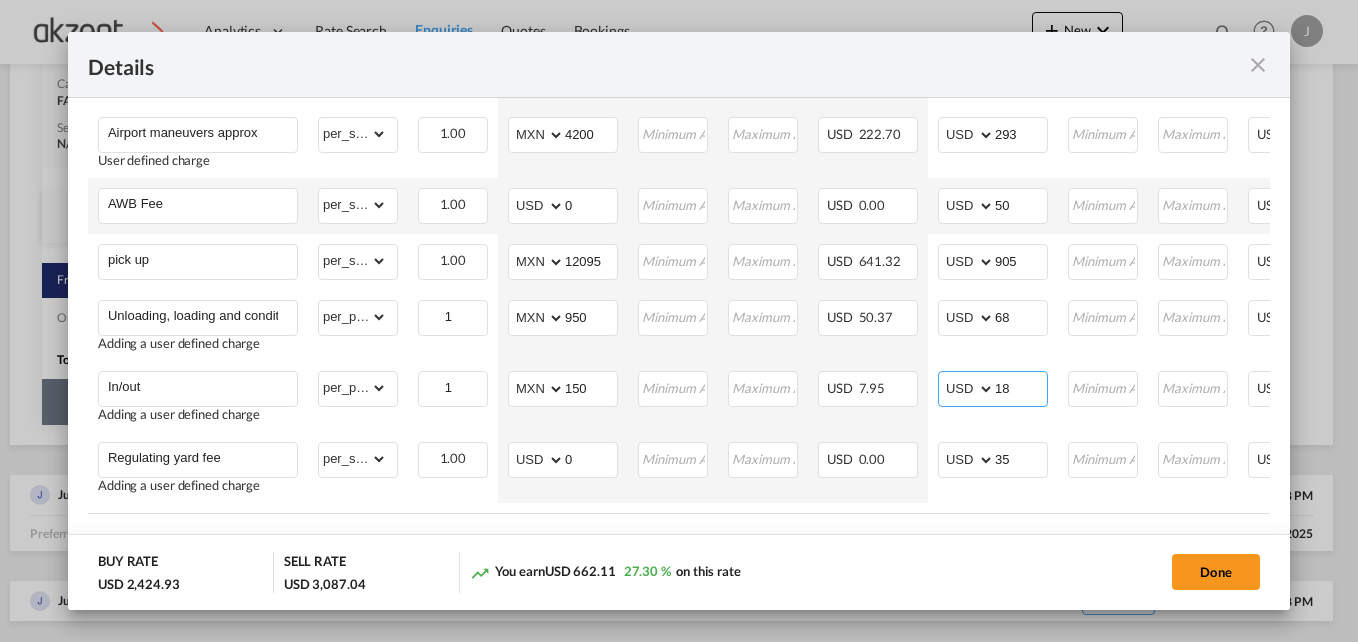 type on "18" 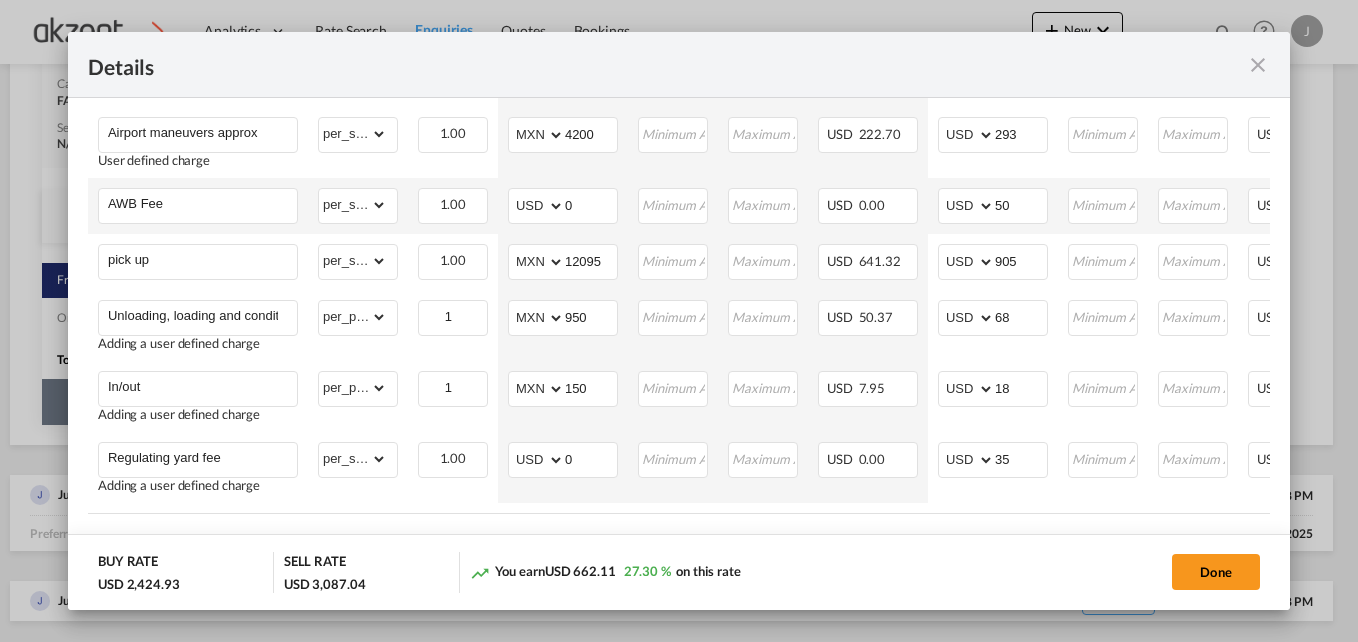 click on "You earn
USD 662.11
27.30 %  on this rate" 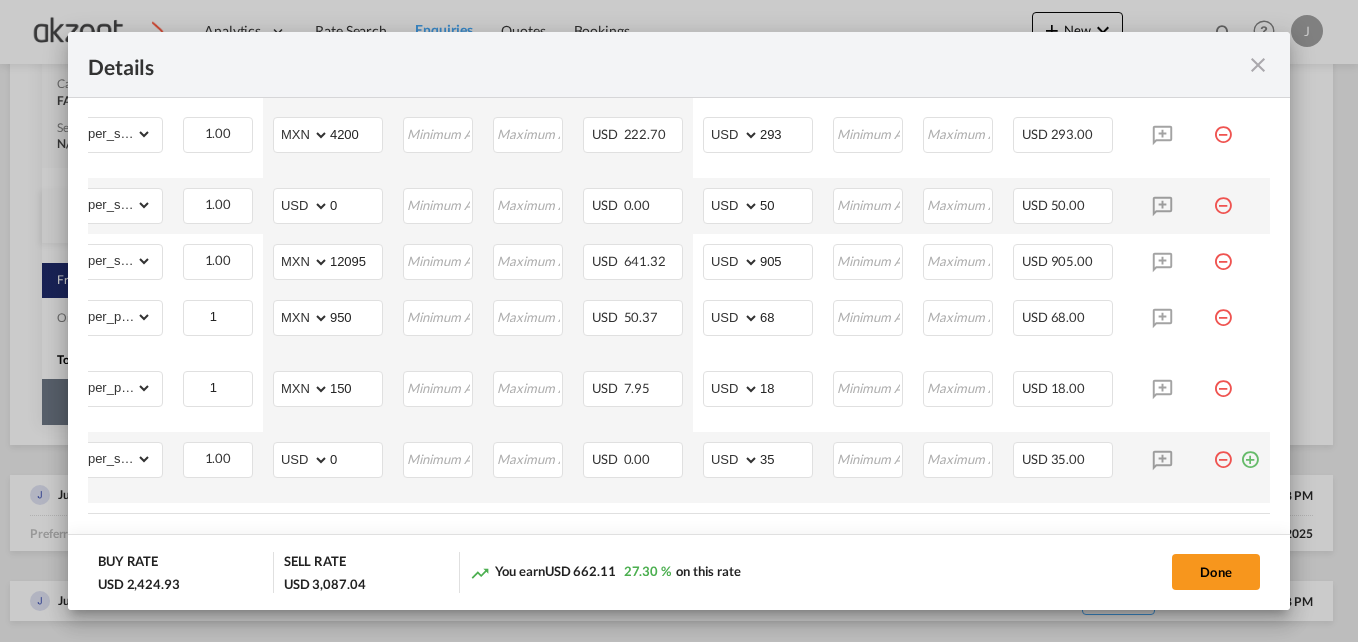 scroll, scrollTop: 0, scrollLeft: 250, axis: horizontal 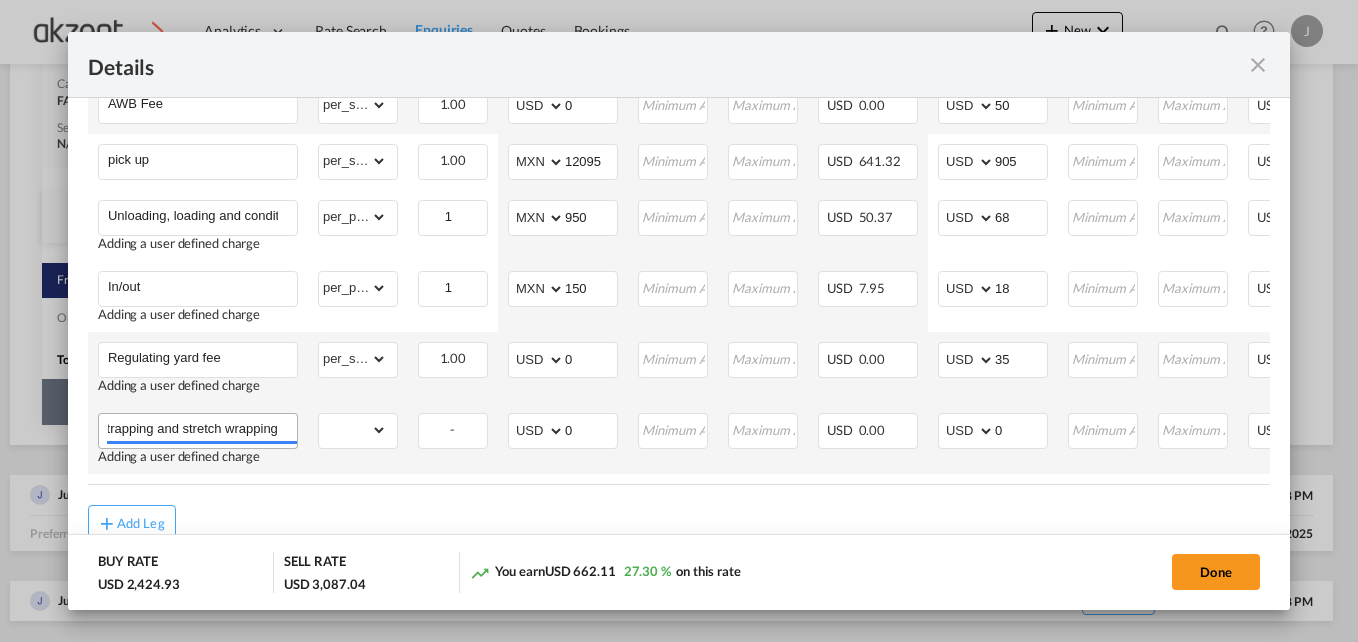 click on "Strapping and stretch wrapping" at bounding box center (202, 429) 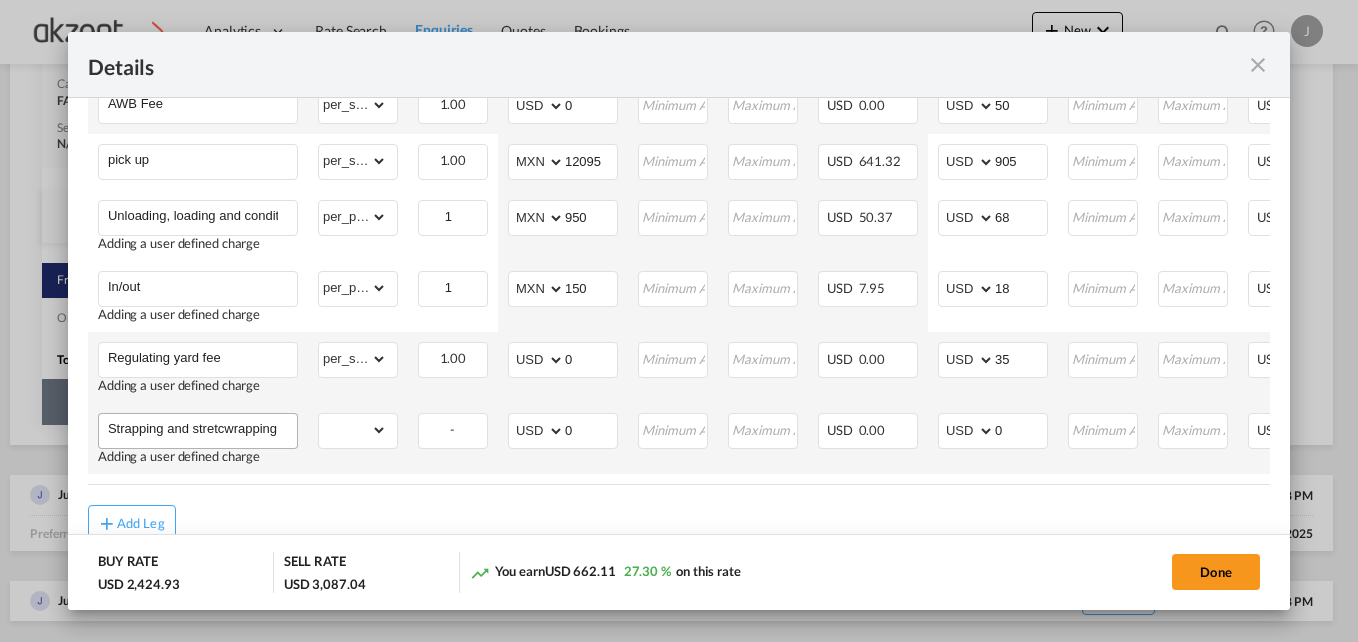 scroll, scrollTop: 0, scrollLeft: 0, axis: both 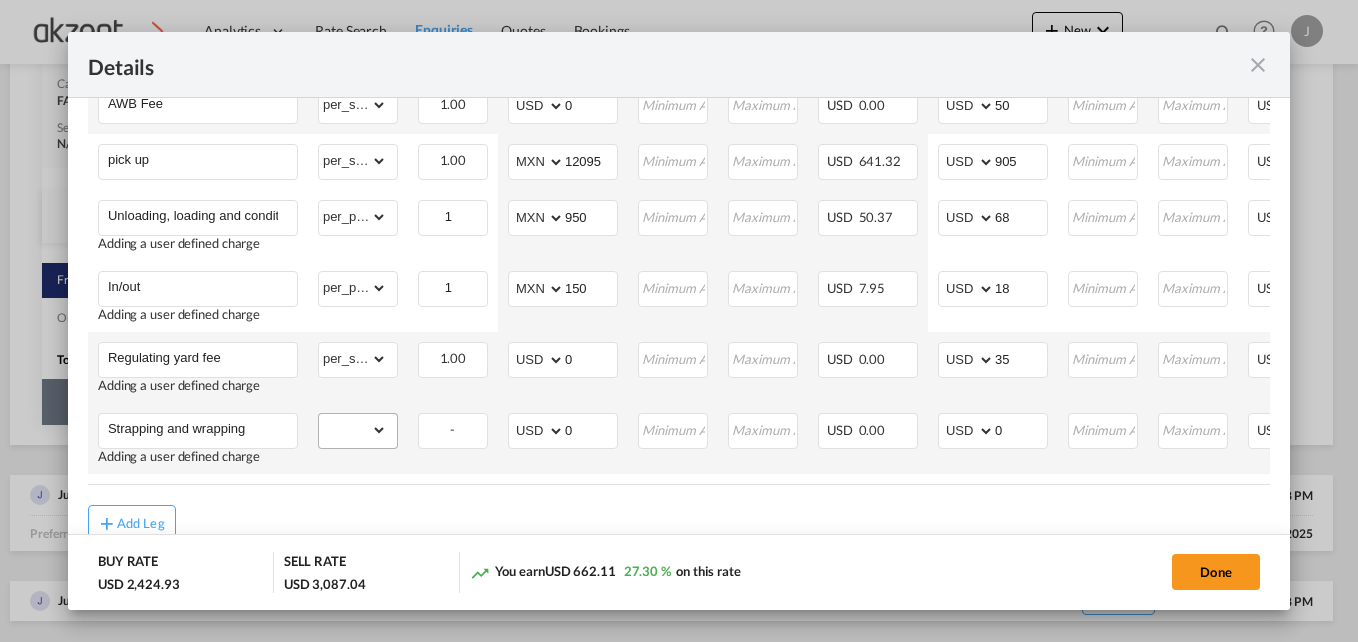 type on "Strapping and wrapping" 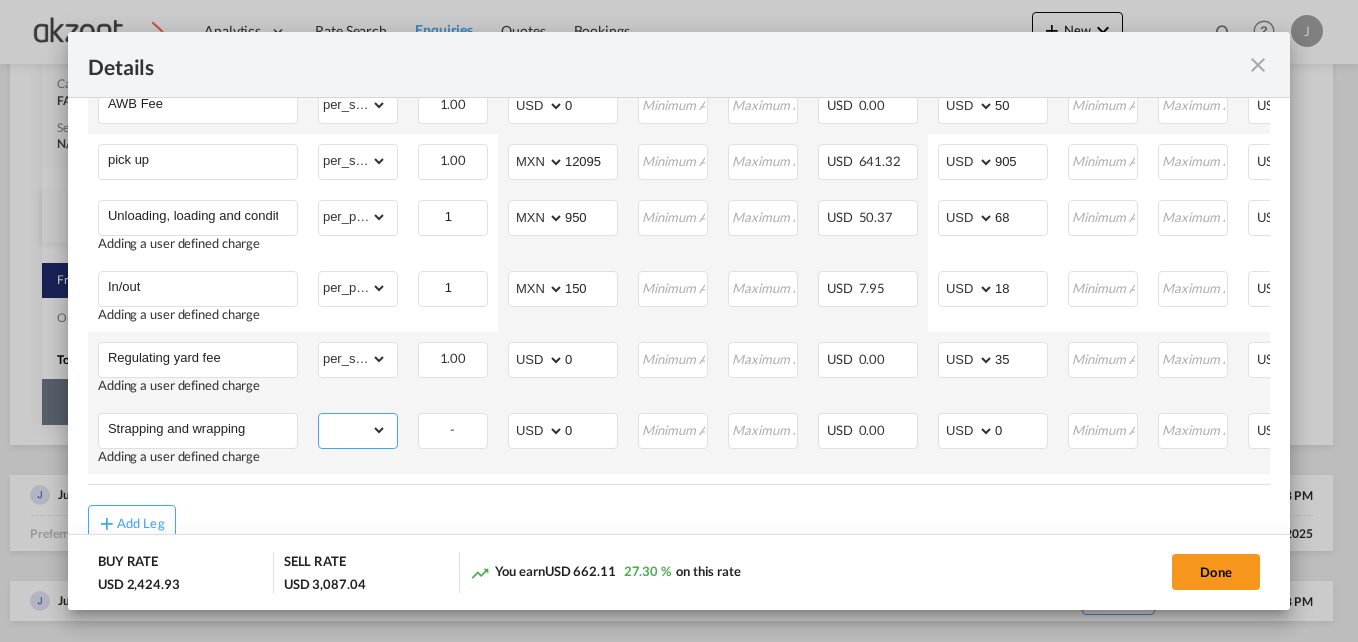 click on "gross_weight
volumetric_weight
per_shipment
per_bl
per_km
per_hawb
per_kg
per_pallet
per_carton
flat
chargeable_weight
per_ton
per_cbm
per_hbl
per_w/m
per_awb
per_sbl
per shipping bill
per_quintal
per_lbs
per_vehicle
per_shift
per_invoice
per_package
per_day
per_revalidation
per_declaration
per_document
per clearance" at bounding box center [353, 430] 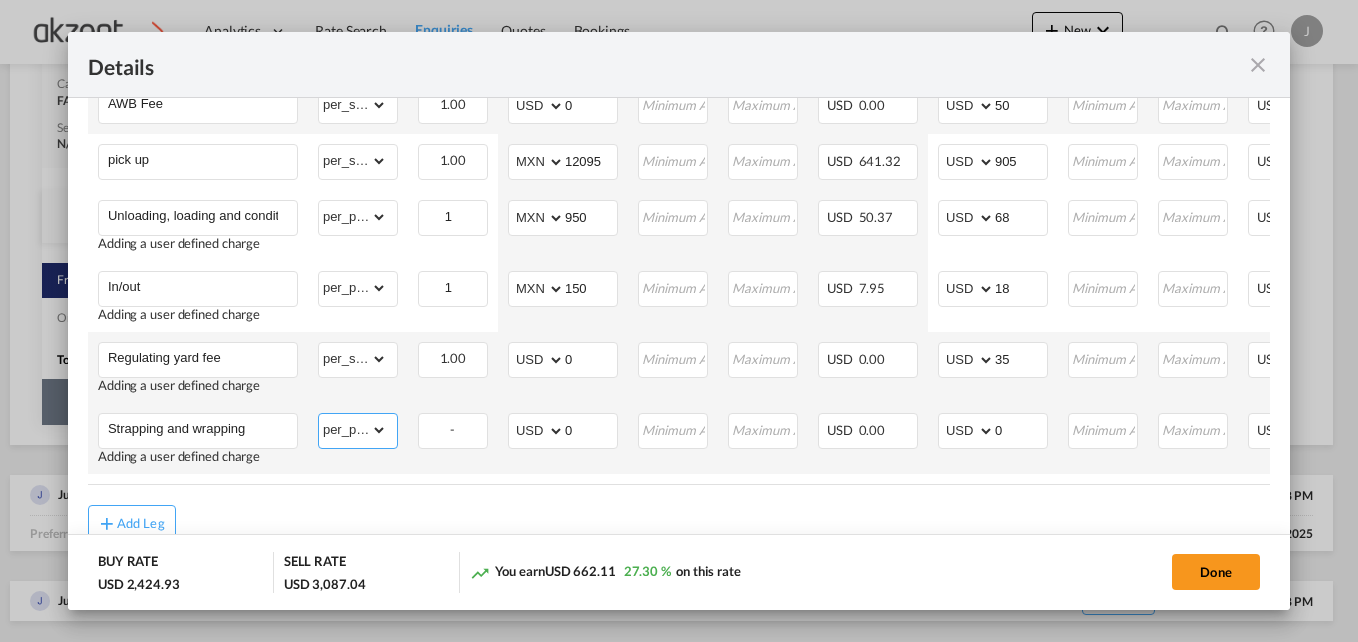click on "gross_weight
volumetric_weight
per_shipment
per_bl
per_km
per_hawb
per_kg
per_pallet
per_carton
flat
chargeable_weight
per_ton
per_cbm
per_hbl
per_w/m
per_awb
per_sbl
per shipping bill
per_quintal
per_lbs
per_vehicle
per_shift
per_invoice
per_package
per_day
per_revalidation
per_declaration
per_document
per clearance" at bounding box center [353, 430] 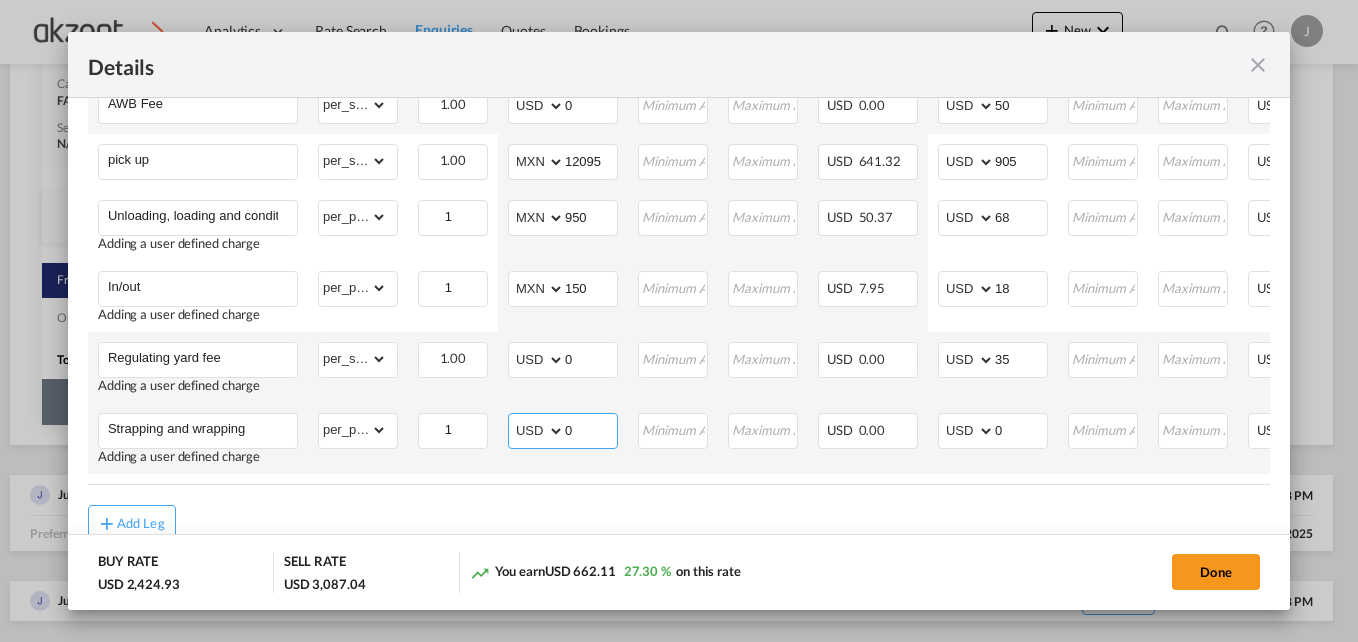 click on "0" at bounding box center [591, 429] 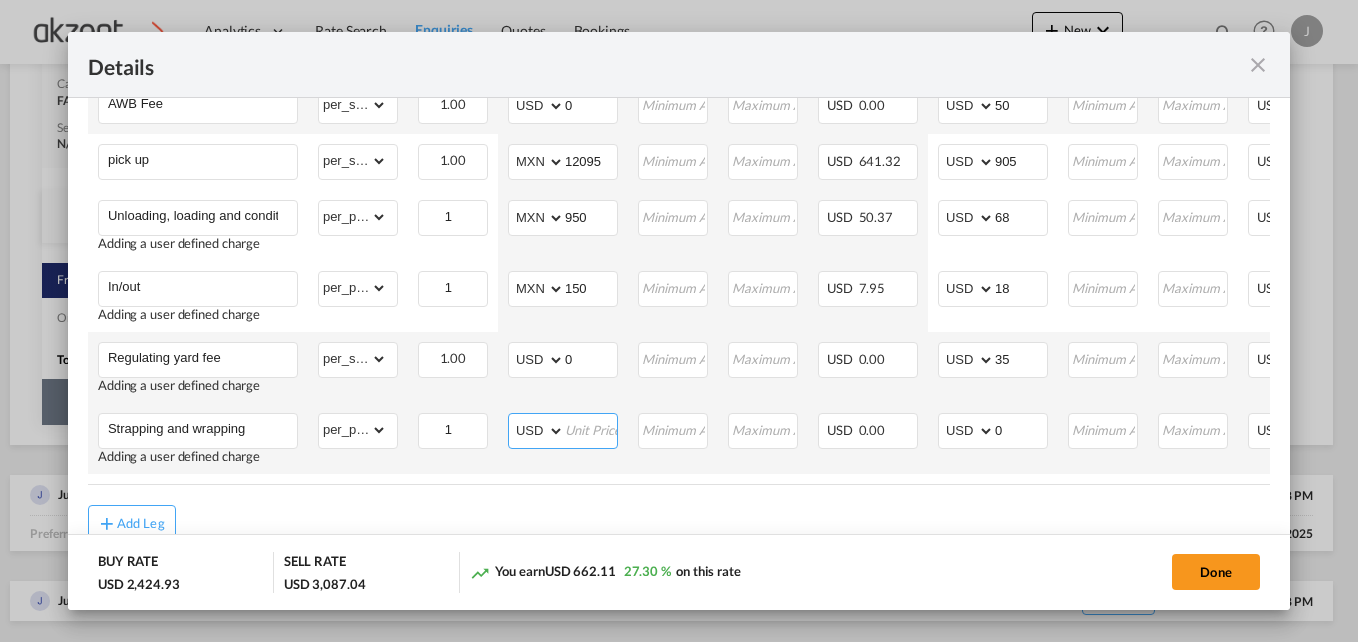 type 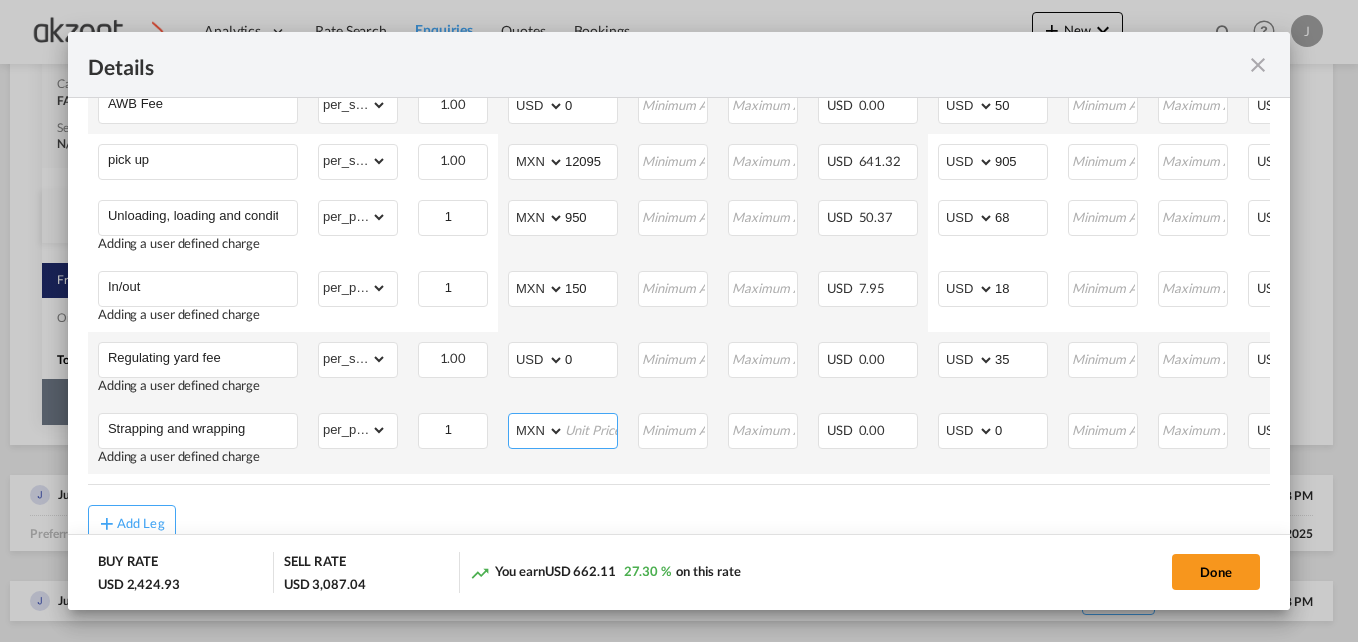 click on "AED AFN ALL AMD ANG AOA ARS AUD AWG AZN BAM BBD BDT BGN BHD BIF BMD BND BOB BRL BSD BTN BWP BYN BZD CAD CDF CHF CLP CNY COP CRC CUC CUP CVE CZK DJF DKK DOP DZD EGP ERN ETB EUR FJD FKP FOK GBP GEL GGP GHS GIP GMD GNF GTQ GYD HKD HNL HRK HTG HUF IDR ILS IMP INR IQD IRR ISK JMD JOD JPY KES KGS KHR KID KMF KRW KWD KYD KZT LAK LBP LKR LRD LSL LYD MAD MDL MGA MKD MMK MNT MOP MRU MUR MVR MWK MXN MYR MZN NAD NGN NIO NOK NPR NZD OMR PAB PEN PGK PHP PKR PLN PYG QAR RON RSD RUB RWF SAR SBD SCR SDG SEK SGD SHP SLL SOS SRD SSP STN SYP SZL THB TJS TMT TND TOP TRY TTD TVD TWD TZS UAH UGX USD UYU UZS VES VND VUV WST XAF XCD XDR XOF XPF YER ZAR ZMW" at bounding box center (538, 431) 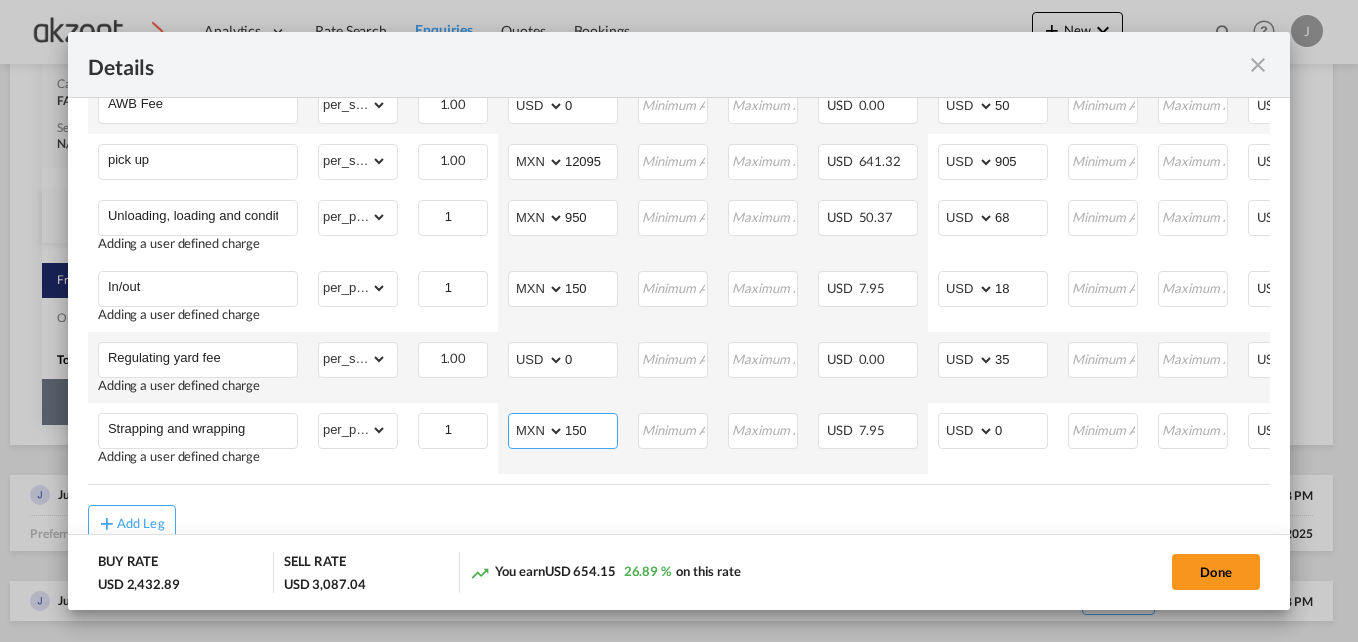 type on "150" 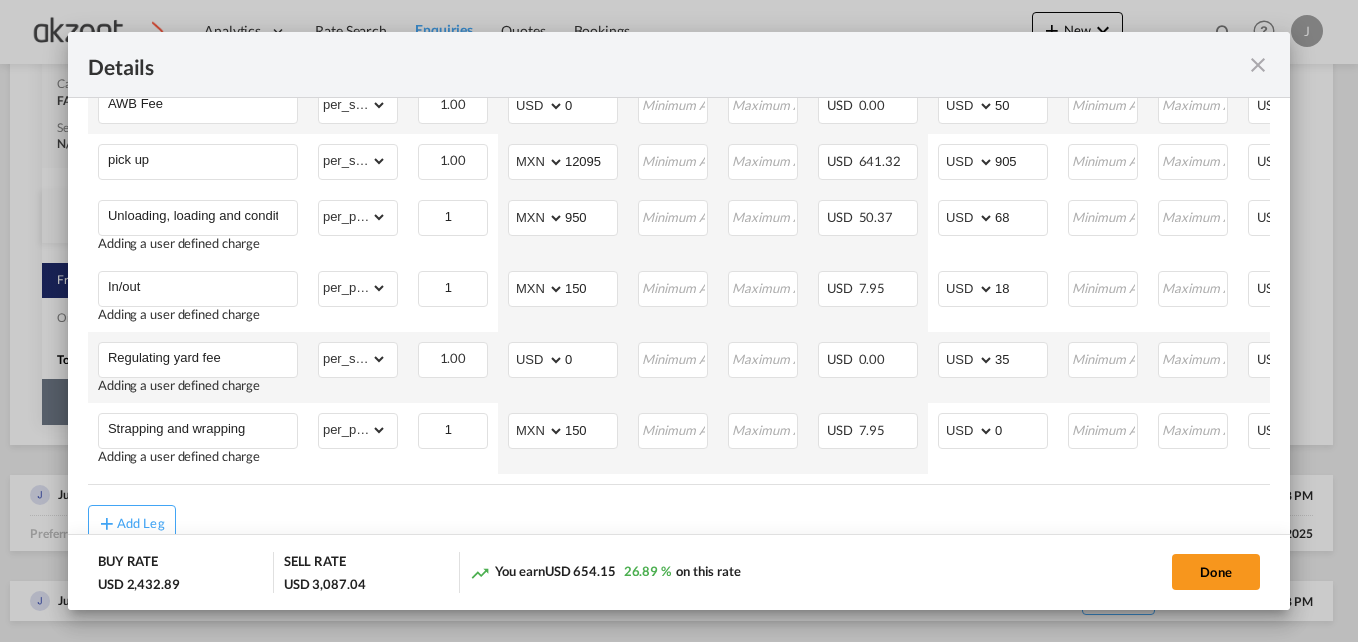 click on "Freight Please enter leg name
Leg Name Already Exists Delete Leg Sub Total AED AFN ALL AMD ANG AOA ARS AUD AWG AZN BAM BBD BDT BGN BHD BIF BMD BND BOB BRL BSD BTN BWP BYN BZD CAD CDF CHF CLP CNY COP CRC CUC CUP CVE CZK DJF DKK DOP DZD EGP ERN ETB EUR FJD FKP FOK GBP GEL GGP GHS GIP GMD GNF GTQ GYD HKD HNL HRK HTG HUF IDR ILS IMP INR IQD IRR ISK JMD JOD JPY KES KGS KHR KID KMF KRW KWD KYD KZT LAK LBP LKR LRD LSL LYD MAD MDL MGA MKD MMK MNT MOP MRU MUR MVR MWK MXN MYR MZN NAD NGN NIO NOK NPR NZD OMR PAB PEN PGK PHP PKR PLN PYG QAR RON RSD RUB RWF SAR SBD SCR SDG SEK SGD SHP SLL SOS SRD SSP STN SYP SZL THB TJS TMT TND TOP TRY TTD TVD TWD TZS UAH UGX USD UYU UZS VES VND VUV WST XAF XCD XDR XOF XPF YER ZAR ZMW 1,367.04 Charges Basis Quantity
|  Slab
Buy Rates Sell Rates Comments
Action Unit Price Min Max Amount Unit Price Min Max Amount
Air Freight
User defined charge Please Enter
Already Exists
per_bl" at bounding box center [679, 5] 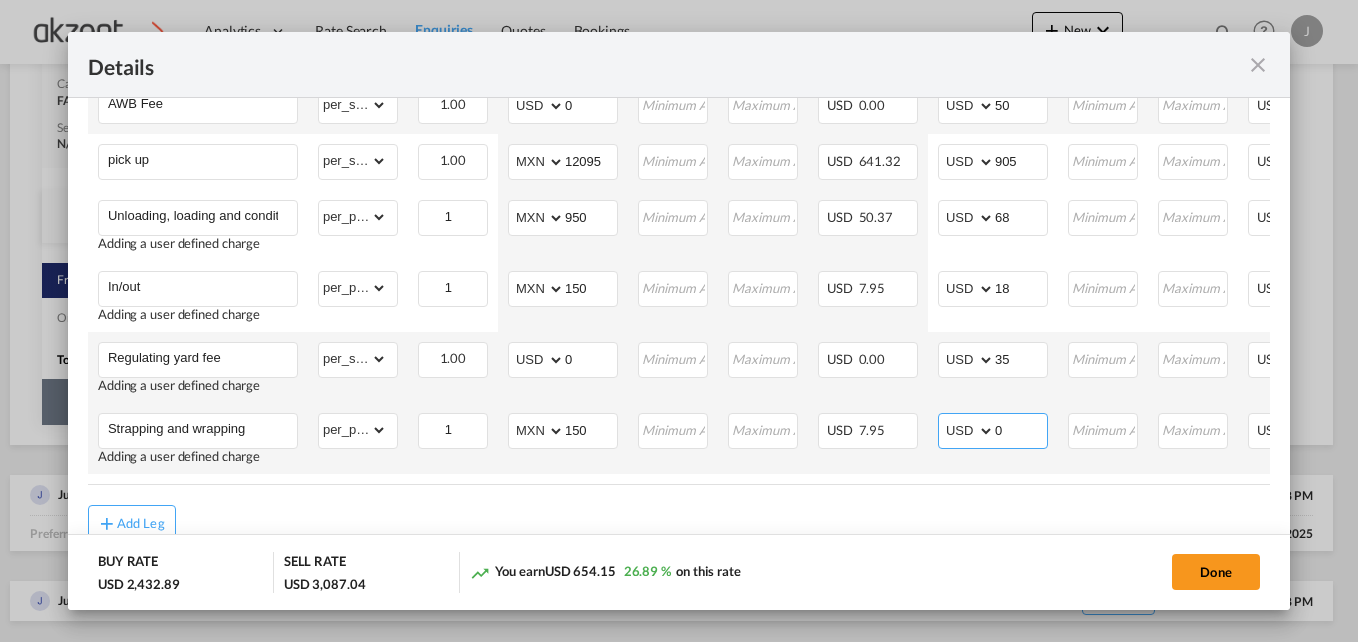 click on "0" at bounding box center (1021, 429) 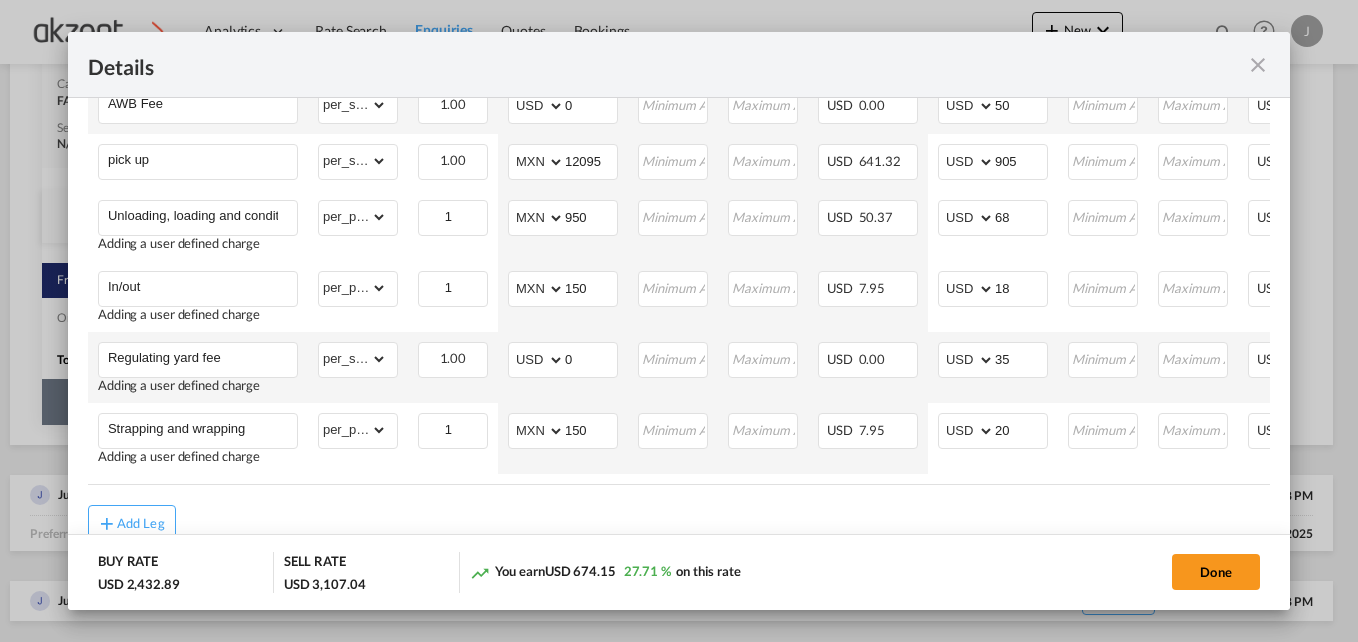 click on "Add Leg" at bounding box center [679, 523] 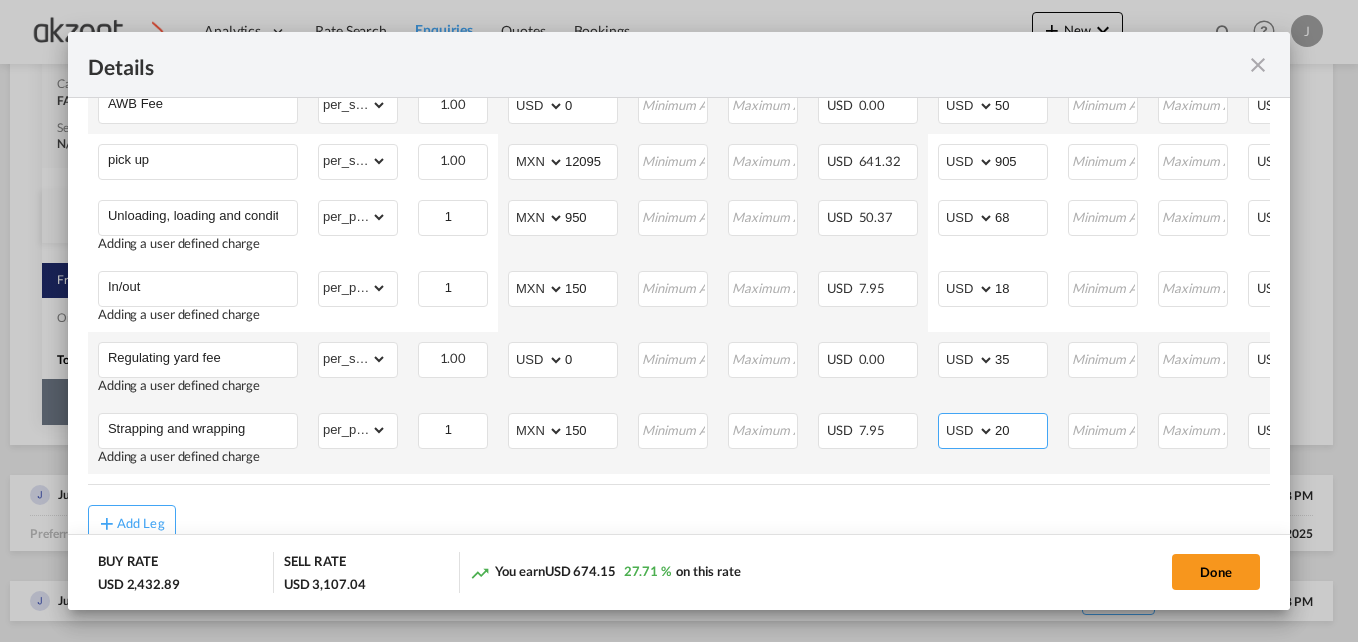 click on "20" at bounding box center [1021, 429] 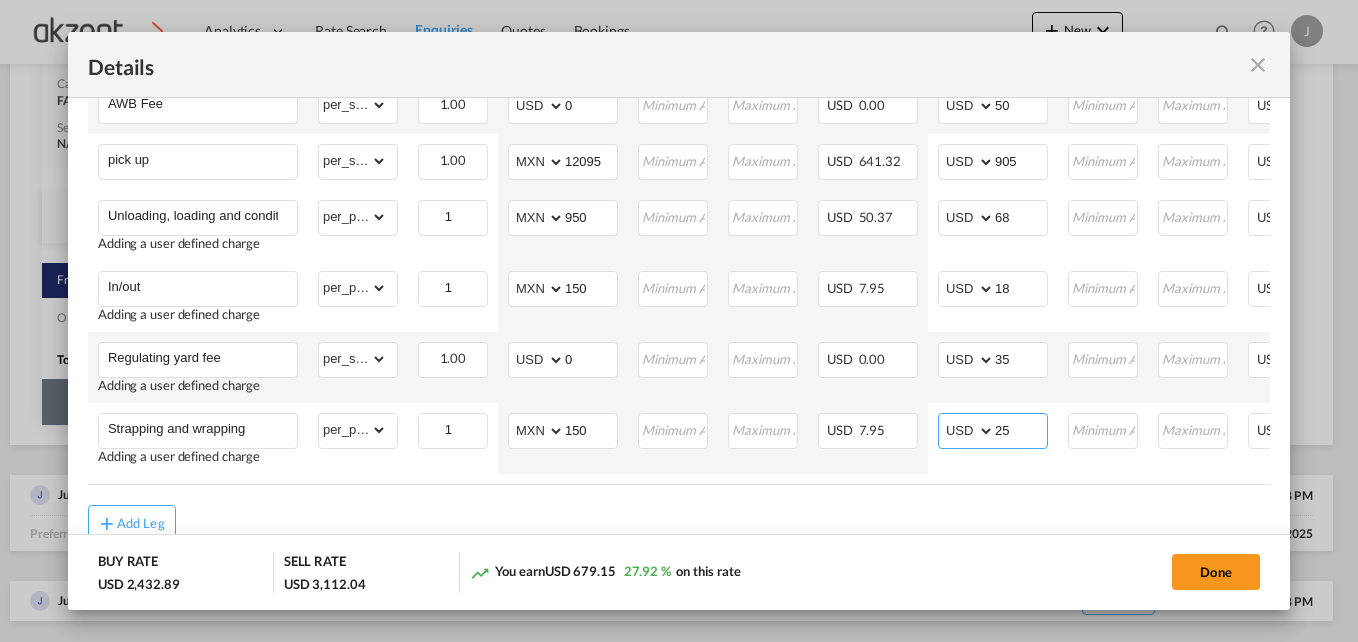 type on "25" 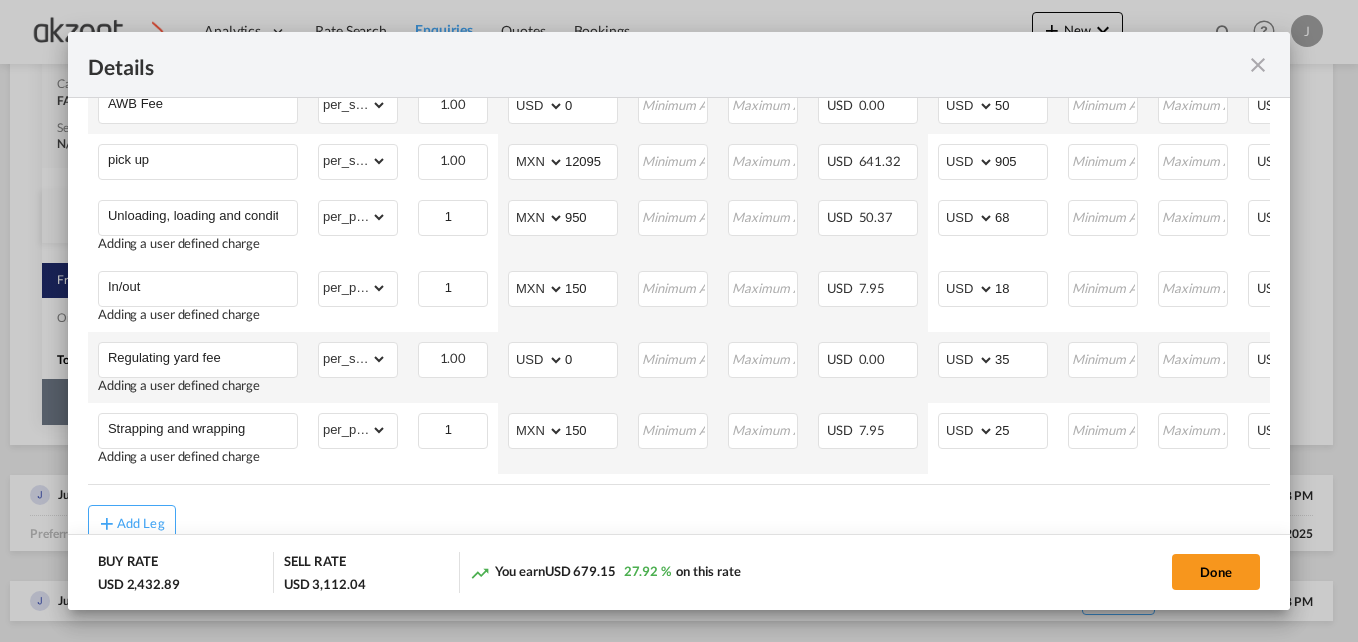 click on "Charges Basis Quantity
|  Slab
Buy Rates Sell Rates Comments
Action Unit Price Min Max Amount Unit Price Min Max Amount
Airport entry
User defined charge Please Enter
Already Exists
gross_weight
volumetric_weight
per_shipment
per_bl
per_km
per_hawb
per_kg
per_pallet
per_carton
flat
chargeable_weight
per_ton
per_cbm
per_hbl
per_w/m
per_awb
per_sbl
per shipping bill
per_quintal
per_lbs
per_vehicle
per_shift
per_invoice
per_package
per_day
per_revalidation
per_declaration
per_document
per clearance per_awb can not applied for this charge.   Please Select 1.00 Please Enter
Invalid Input
AED AFN ALL AMD ANG AOA ARS AUD AWG AZN BAM BBD BDT BGN BHD BIF BMD BND BOB BRL BSD BTN BWP BYN BZD CAD CDF CHF CLP CNY COP CRC CUC CUP CVE CZK DJF DKK DOP DZD EGP ERN ETB EUR FJD FKP FOK GBP GEL GGP GHS GIP GMD GNF GTQ GYD HKD HNL HRK HTG HUF IDR ILS IMP INR IQD IRR ISK JMD JOD JPY KES KGS" at bounding box center (586, -377) 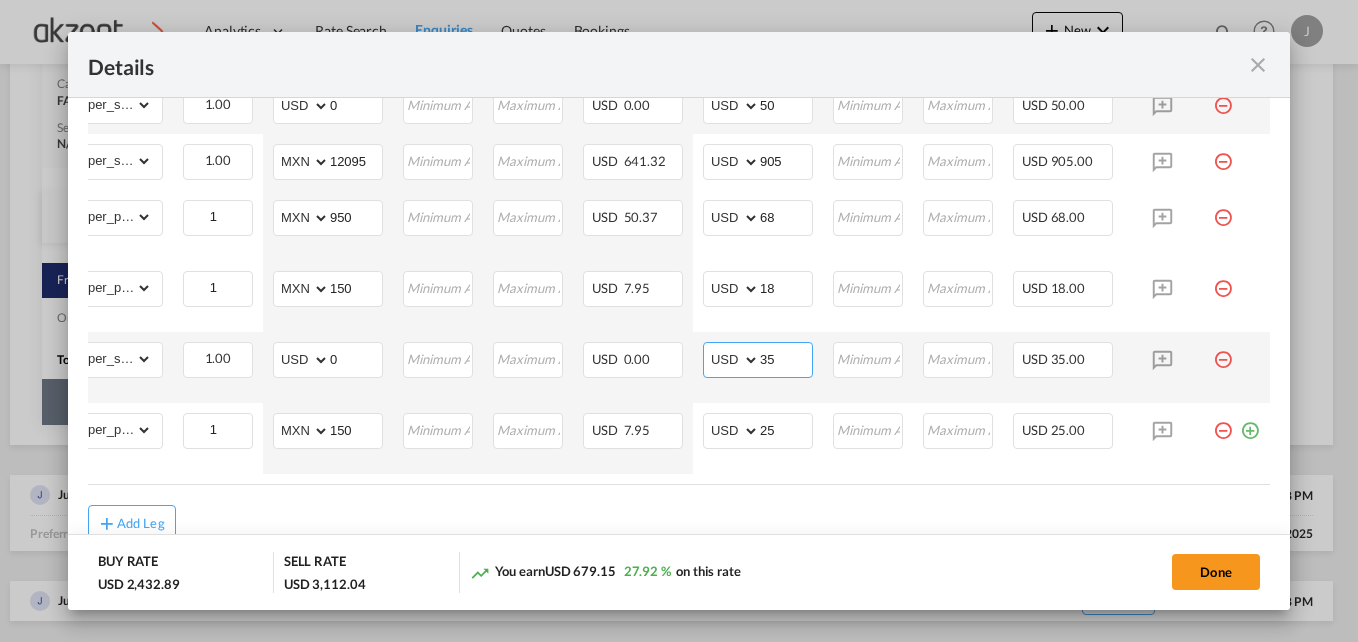 click on "35" at bounding box center [786, 358] 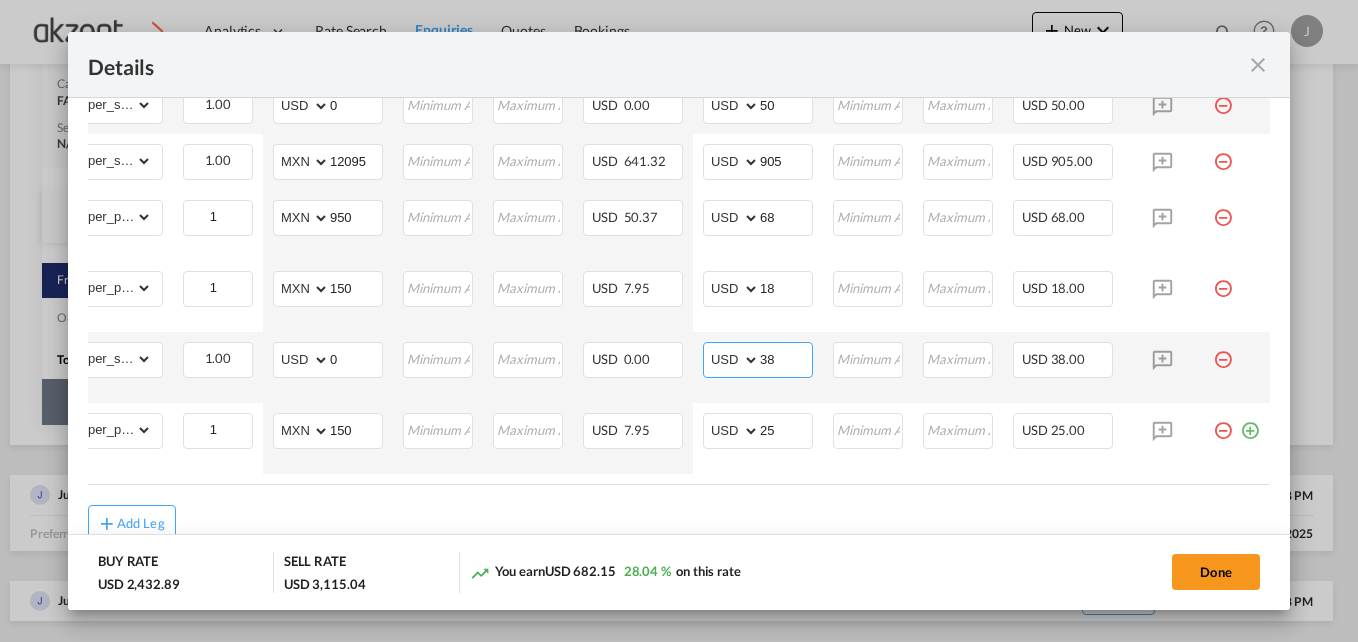 type on "3" 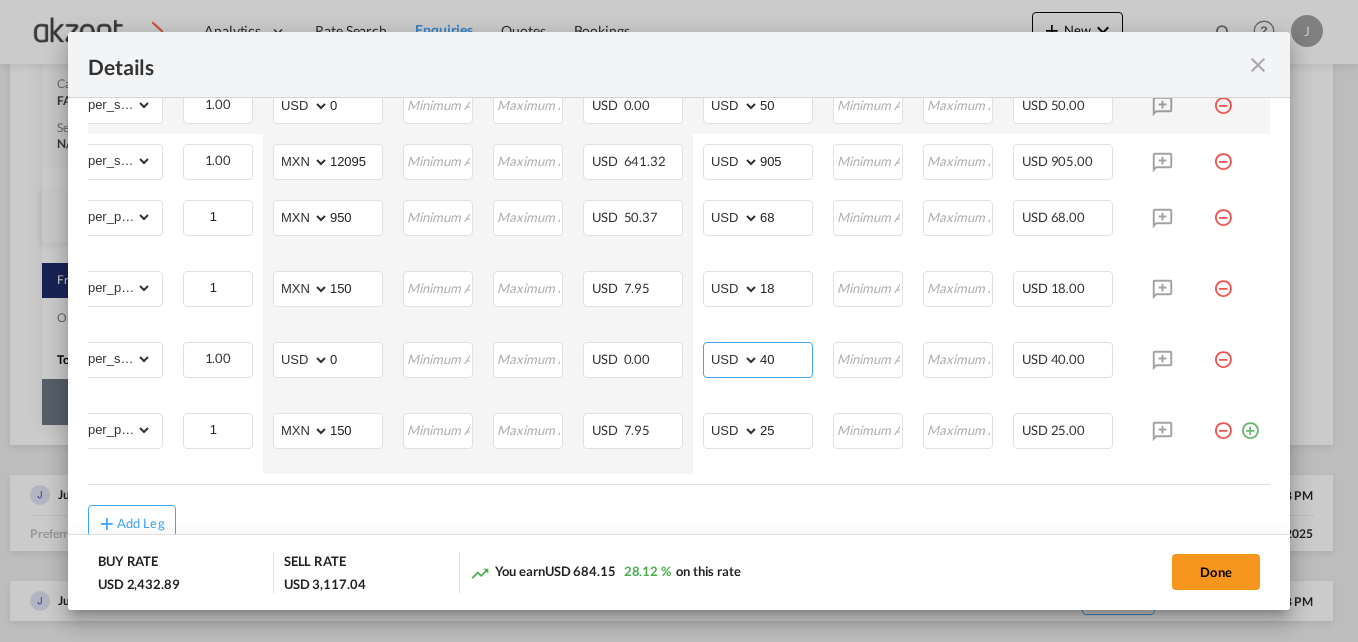 type on "40" 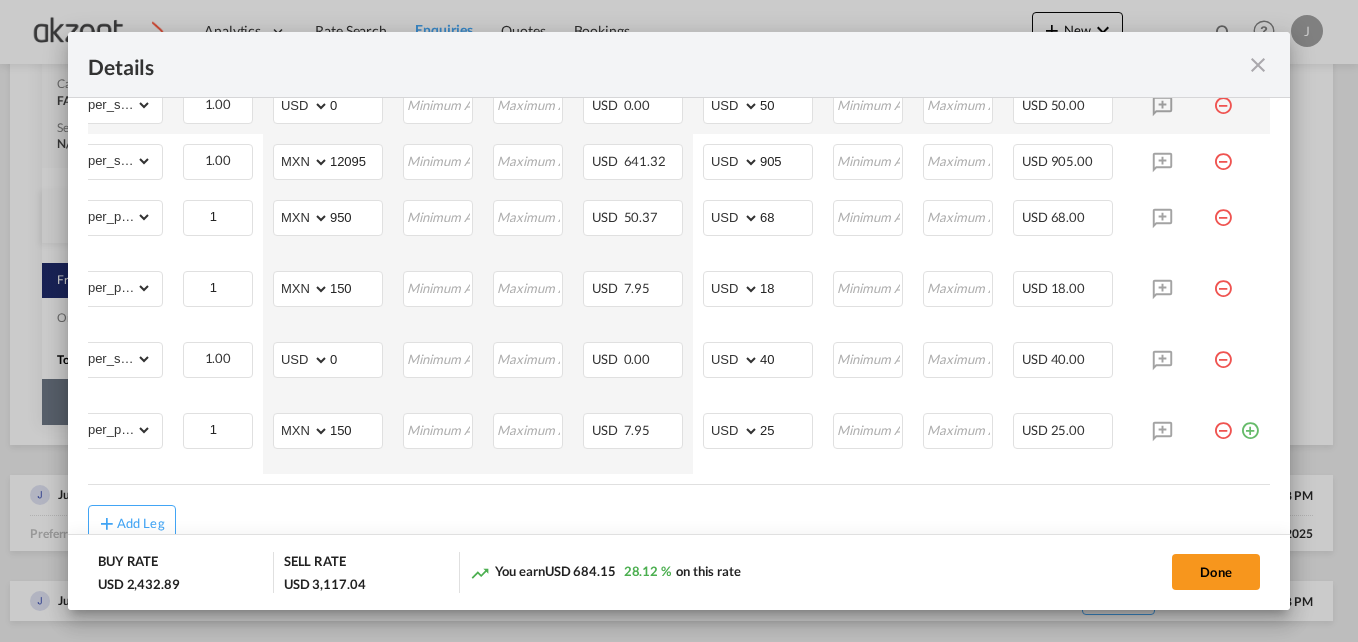 click on "Add Leg" at bounding box center (679, 523) 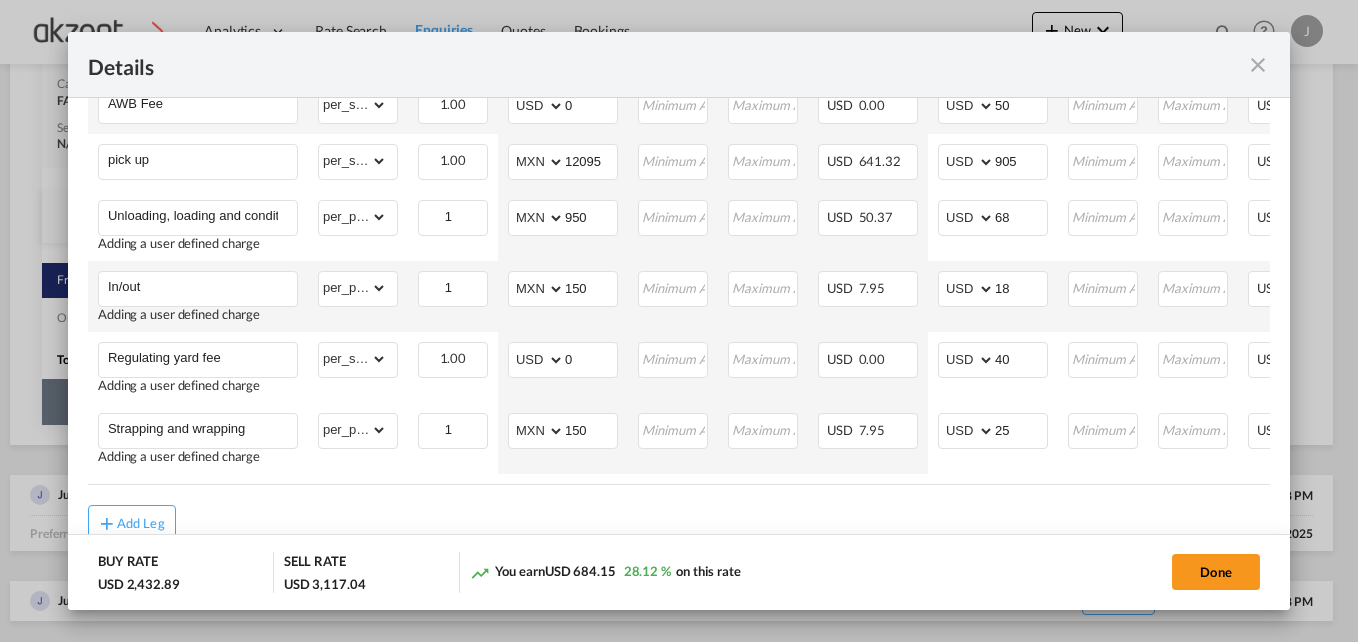 scroll, scrollTop: 816, scrollLeft: 0, axis: vertical 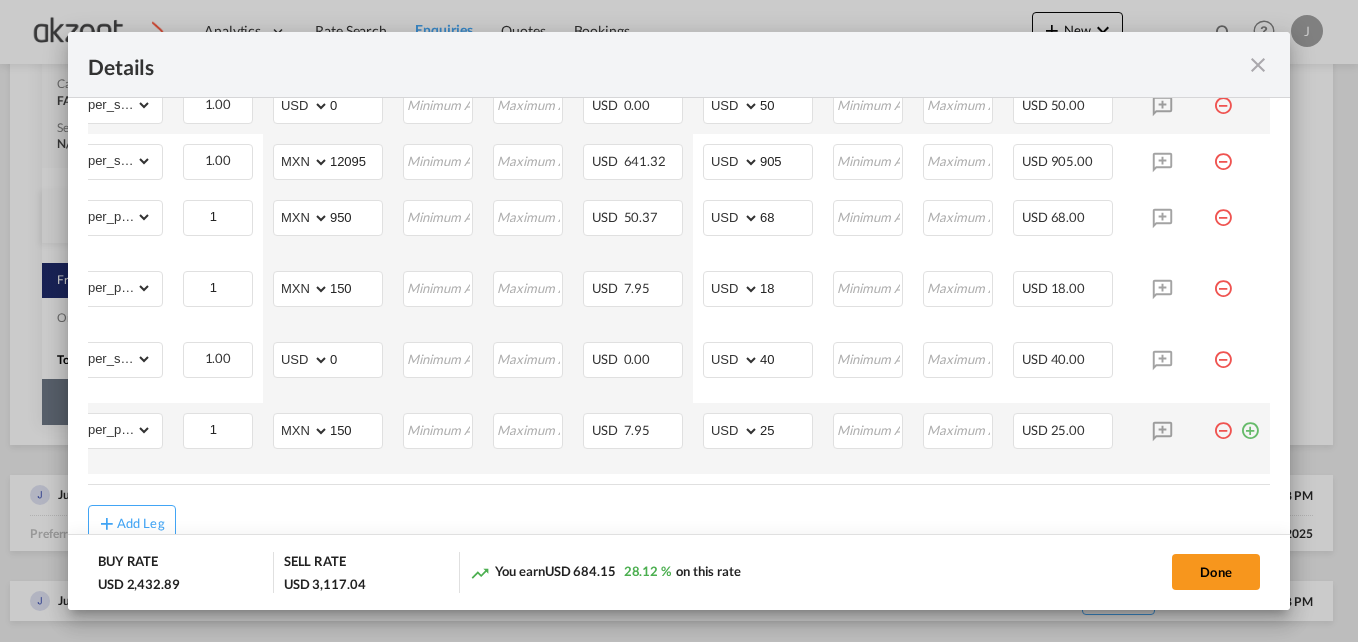 click at bounding box center (1250, 423) 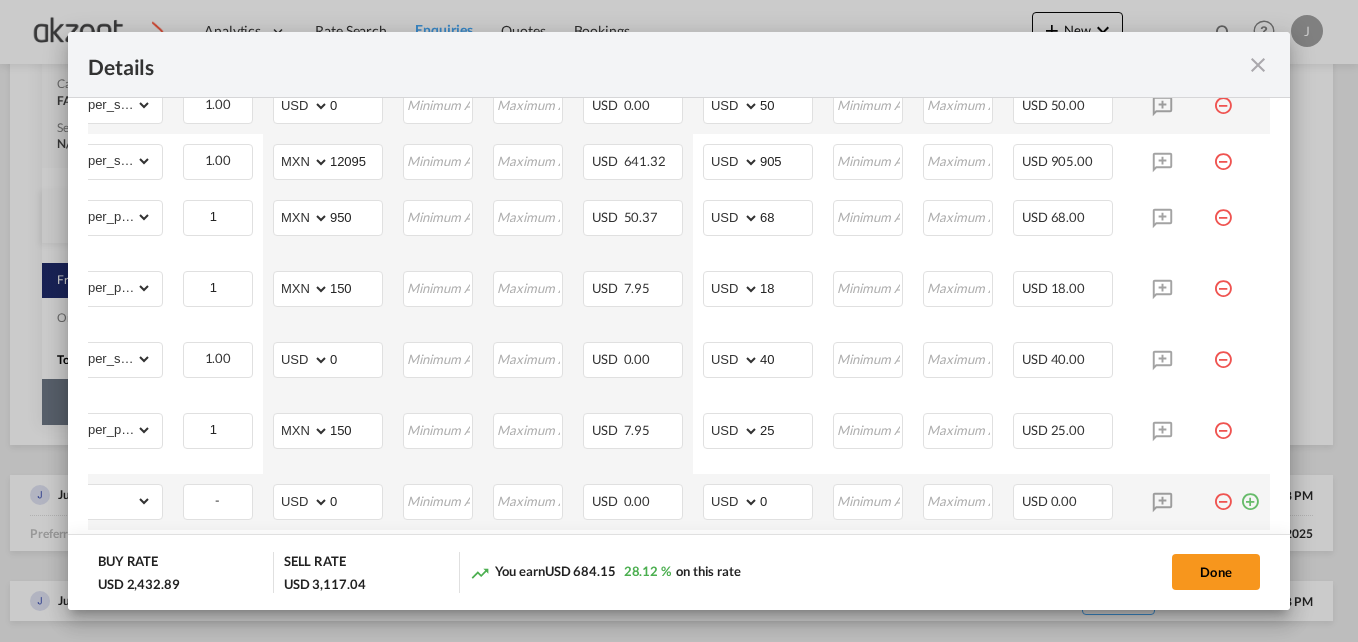 scroll, scrollTop: 0, scrollLeft: 0, axis: both 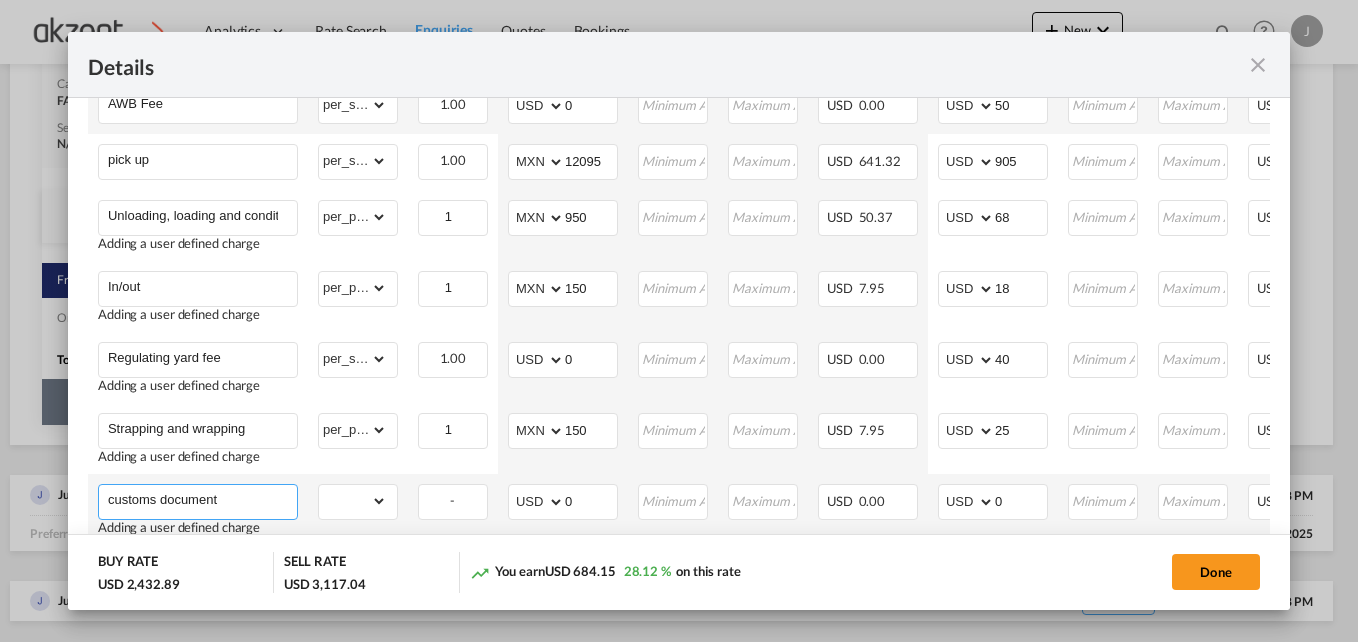 click on "customs document" at bounding box center [202, 500] 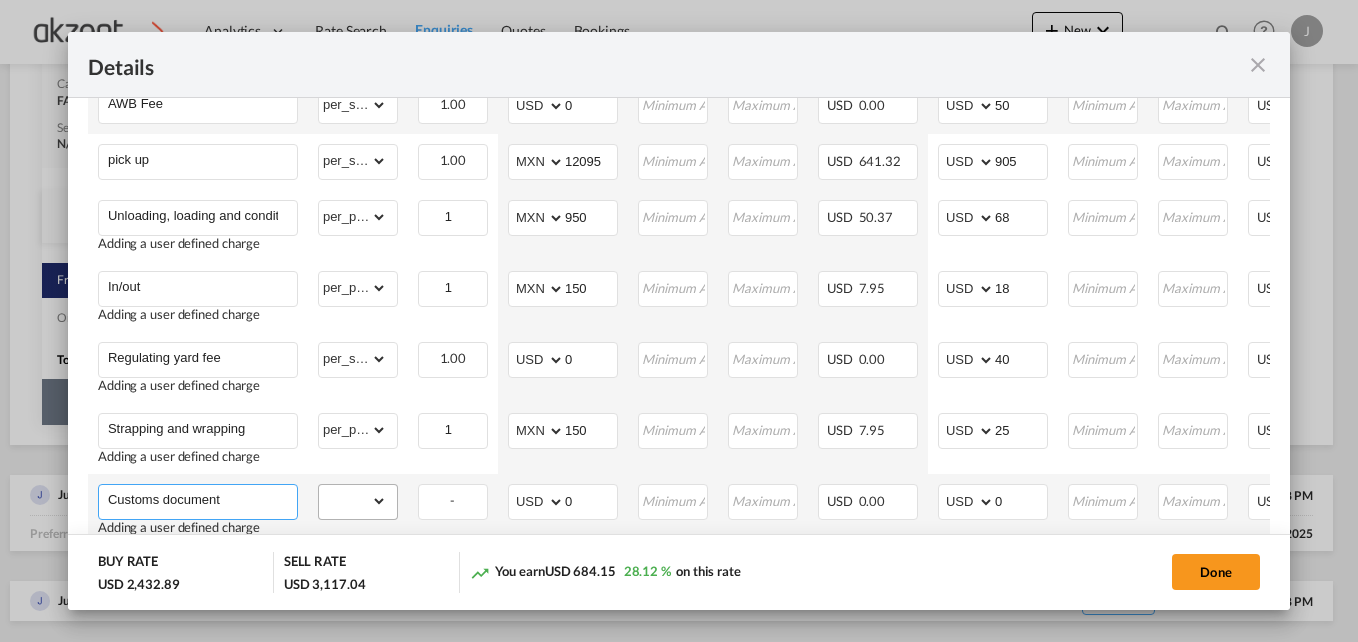 type on "Customs document" 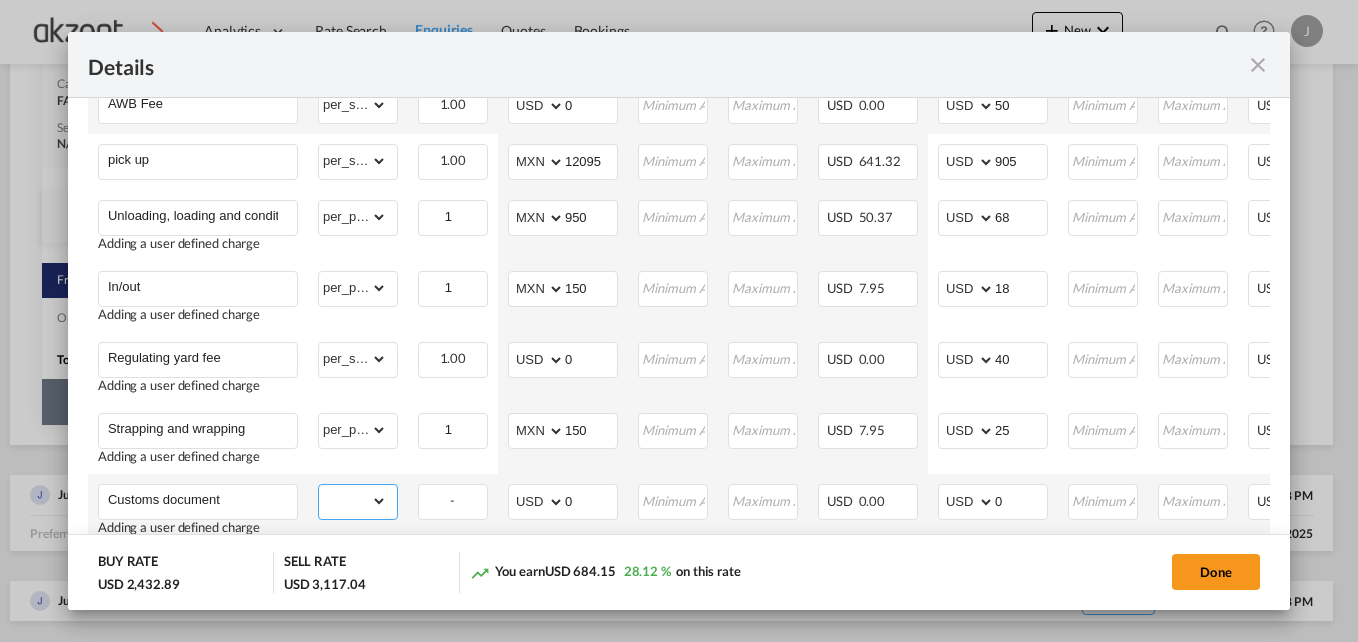 click on "gross_weight
volumetric_weight
per_shipment
per_bl
per_km
per_hawb
per_kg
per_pallet
per_carton
flat
chargeable_weight
per_ton
per_cbm
per_hbl
per_w/m
per_awb
per_sbl
per shipping bill
per_quintal
per_lbs
per_vehicle
per_shift
per_invoice
per_package
per_day
per_revalidation
per_declaration
per_document
per clearance" at bounding box center (353, 501) 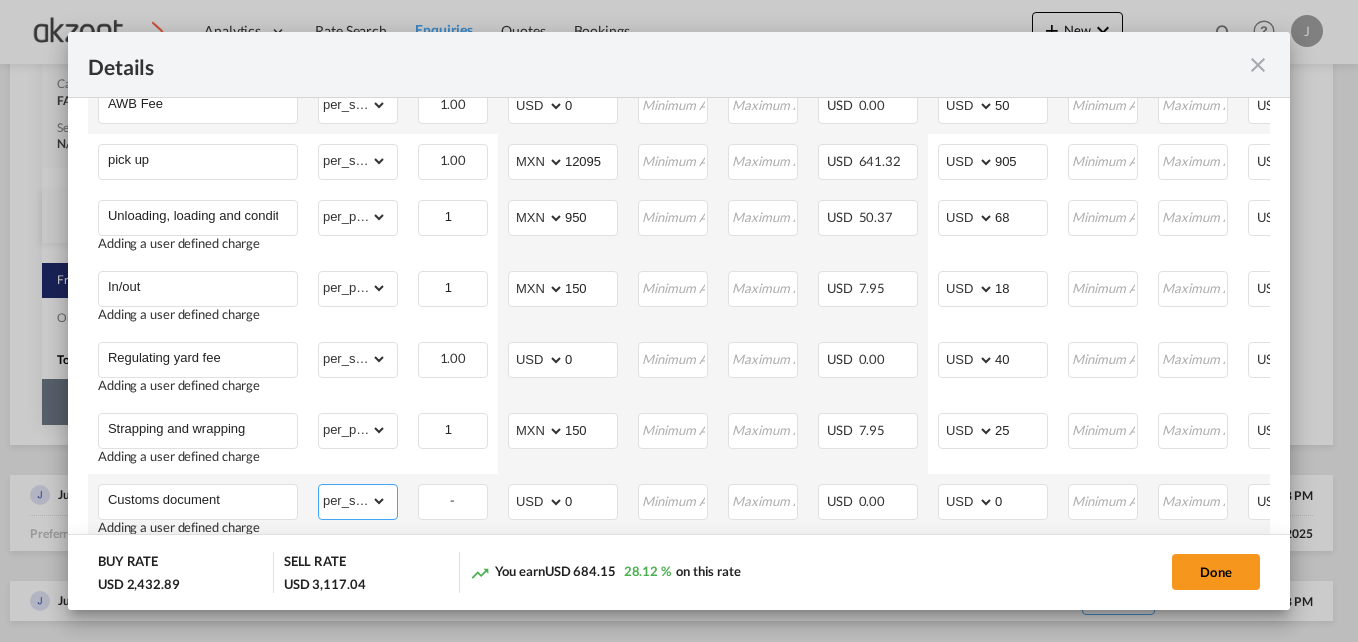 click on "gross_weight
volumetric_weight
per_shipment
per_bl
per_km
per_hawb
per_kg
per_pallet
per_carton
flat
chargeable_weight
per_ton
per_cbm
per_hbl
per_w/m
per_awb
per_sbl
per shipping bill
per_quintal
per_lbs
per_vehicle
per_shift
per_invoice
per_package
per_day
per_revalidation
per_declaration
per_document
per clearance" at bounding box center [353, 501] 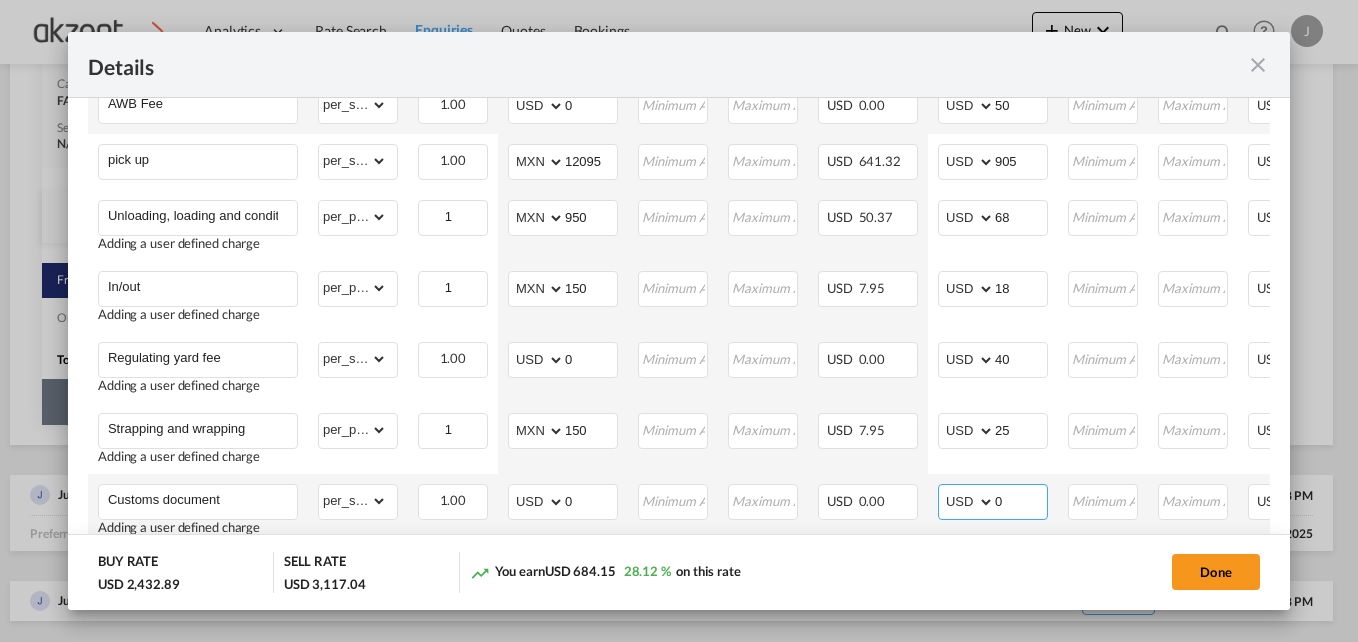 click on "0" at bounding box center (1021, 500) 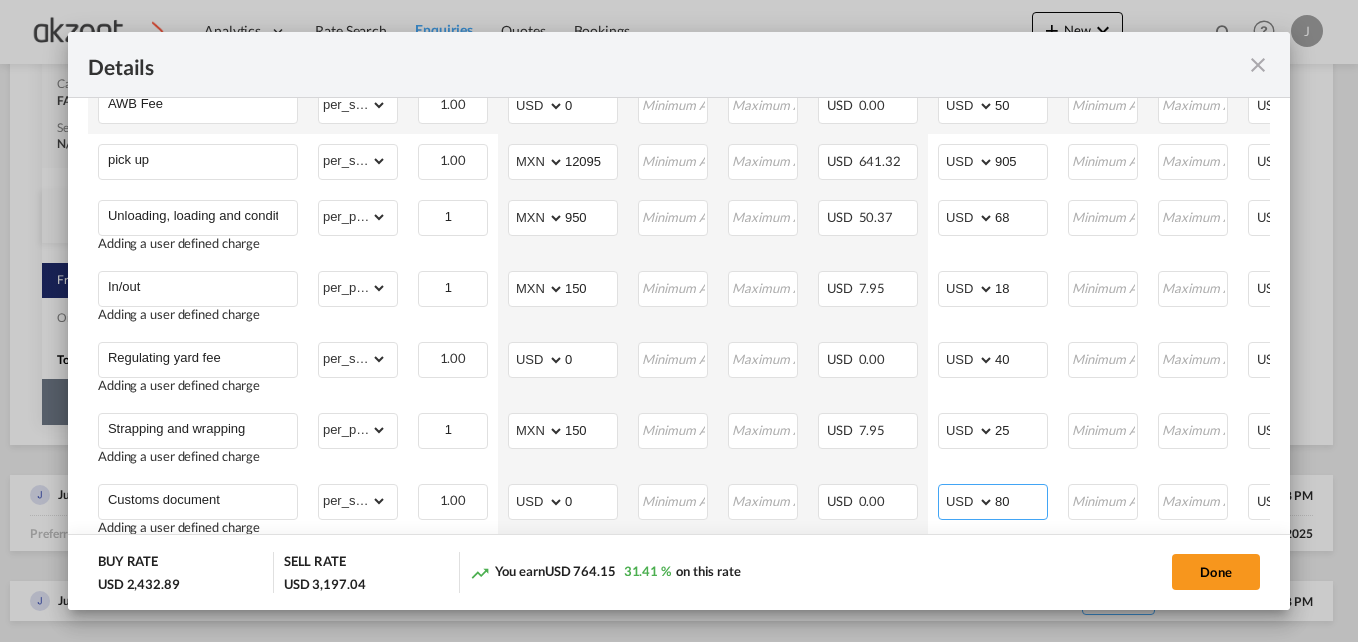 type on "80" 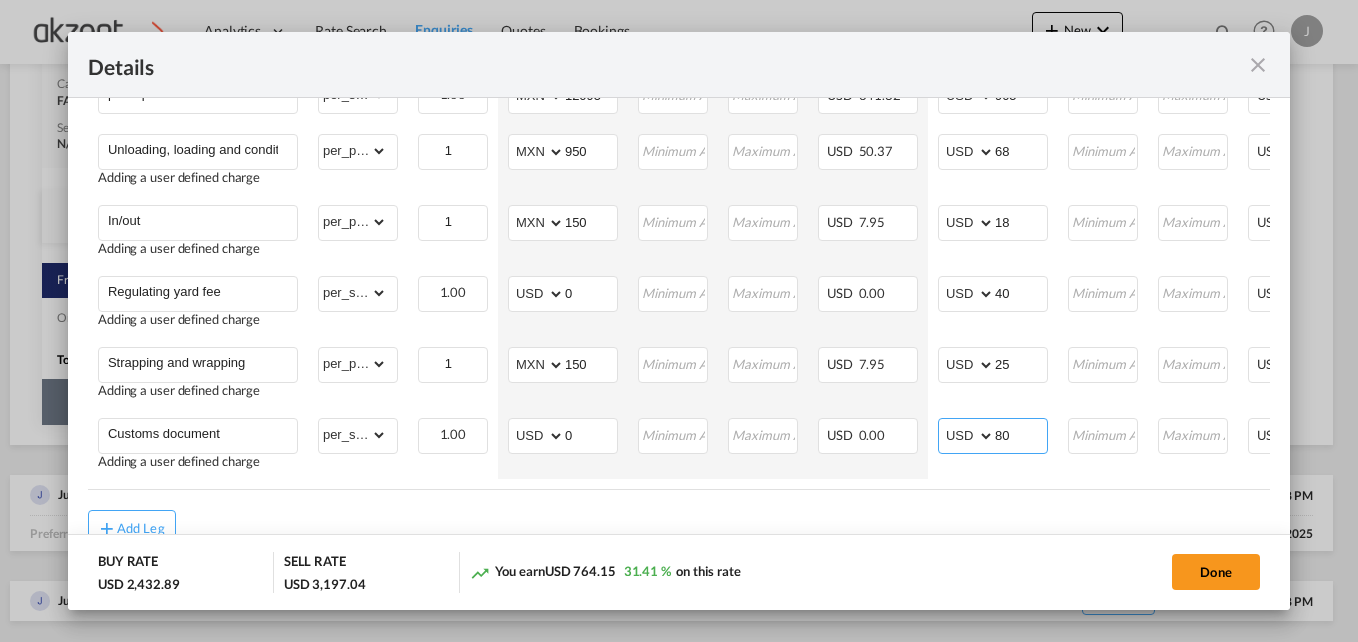 scroll, scrollTop: 1116, scrollLeft: 0, axis: vertical 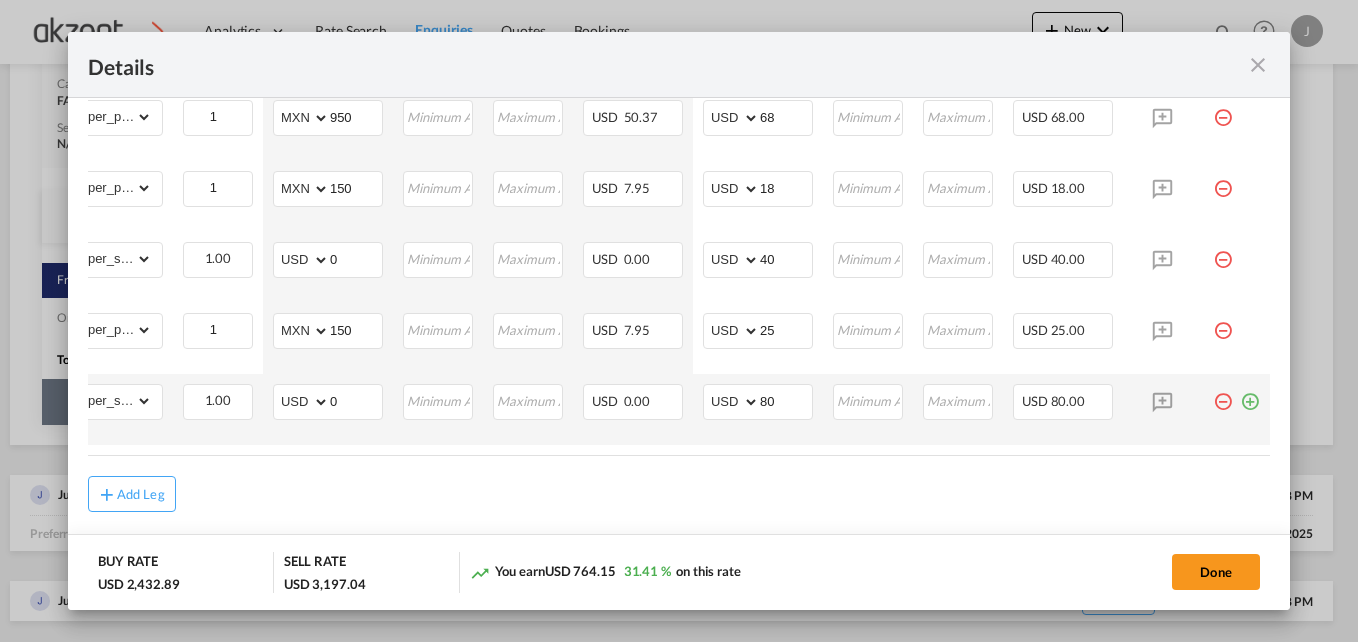 click at bounding box center [1250, 394] 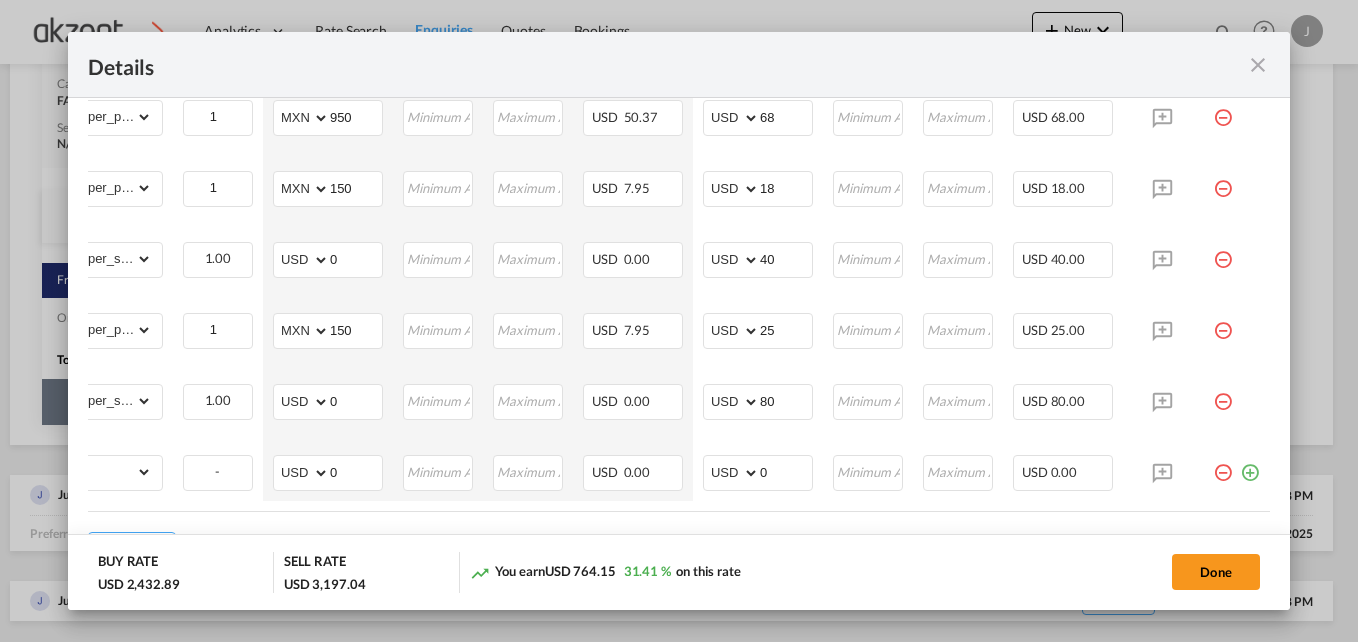scroll, scrollTop: 0, scrollLeft: 0, axis: both 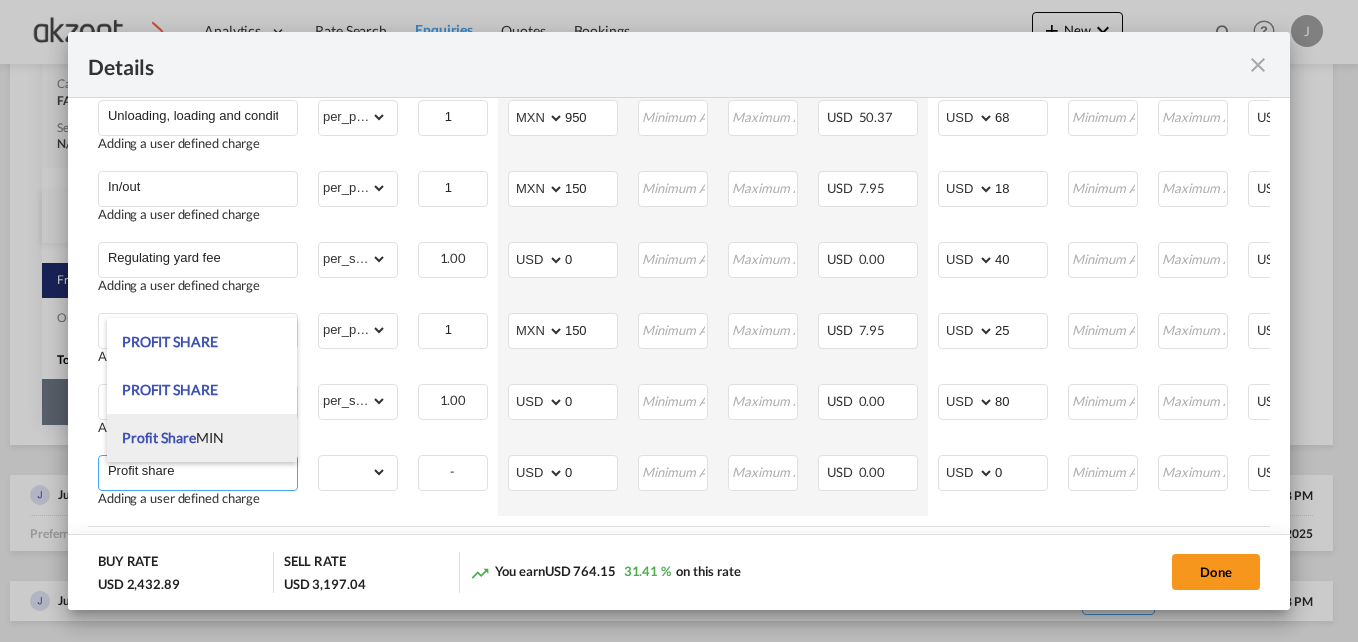 click on "Profit Share  MIN" at bounding box center [173, 437] 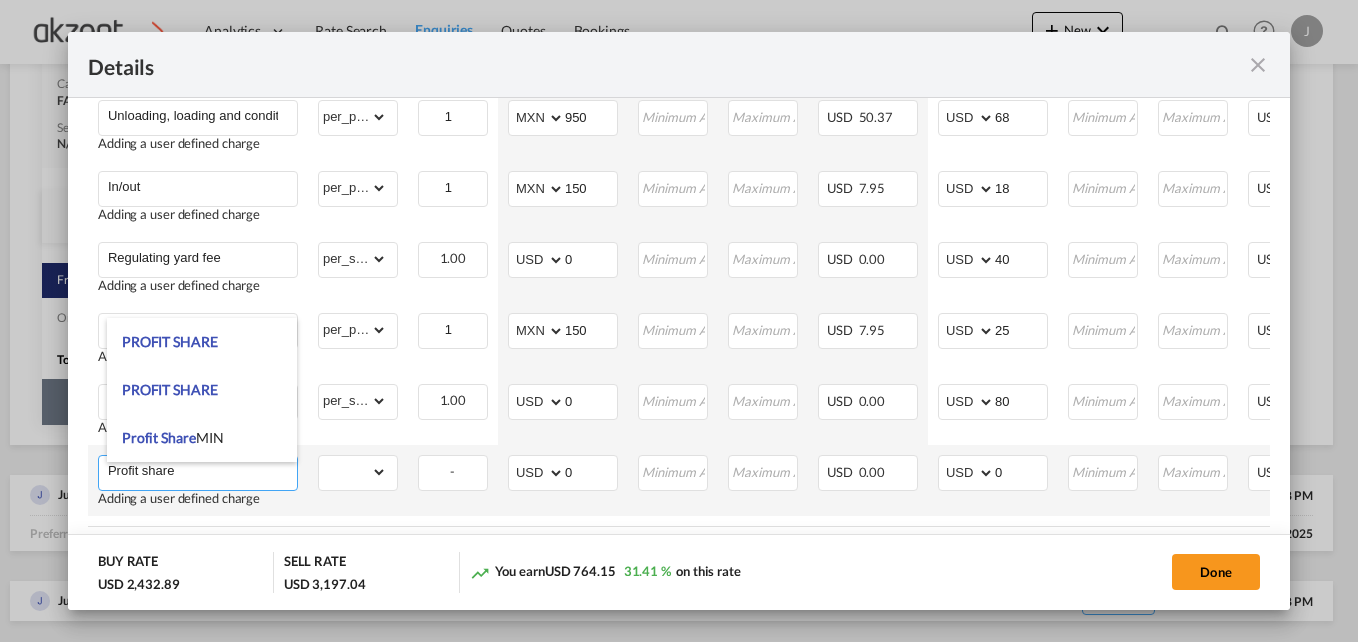 type on "Profit Share MIN" 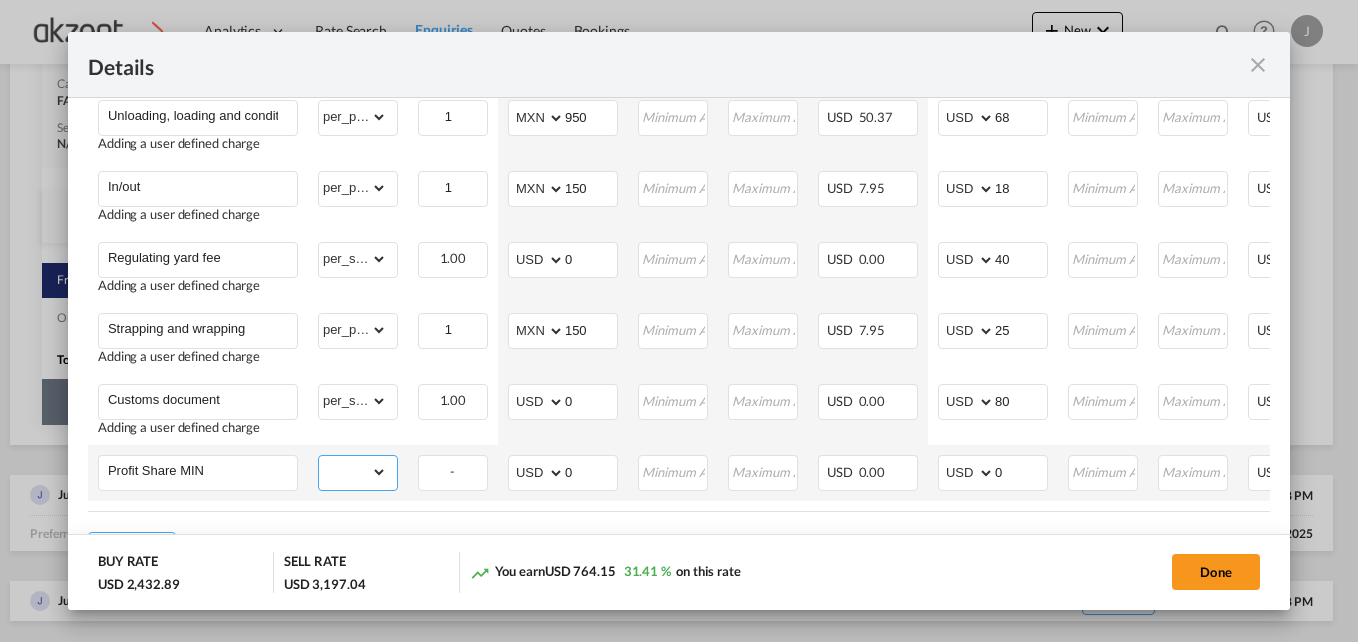 click on "gross_weight
volumetric_weight
per_shipment
per_bl
per_km
per_hawb
per_kg
per_pallet
per_carton
flat
chargeable_weight
per_ton
per_cbm
per_hbl
per_w/m
per_awb
per_sbl
per shipping bill
per_quintal
per_lbs
per_vehicle
per_shift
per_invoice
per_package
per_day
per_revalidation
per_declaration
per_document
per clearance" at bounding box center [353, 472] 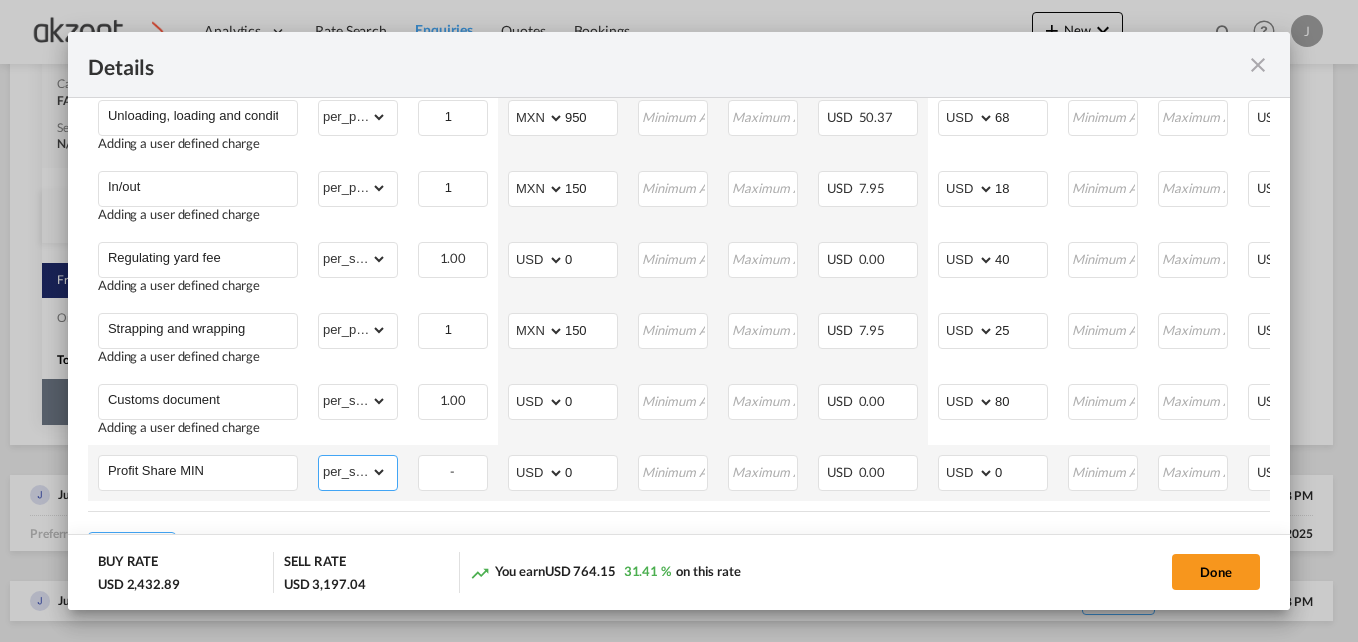 click on "gross_weight
volumetric_weight
per_shipment
per_bl
per_km
per_hawb
per_kg
per_pallet
per_carton
flat
chargeable_weight
per_ton
per_cbm
per_hbl
per_w/m
per_awb
per_sbl
per shipping bill
per_quintal
per_lbs
per_vehicle
per_shift
per_invoice
per_package
per_day
per_revalidation
per_declaration
per_document
per clearance" at bounding box center [353, 472] 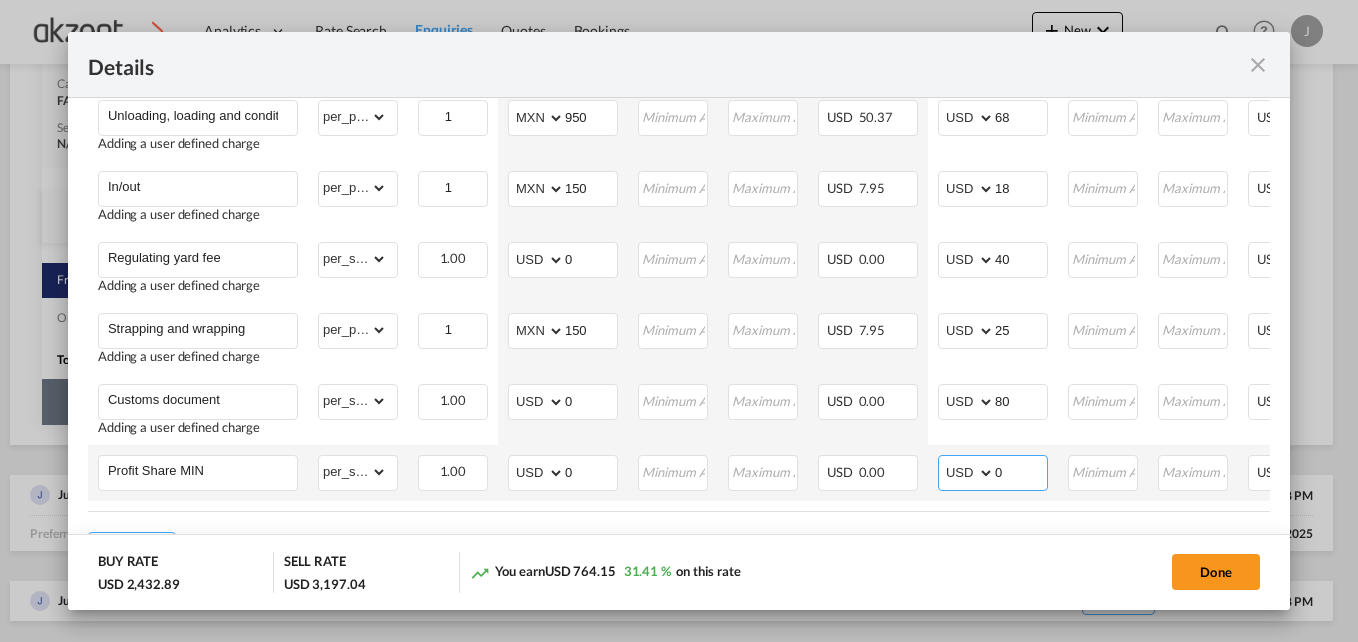 click on "0" at bounding box center (1021, 471) 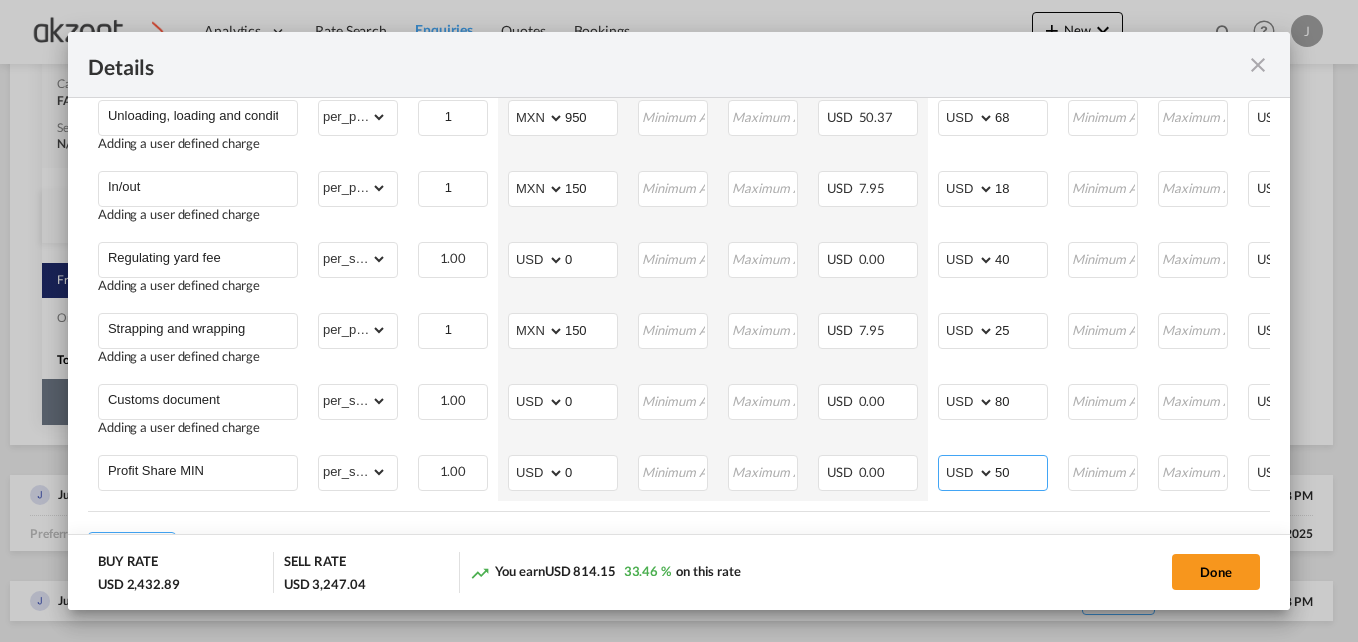 type on "50" 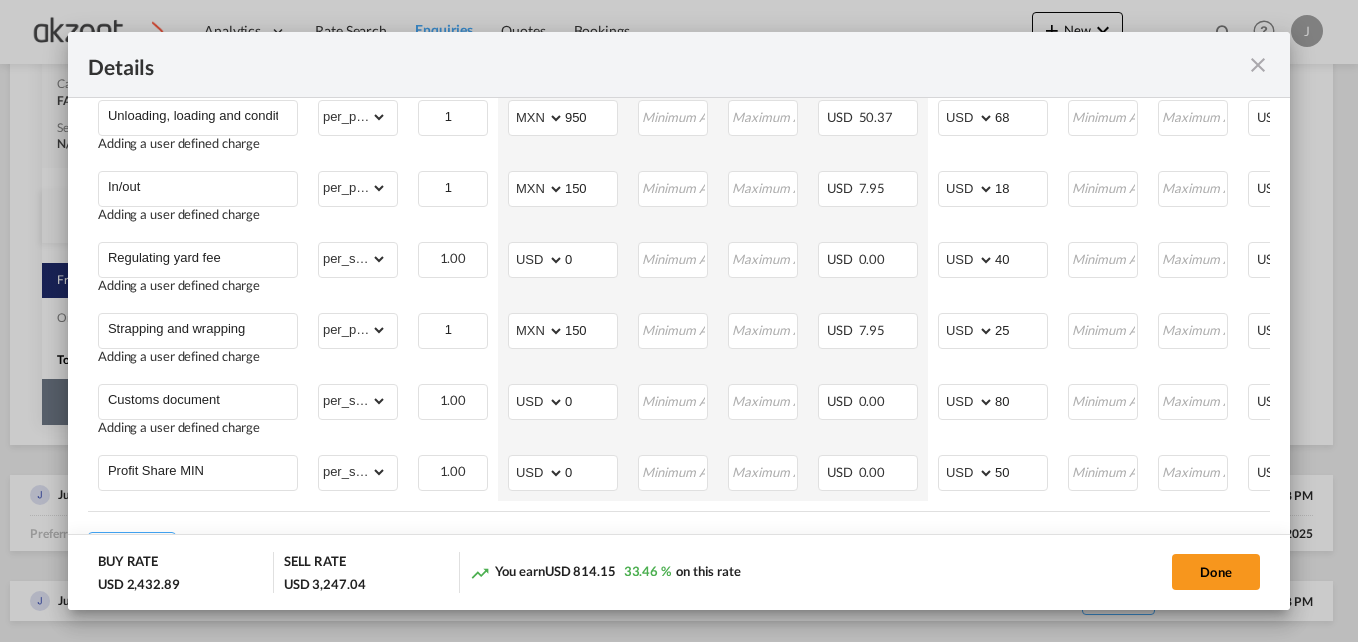 click on "Done" 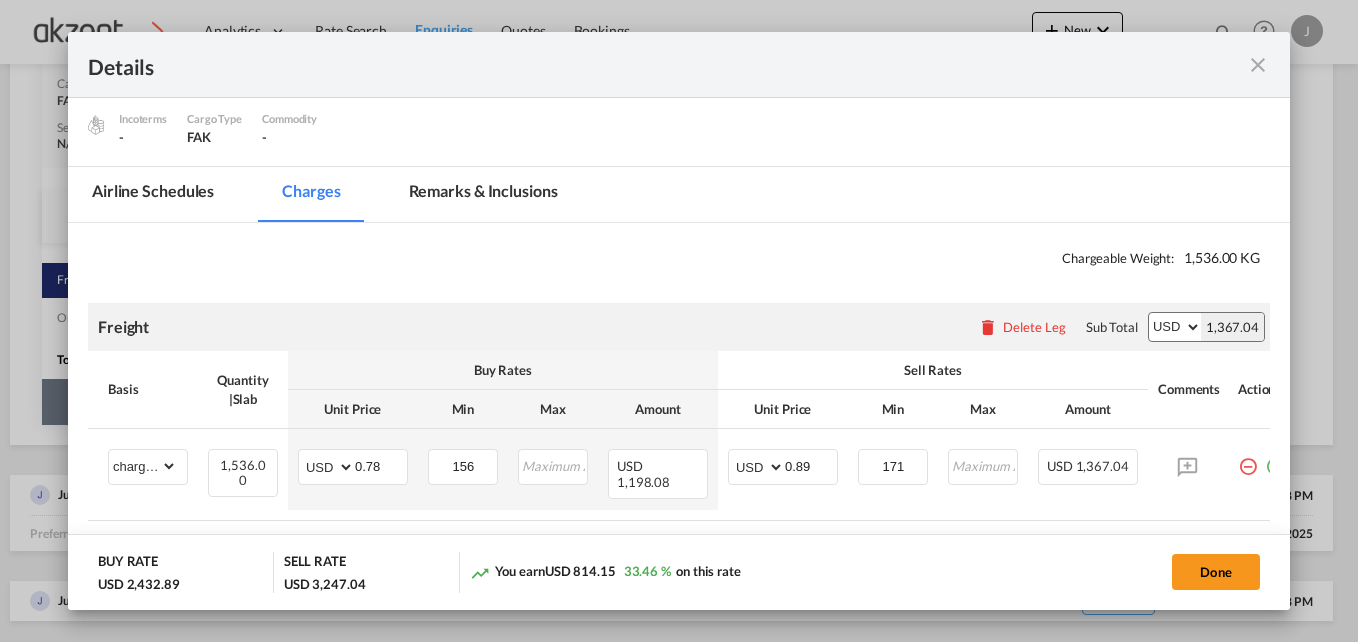 scroll, scrollTop: 116, scrollLeft: 0, axis: vertical 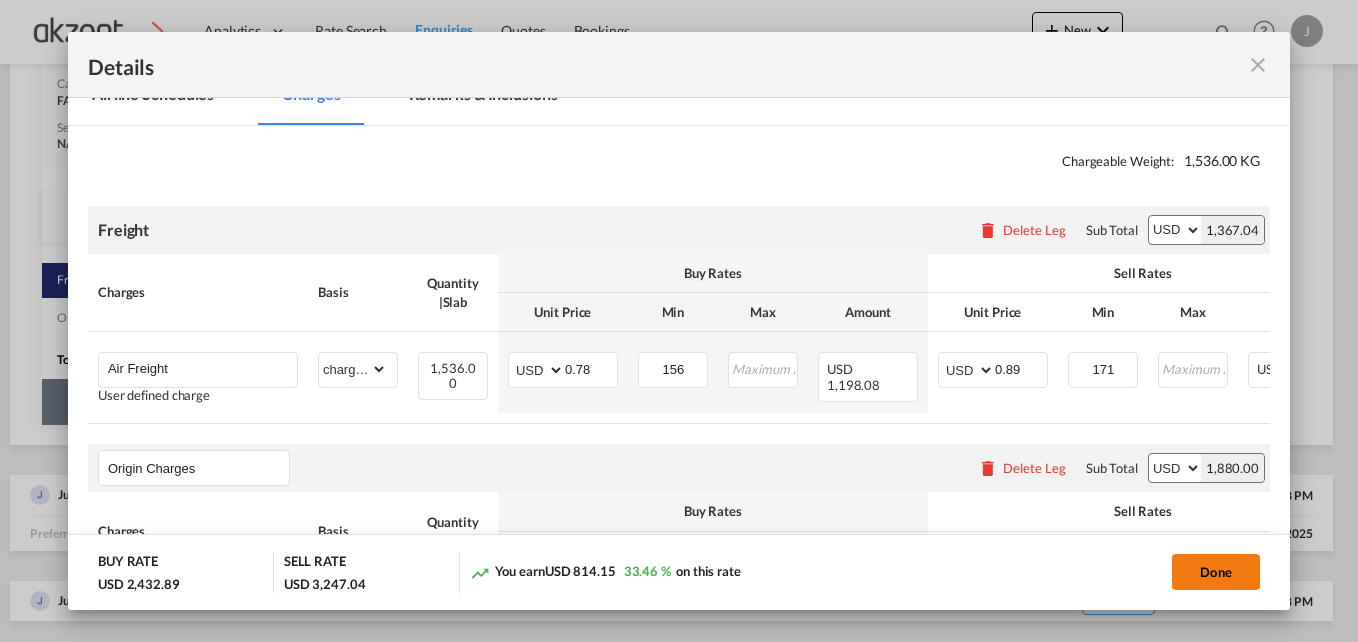 click on "Done" 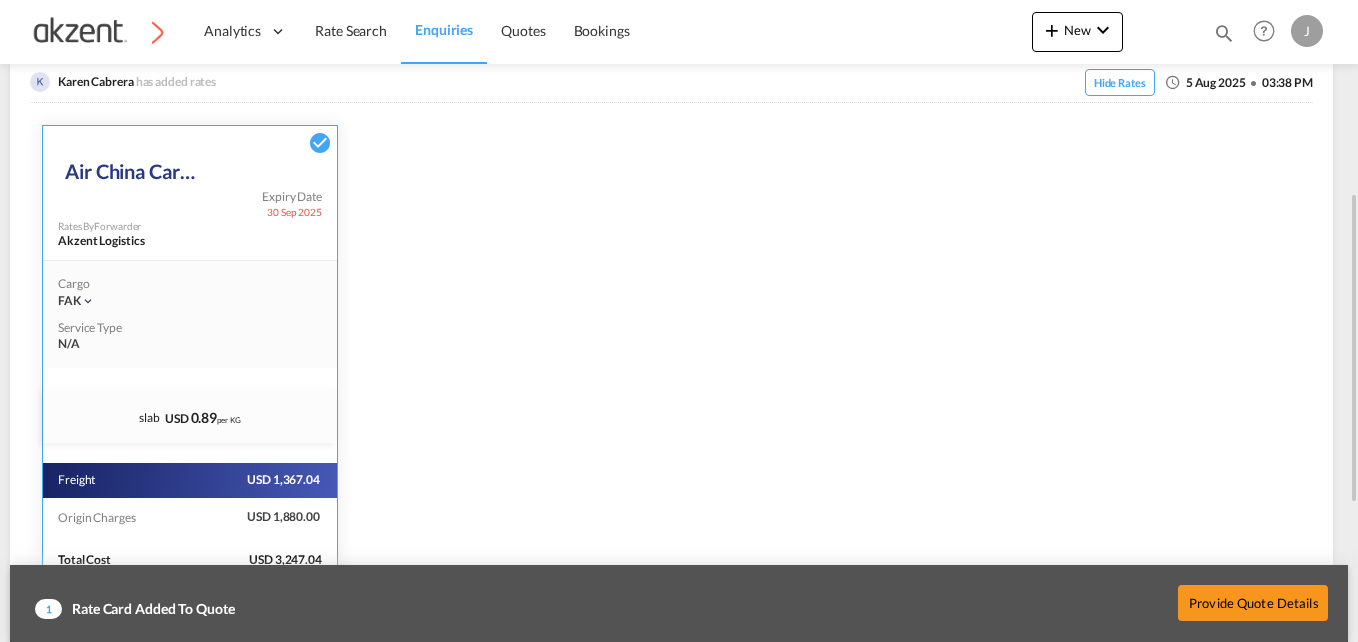 scroll, scrollTop: 688, scrollLeft: 0, axis: vertical 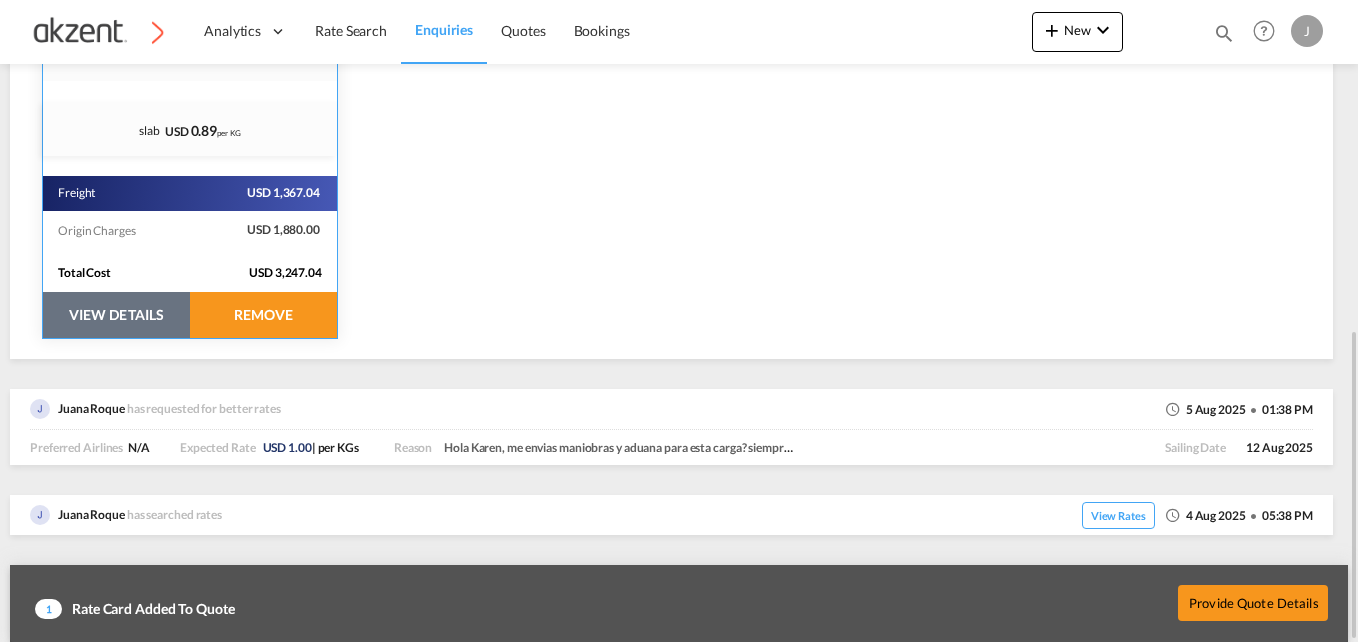 click on "VIEW DETAILS" at bounding box center (116, 315) 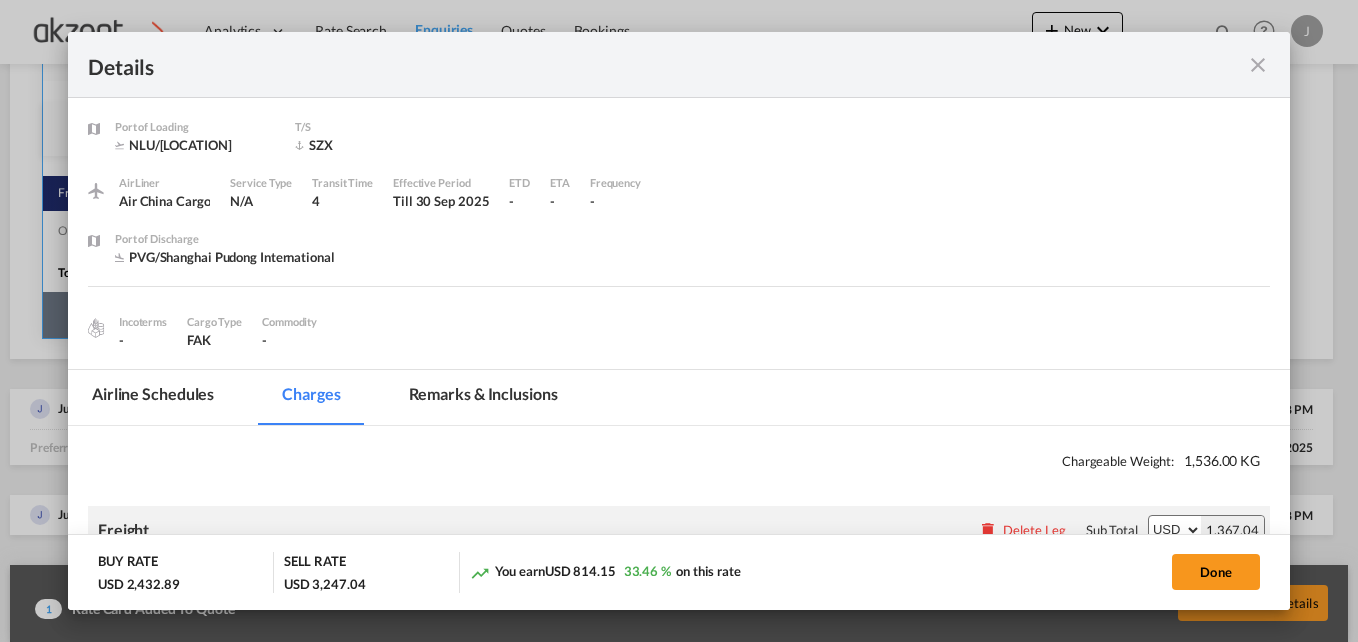 scroll, scrollTop: 400, scrollLeft: 0, axis: vertical 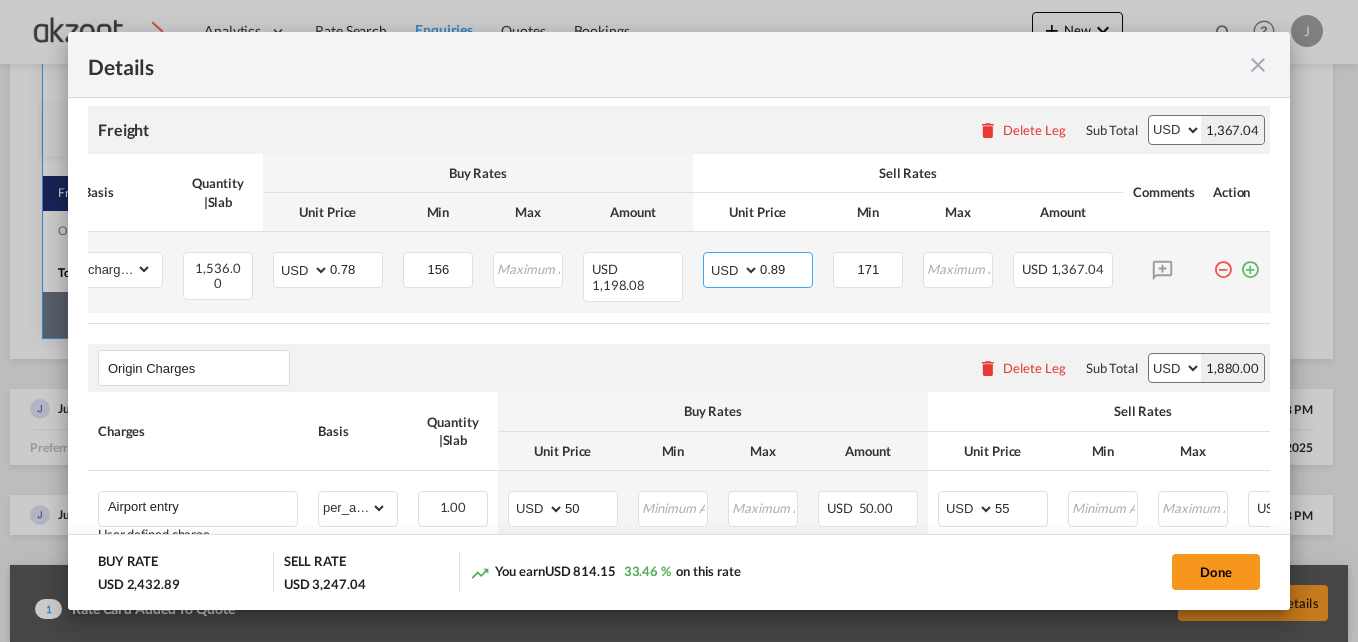 click on "0.89" at bounding box center (786, 268) 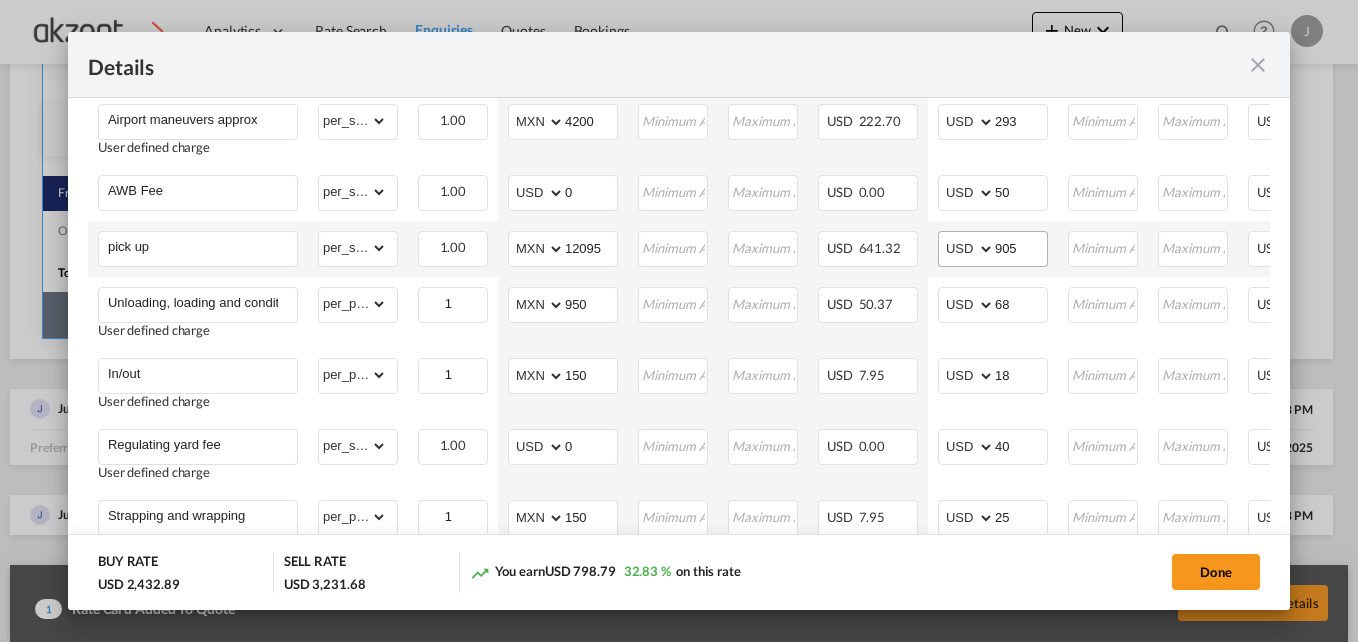 scroll, scrollTop: 900, scrollLeft: 0, axis: vertical 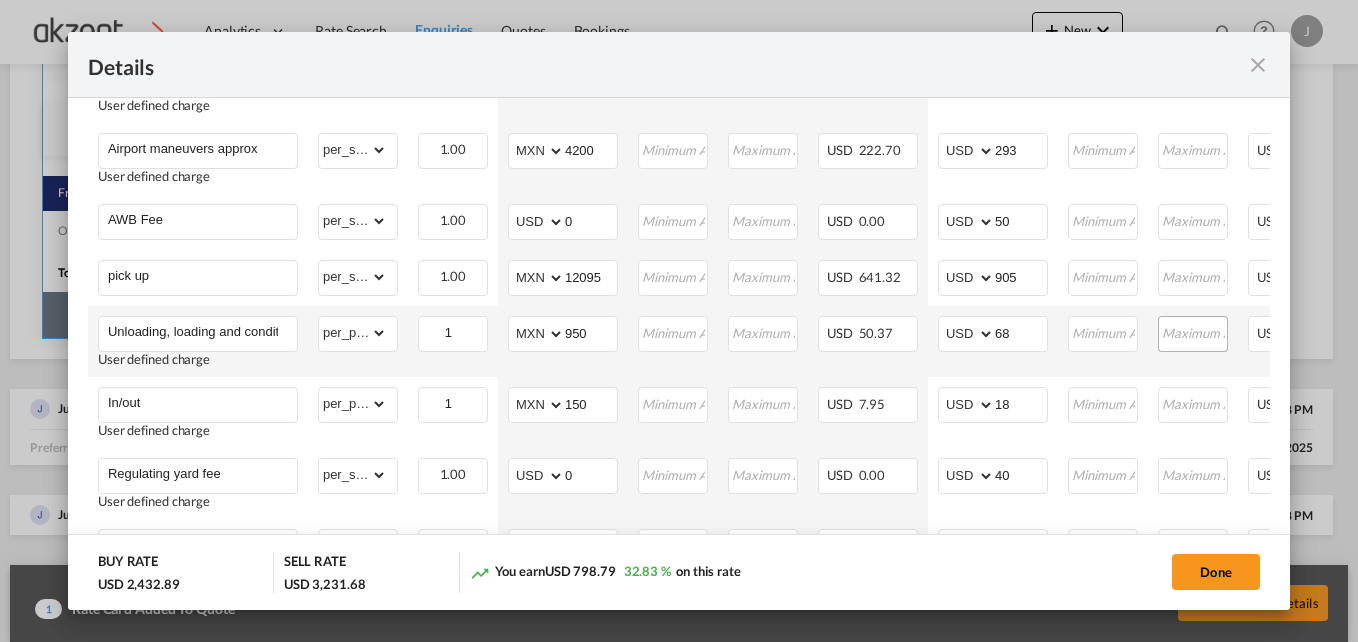 type on "0.88" 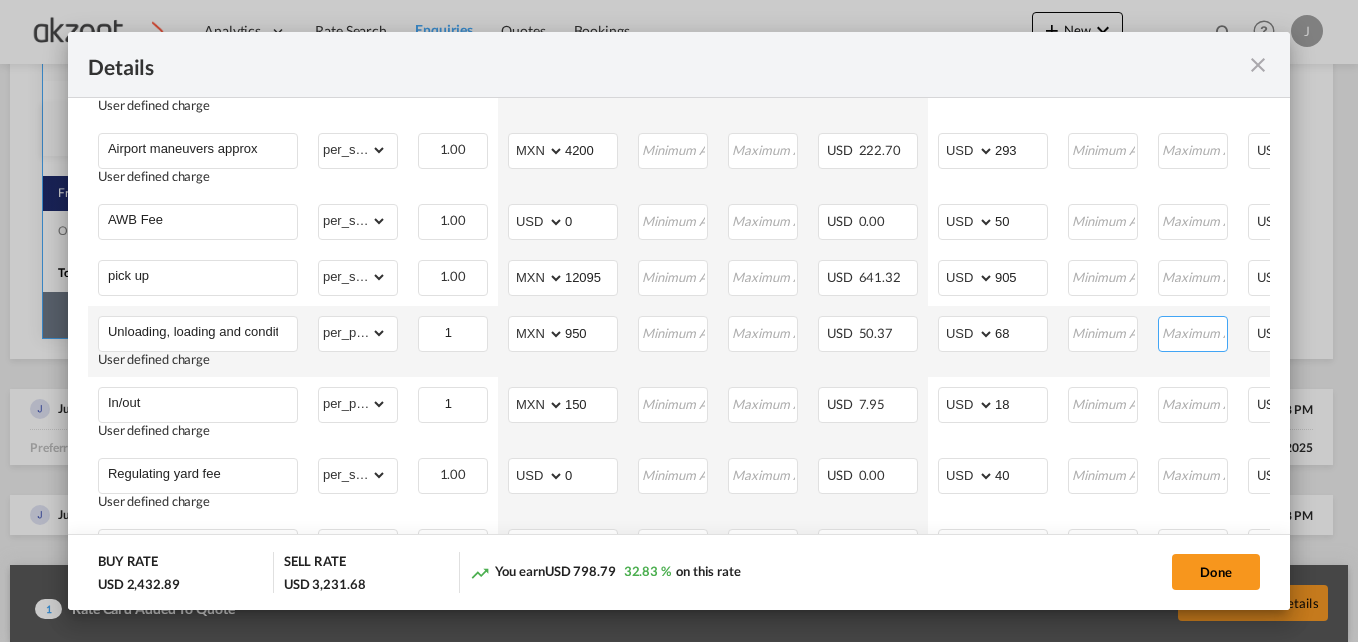 click at bounding box center (1193, 332) 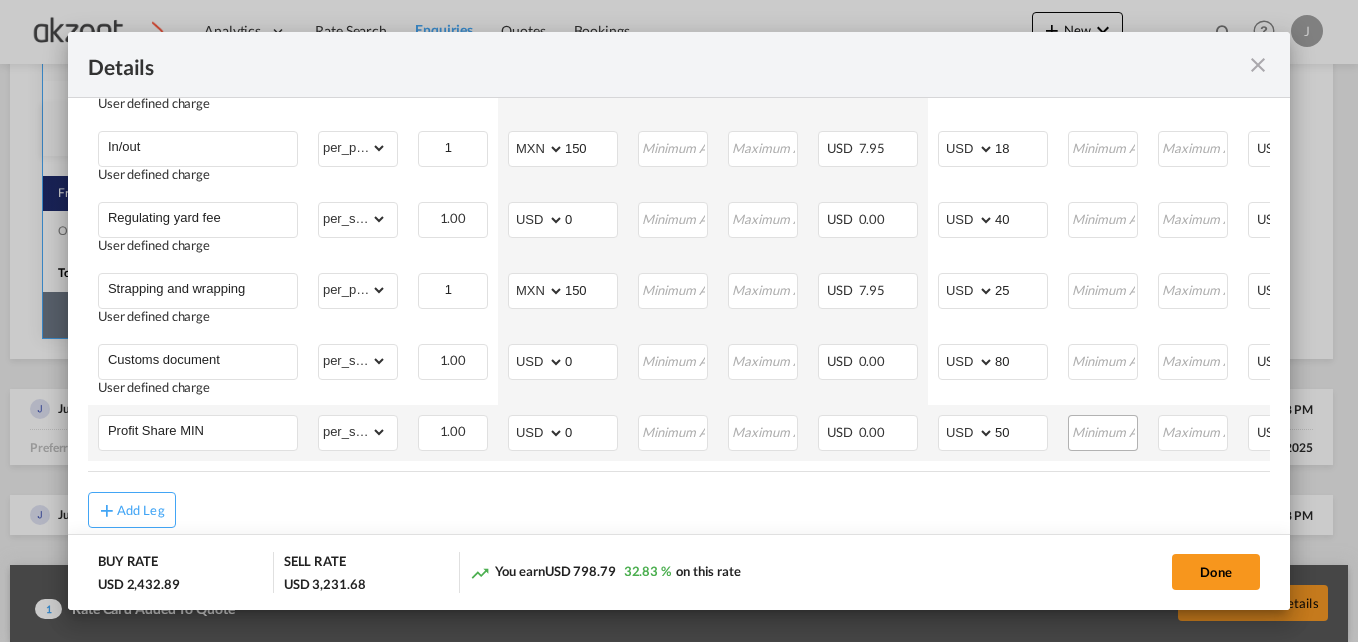 scroll, scrollTop: 1200, scrollLeft: 0, axis: vertical 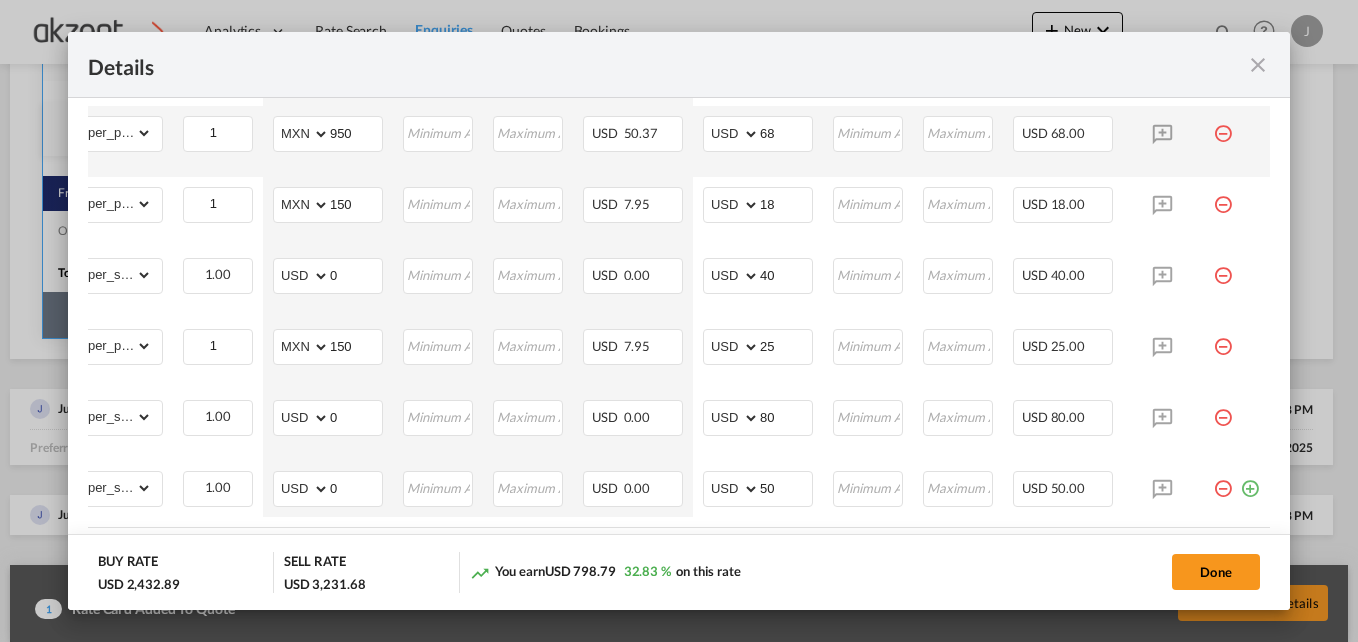 click at bounding box center [1223, 126] 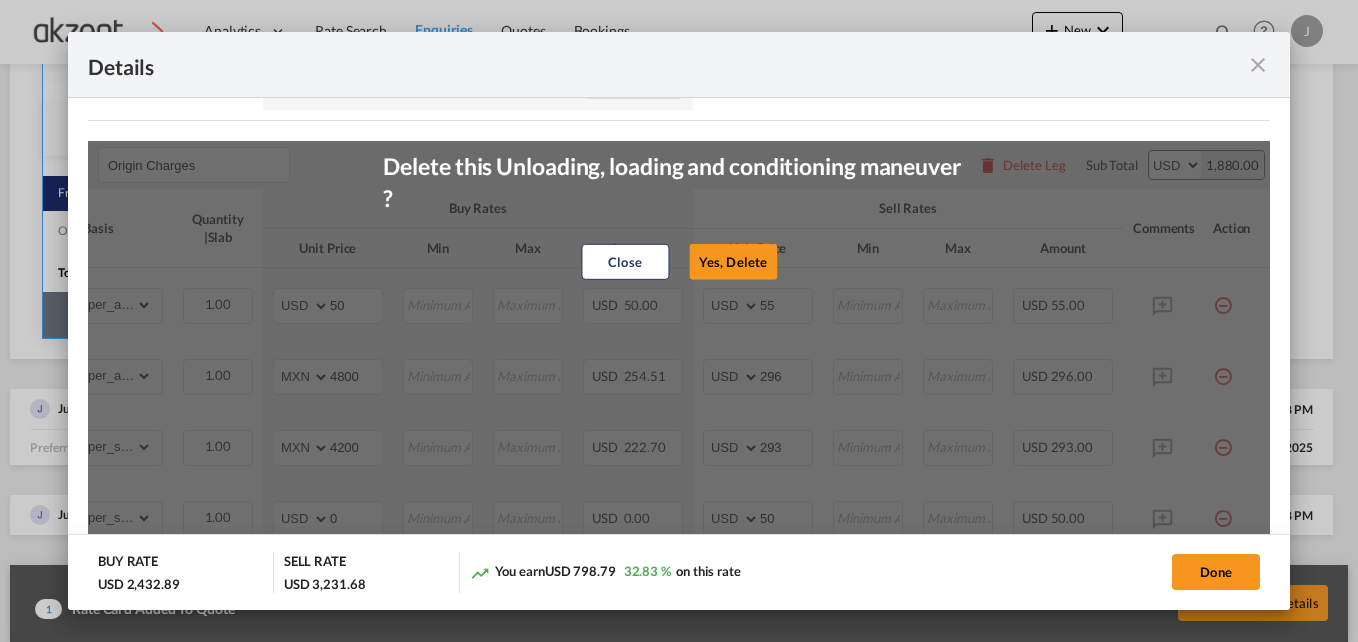 scroll, scrollTop: 600, scrollLeft: 0, axis: vertical 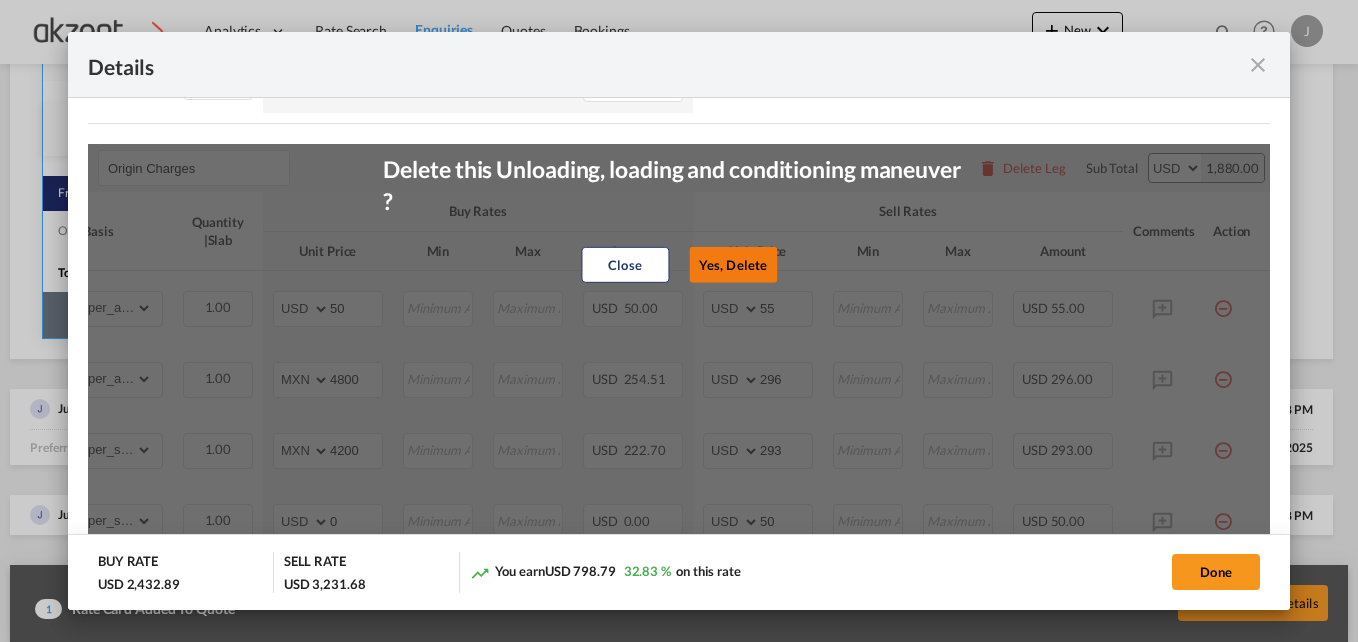 click on "Yes, Delete" at bounding box center [733, 264] 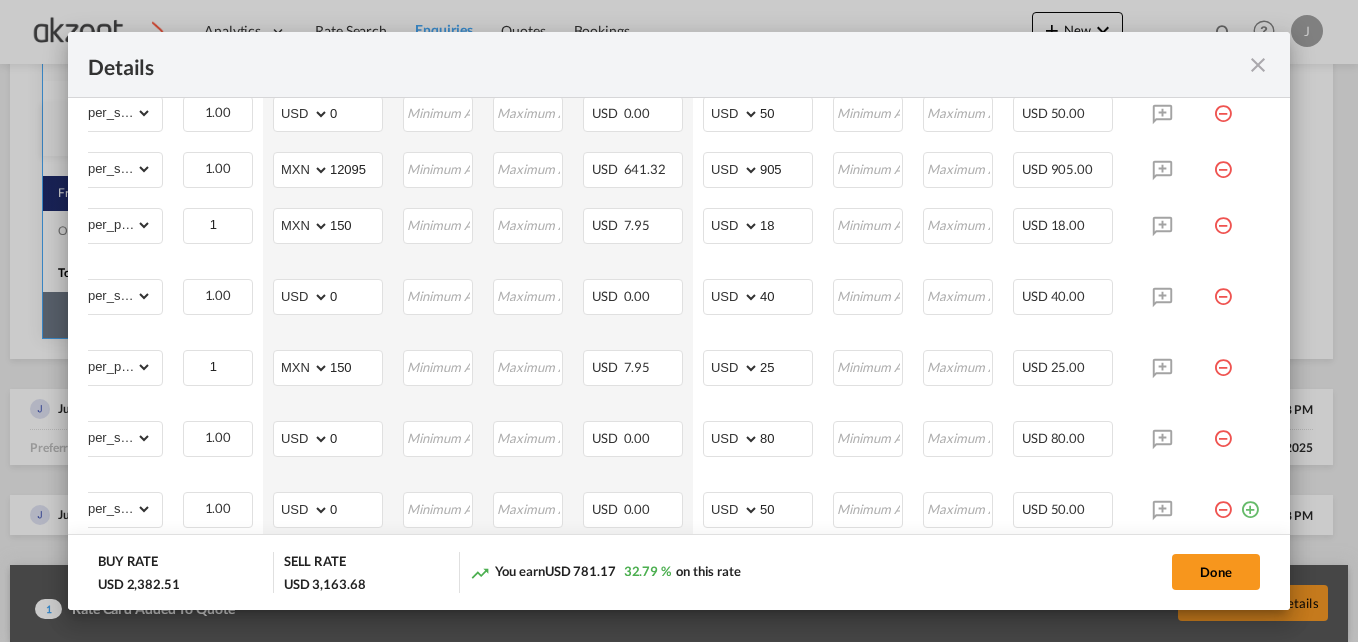 scroll, scrollTop: 1100, scrollLeft: 0, axis: vertical 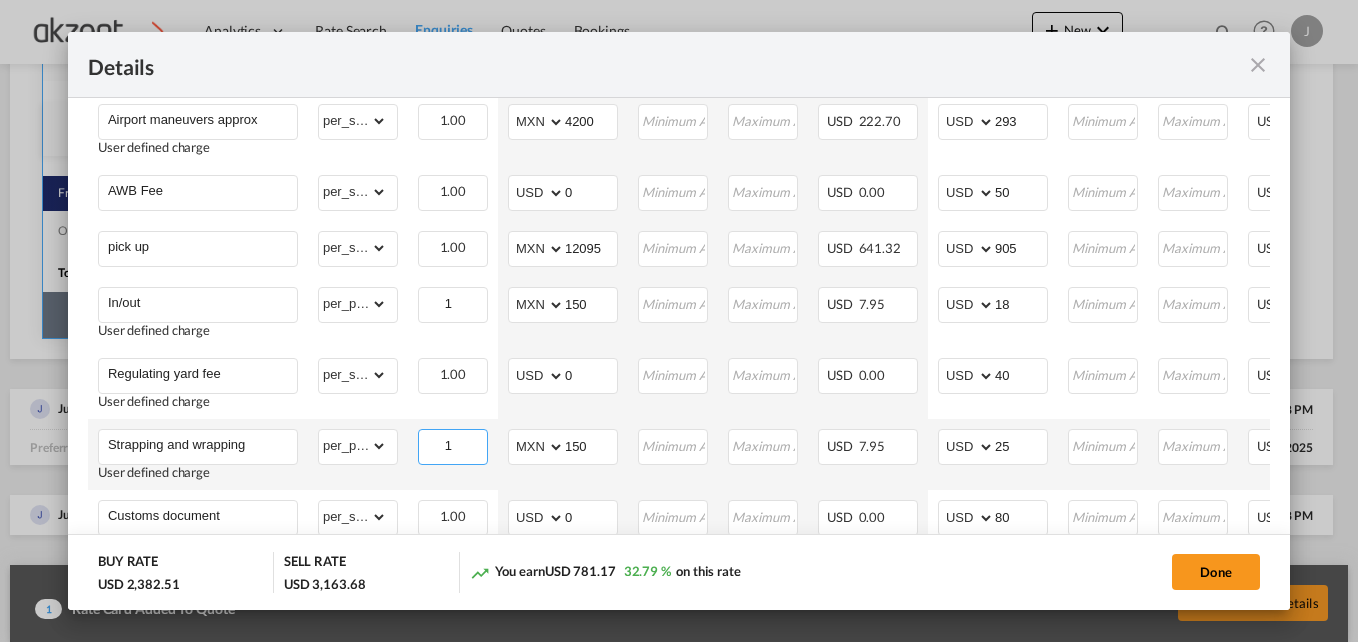 click on "1" at bounding box center (453, 445) 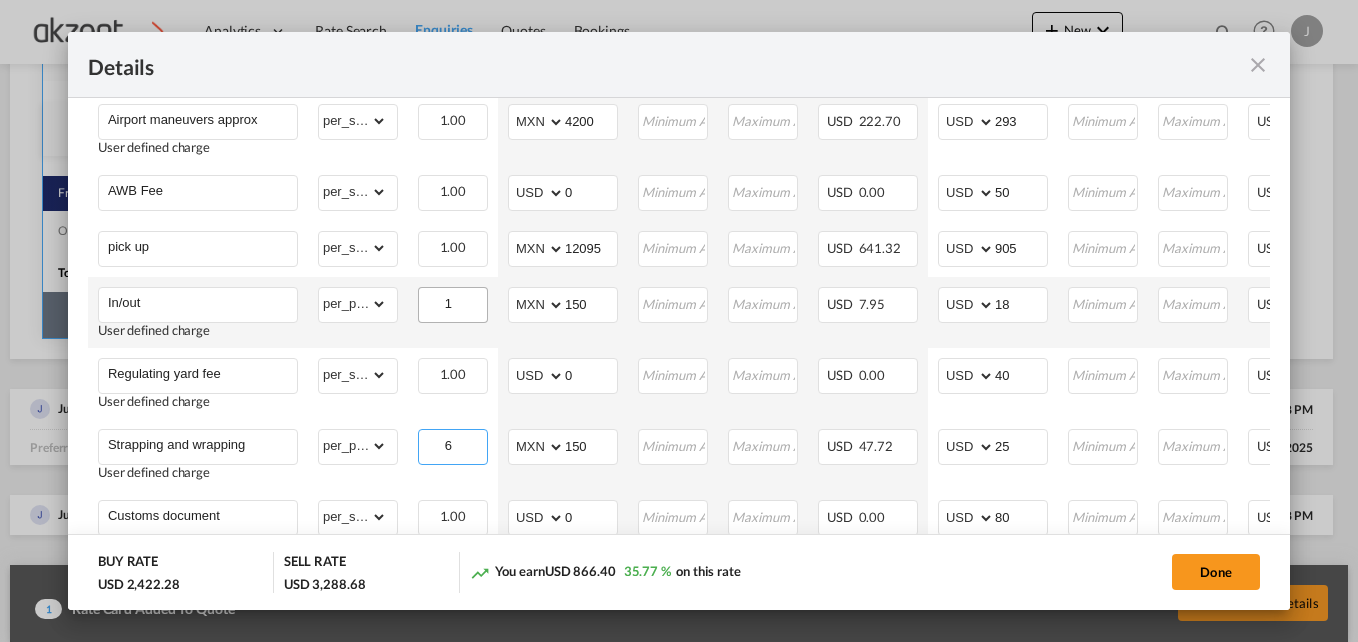 type on "6" 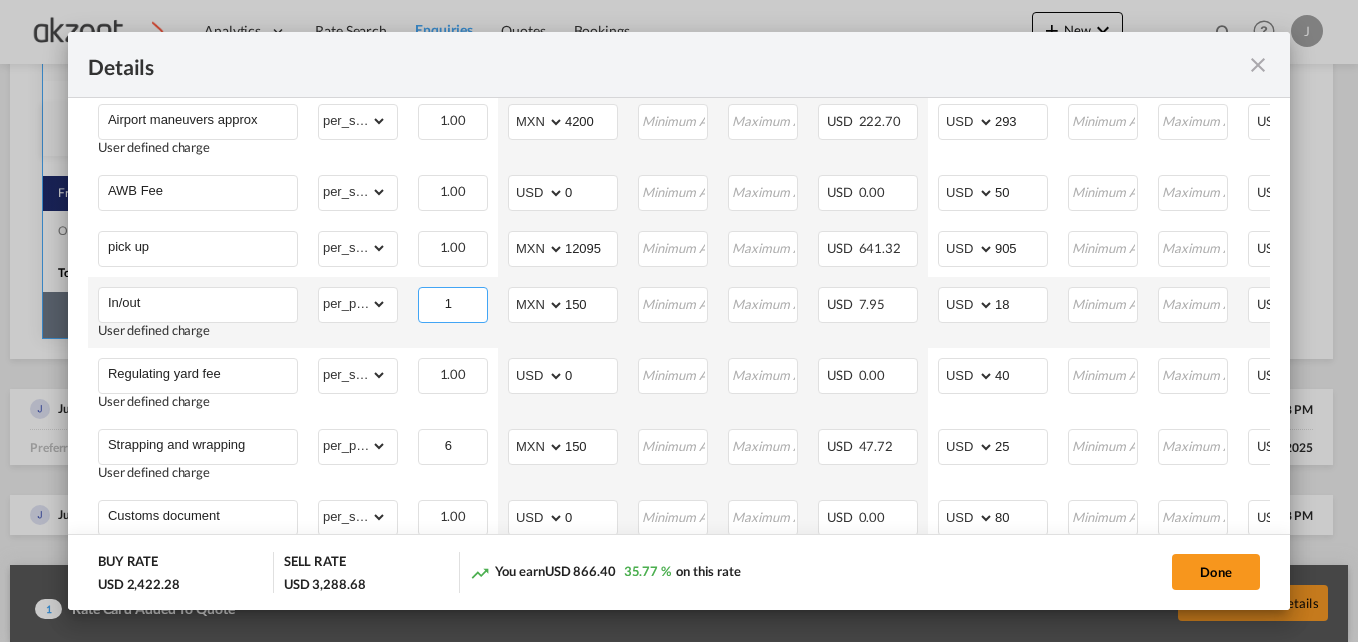 click on "1" at bounding box center (453, 303) 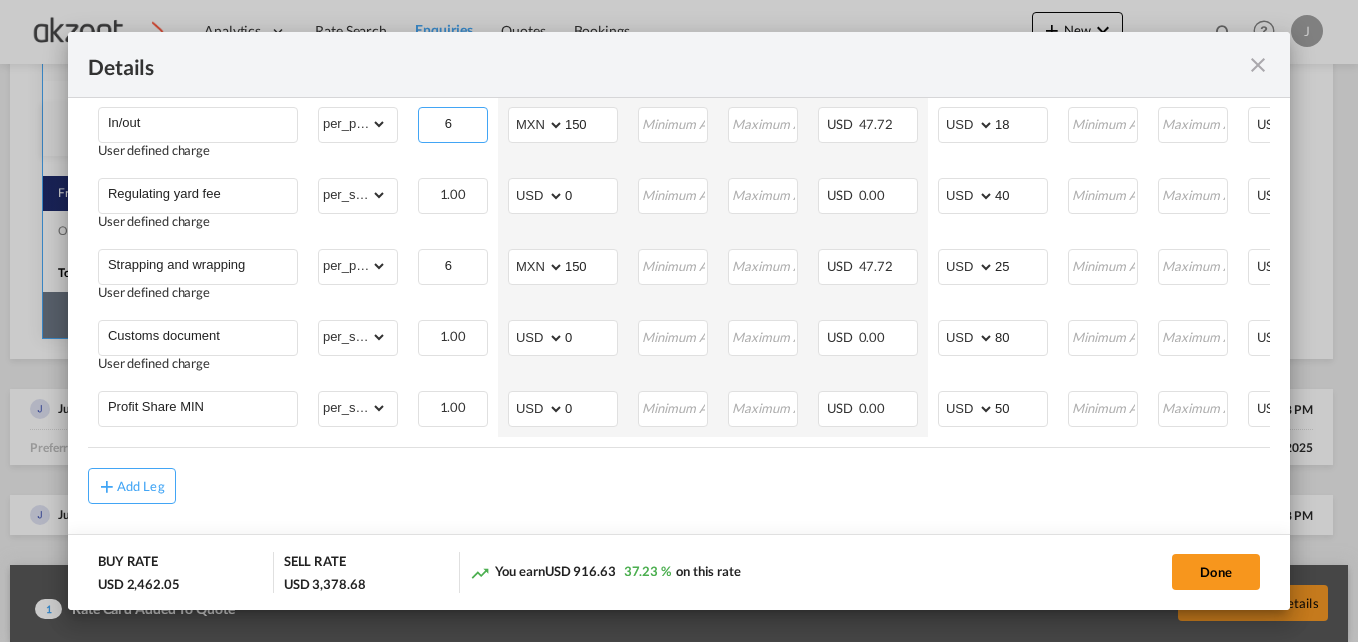 scroll, scrollTop: 1129, scrollLeft: 0, axis: vertical 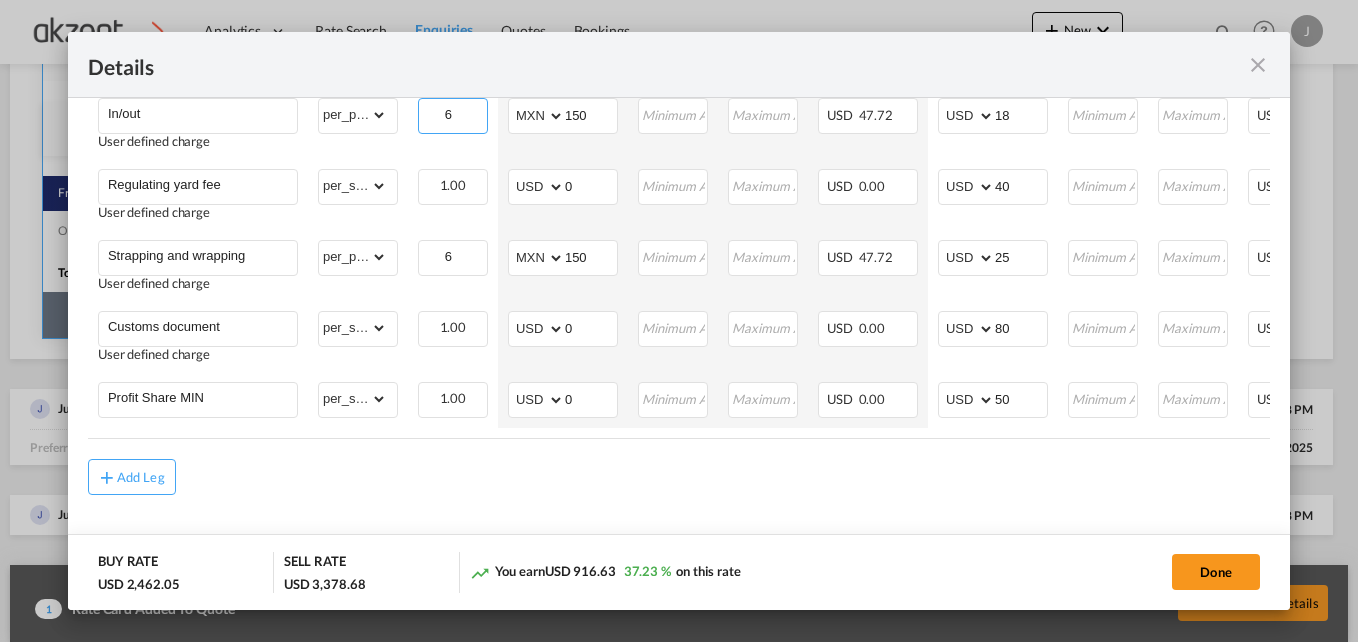 type on "6" 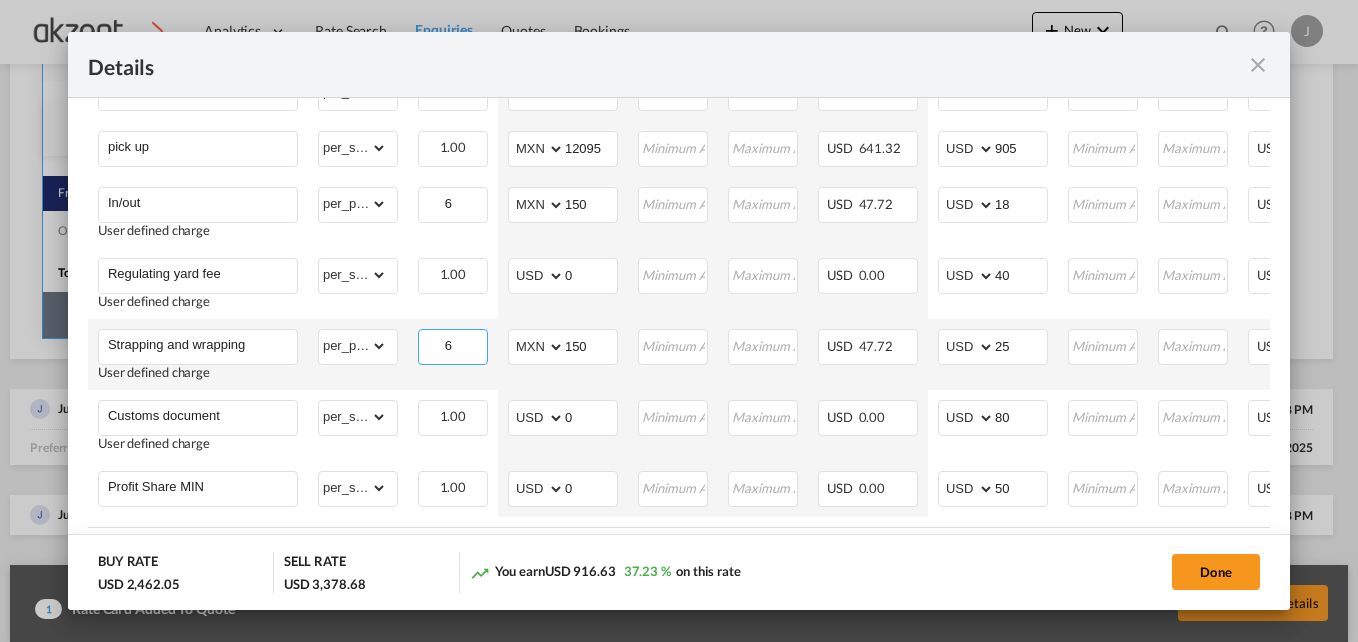 click on "6" at bounding box center (453, 345) 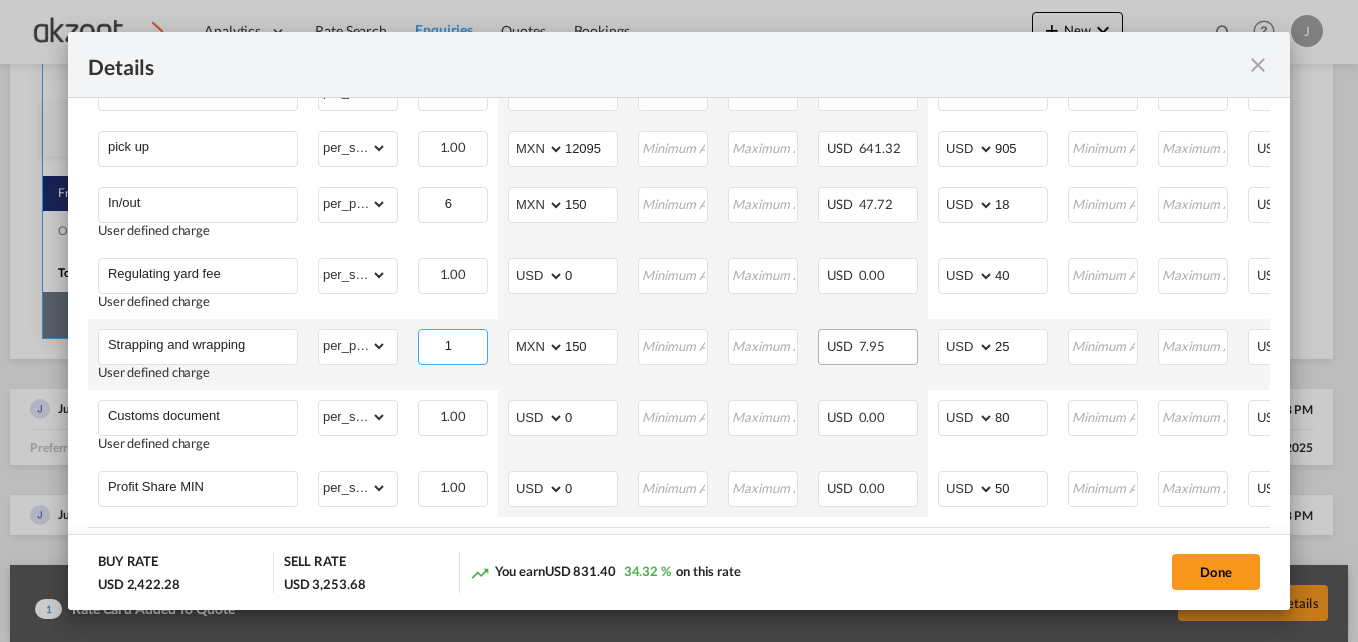 scroll, scrollTop: 1129, scrollLeft: 0, axis: vertical 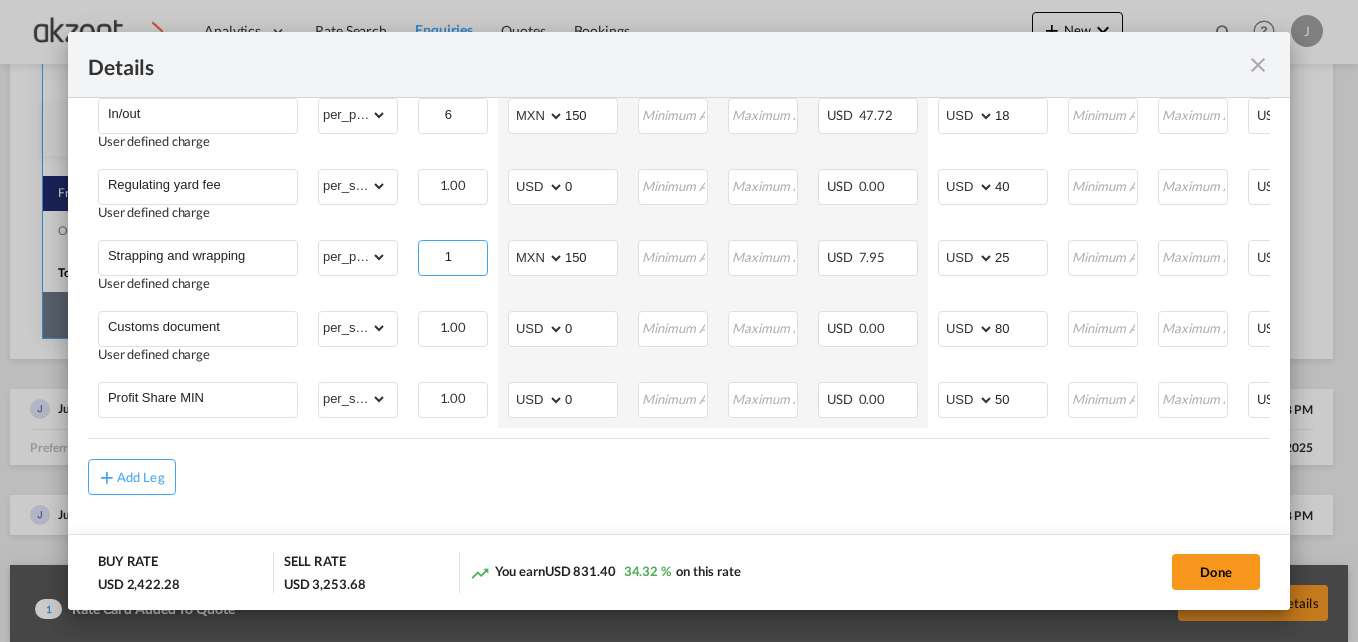 type on "1" 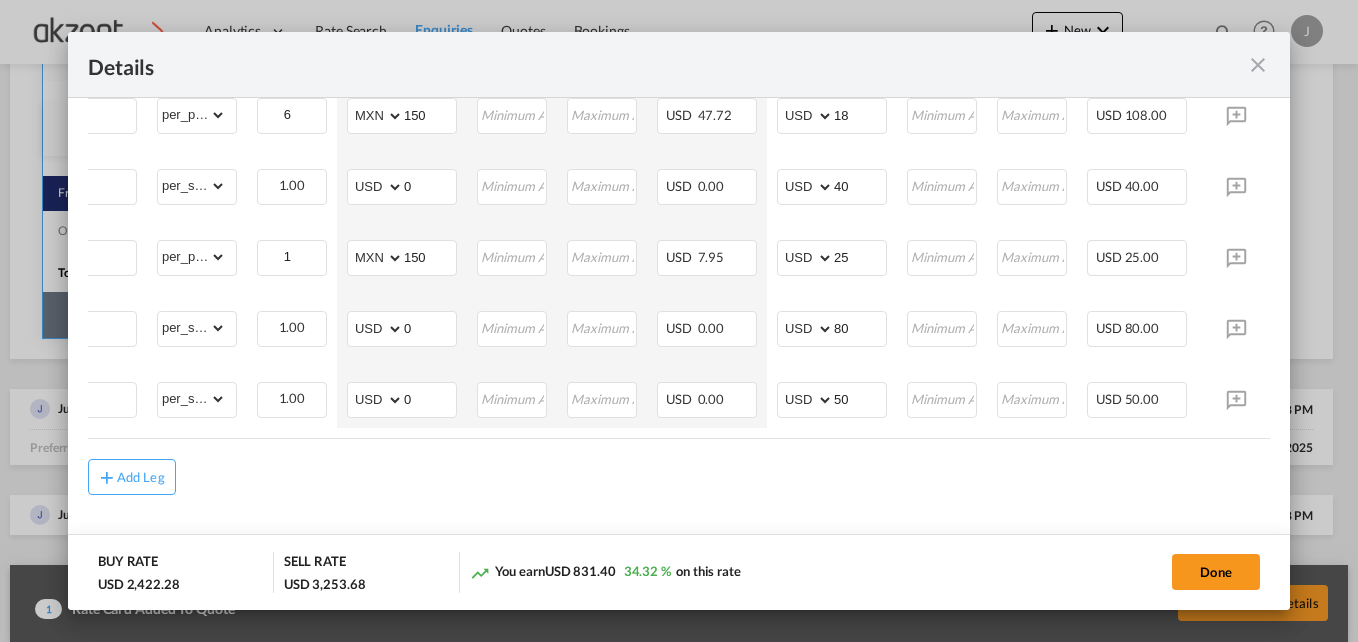 scroll, scrollTop: 0, scrollLeft: 163, axis: horizontal 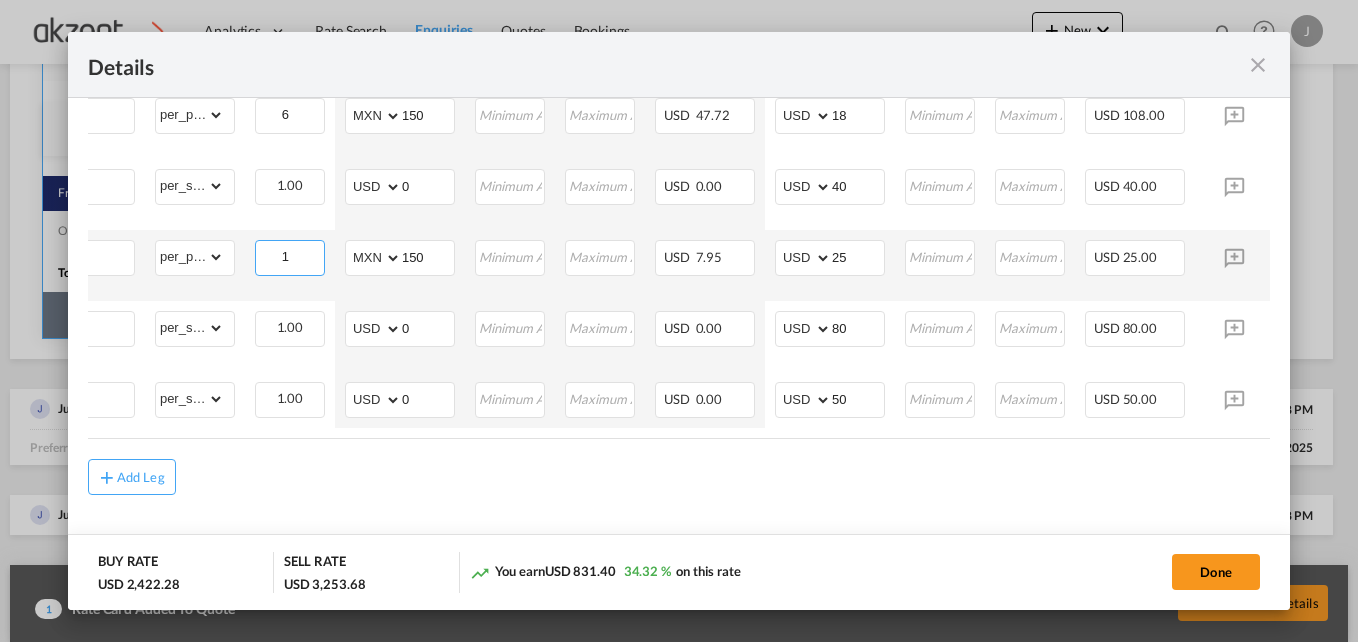 click on "1" at bounding box center (290, 256) 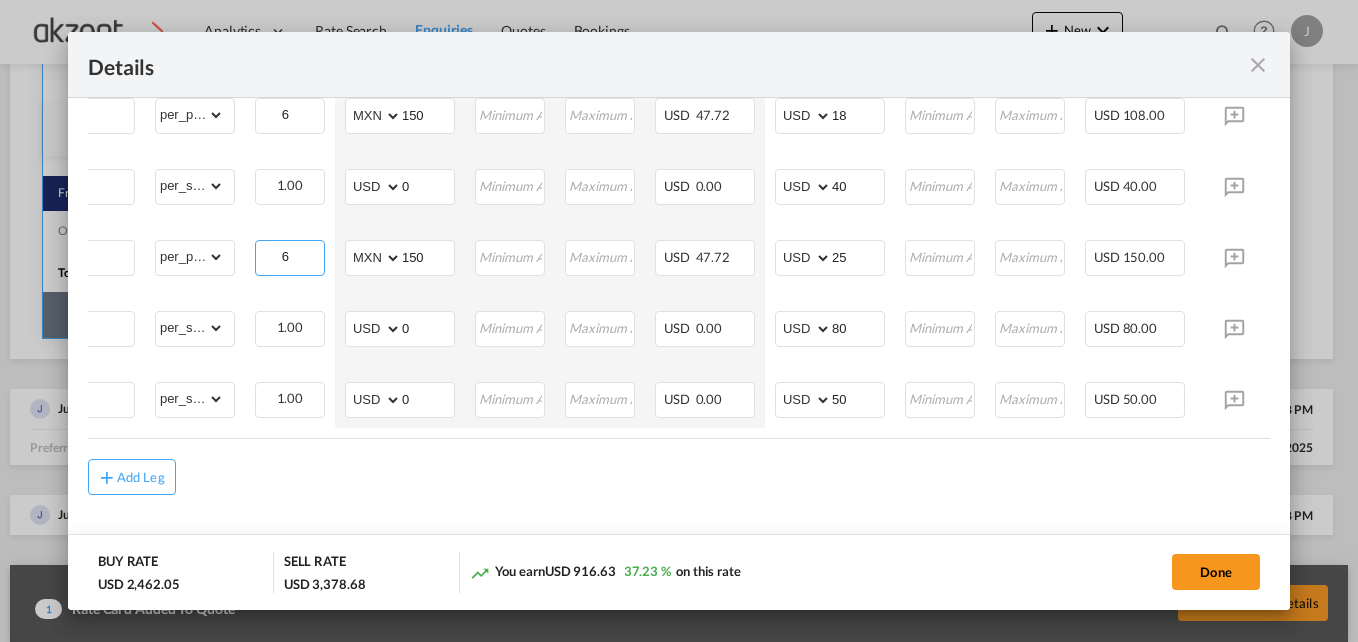 type on "6" 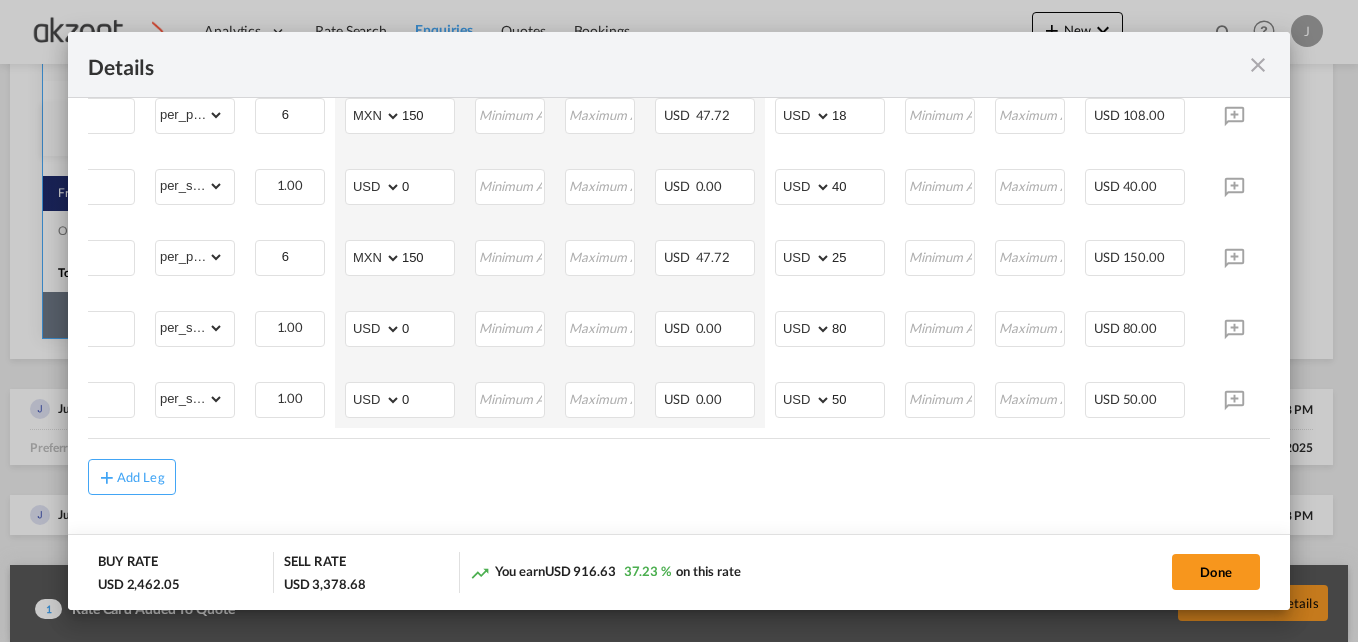 drag, startPoint x: 320, startPoint y: 439, endPoint x: 104, endPoint y: 433, distance: 216.08331 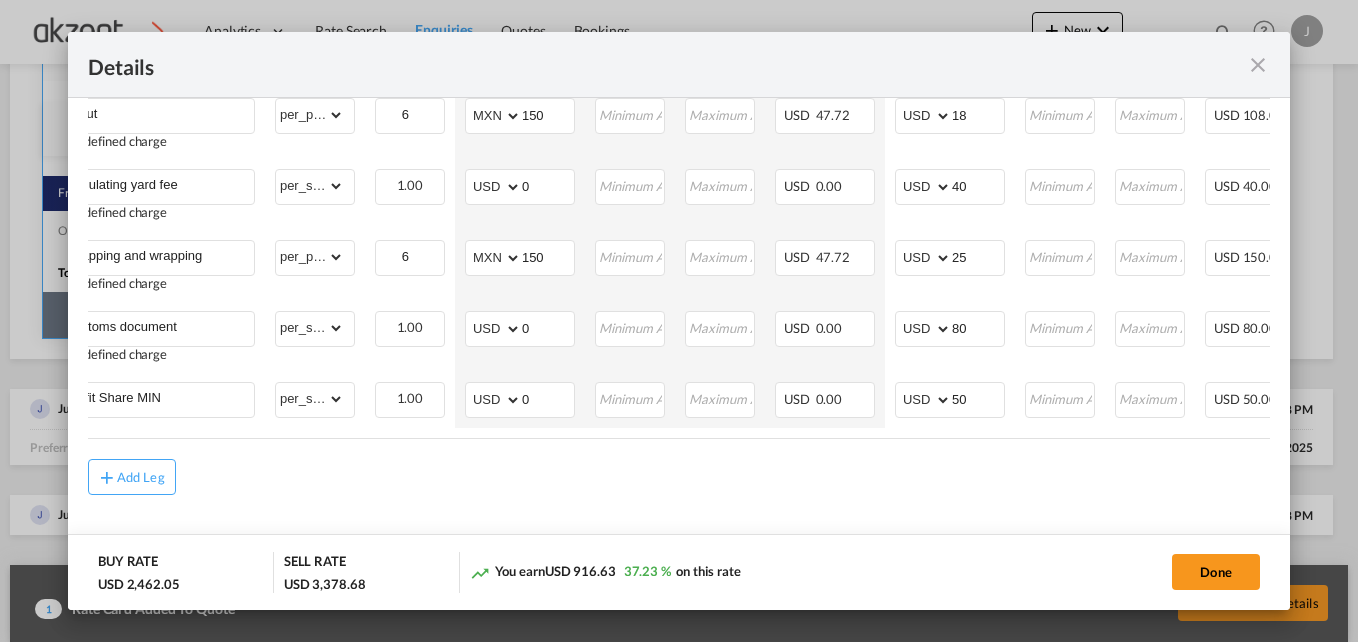 scroll, scrollTop: 0, scrollLeft: 0, axis: both 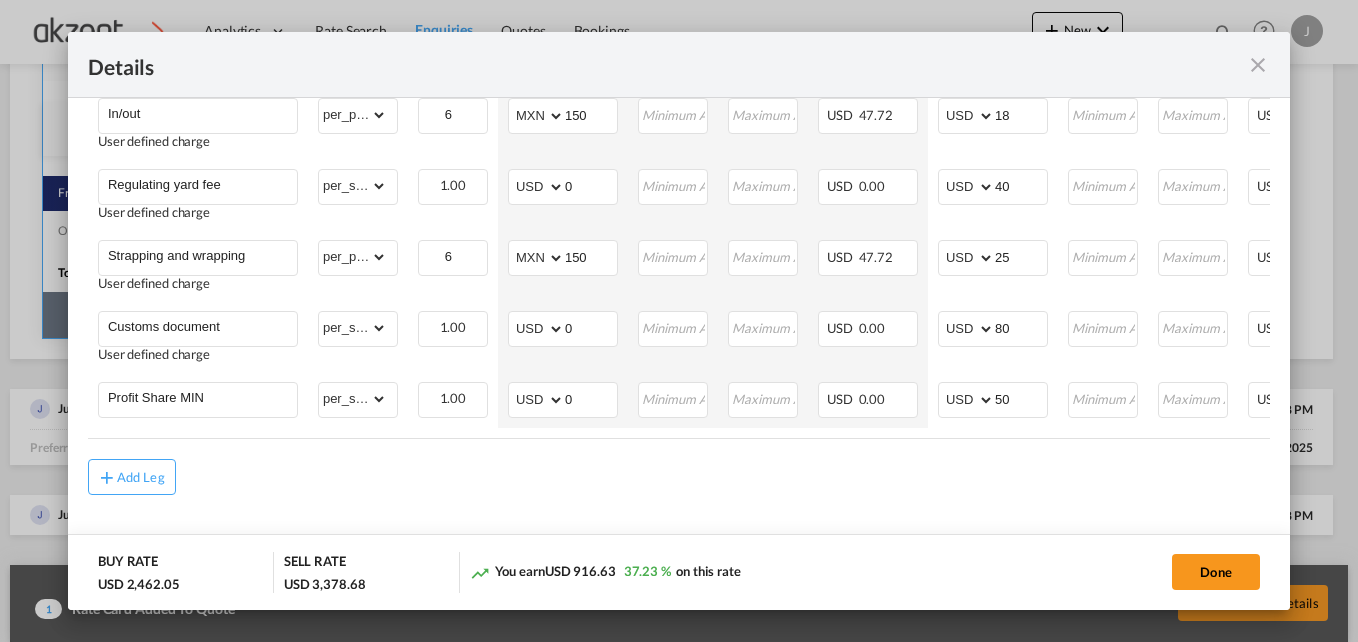 click on "Add Leg" at bounding box center [679, 477] 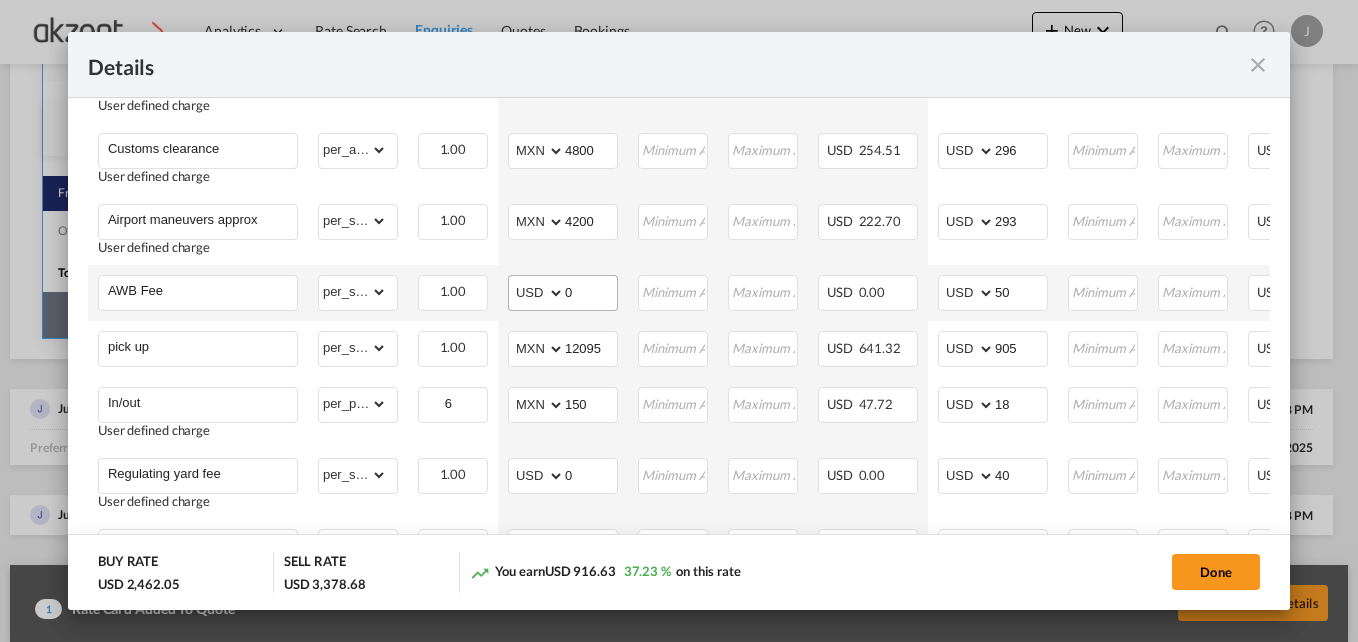 scroll, scrollTop: 729, scrollLeft: 0, axis: vertical 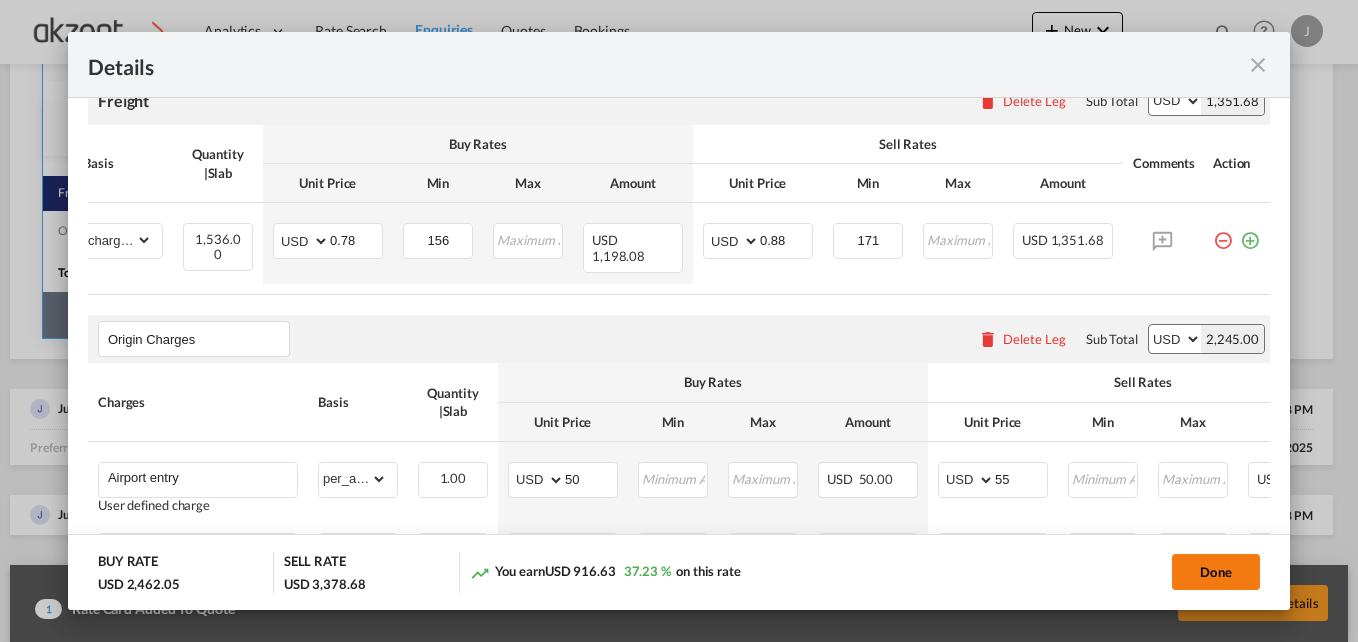 click on "Done" 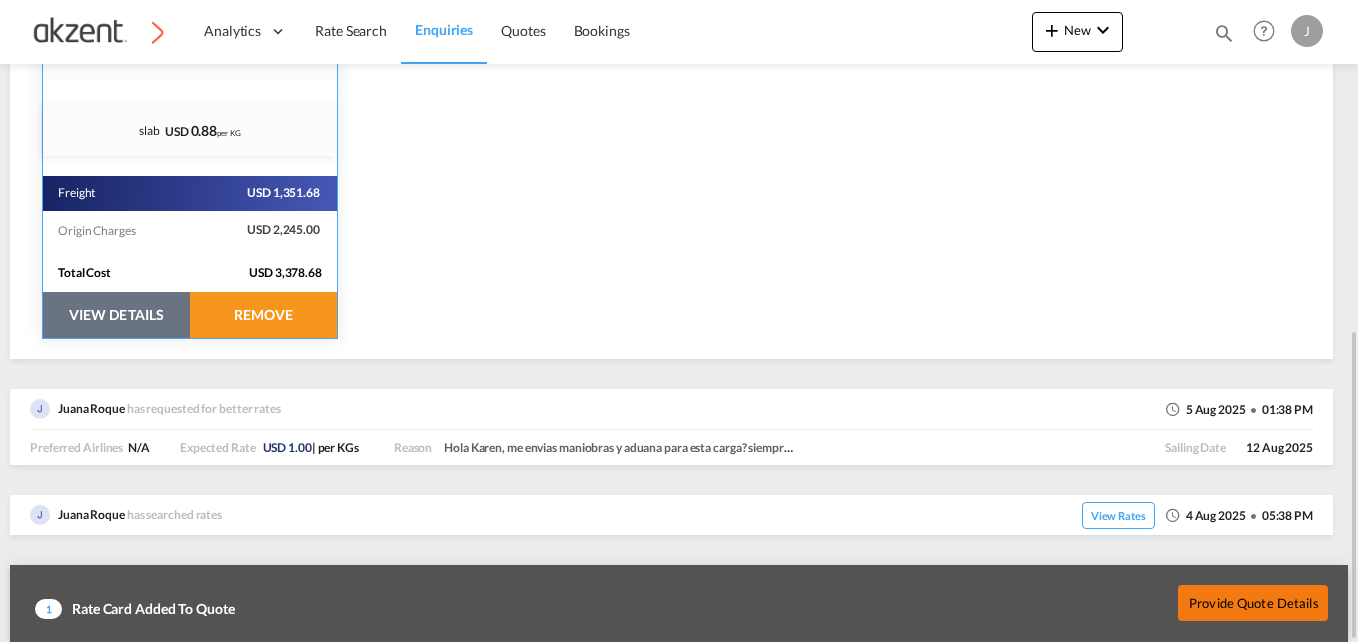click on "Provide Quote Details" at bounding box center (1253, 602) 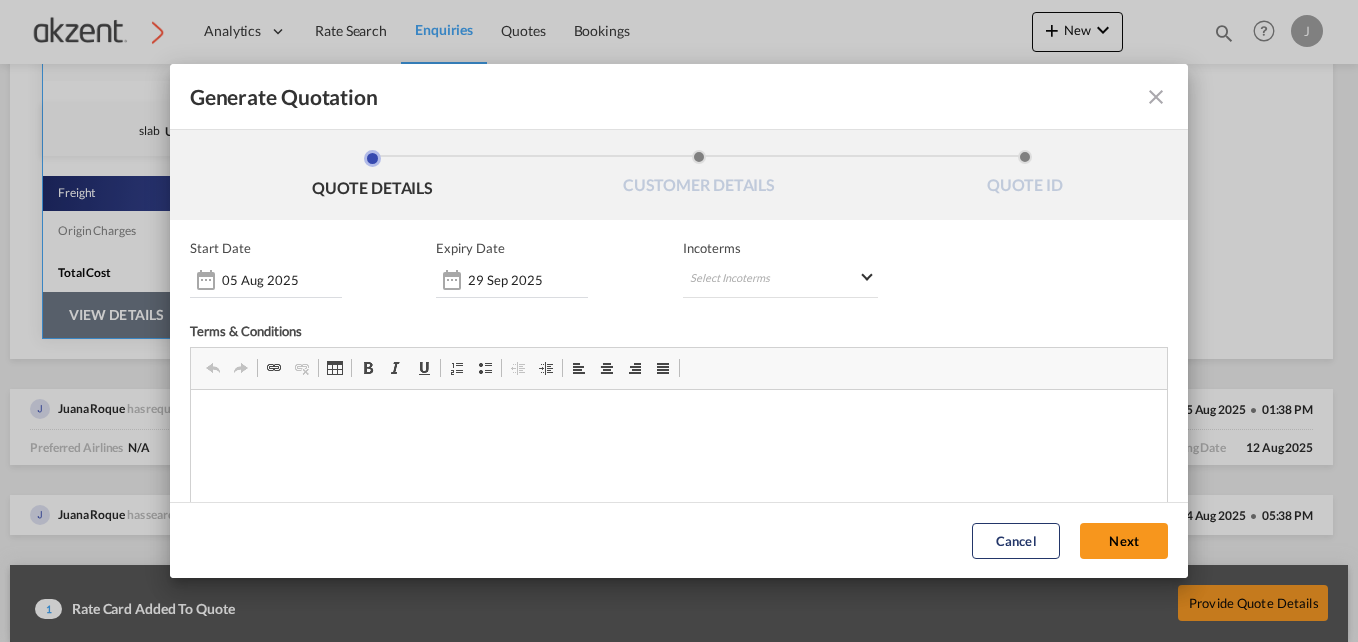 scroll, scrollTop: 0, scrollLeft: 0, axis: both 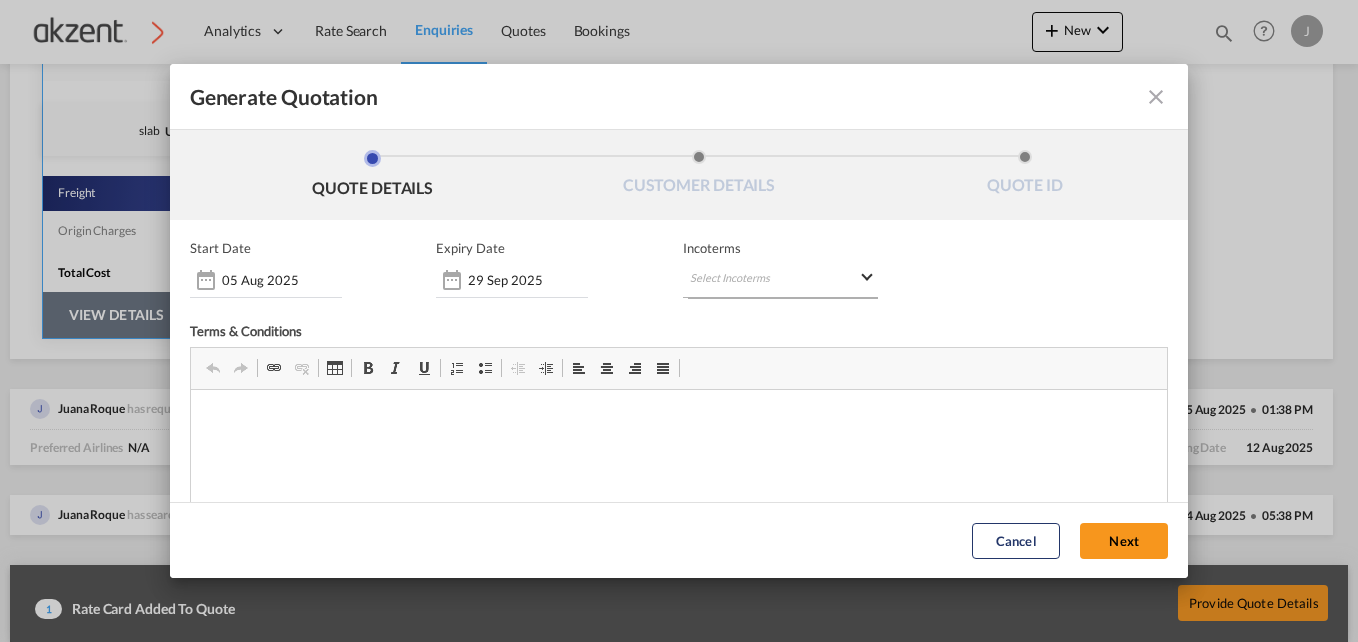 click on "Select Incoterms
CIP - export
Carriage and Insurance Paid to FCA - export
Free Carrier DAP - import
Delivered at Place CPT - export
Carrier Paid to DPU - import
Delivery at Place Unloaded DPU - export
Delivery at Place Unloaded EXW - import
Ex Works CIF - import
Cost,Insurance and Freight CFR - export
Cost and Freight DDP - export
Delivery Duty Paid FAS - import
Free Alongside Ship FOB - export
Free on Board CPT - import
Carrier Paid to FOB - import
Free on Board CIP - import
Carriage and Insurance Paid to FAS - export
Free Alongside Ship CIF - export
Cost,Insurance and Freight CFR - import
Cost and Freight FCA - import
Free Carrier DAP - export
Delivered at Place" at bounding box center (781, 280) 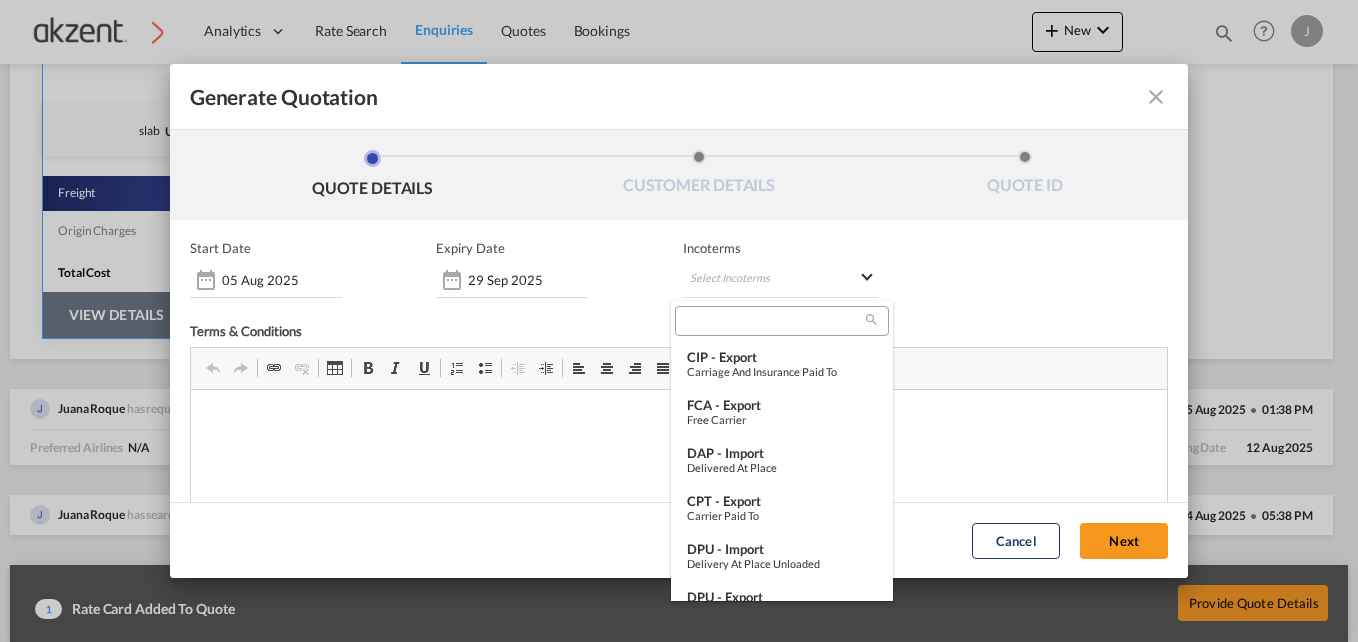 click at bounding box center [773, 321] 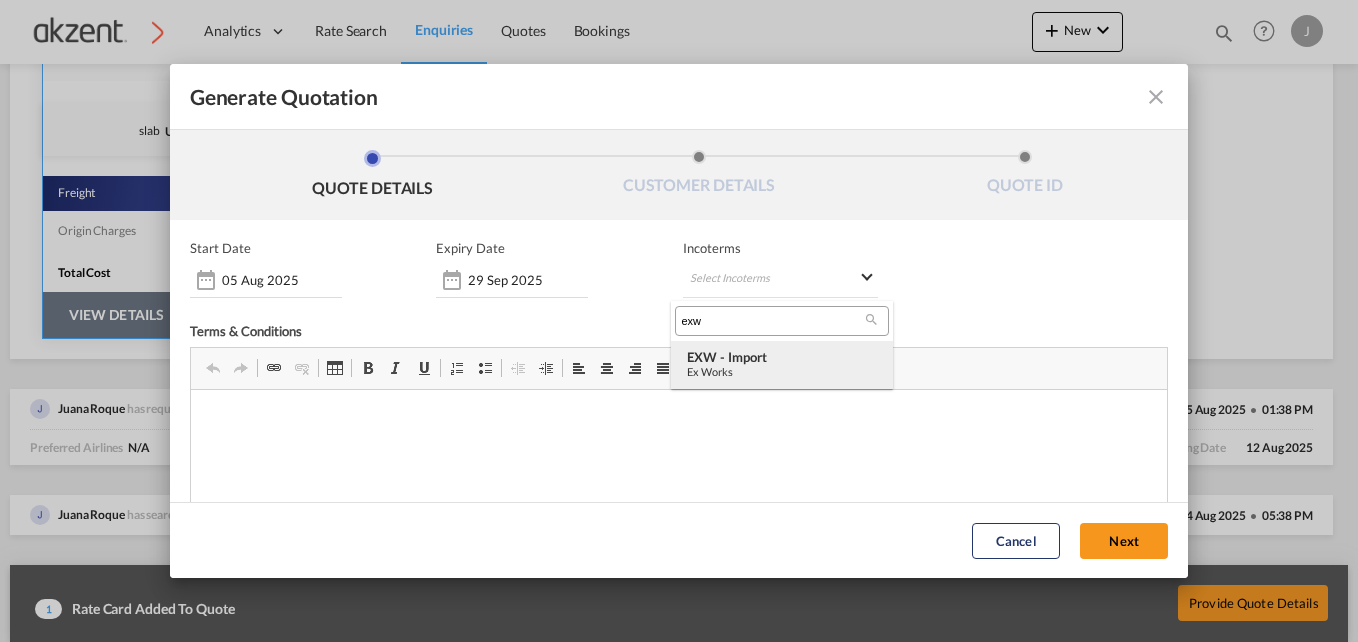 type on "exw" 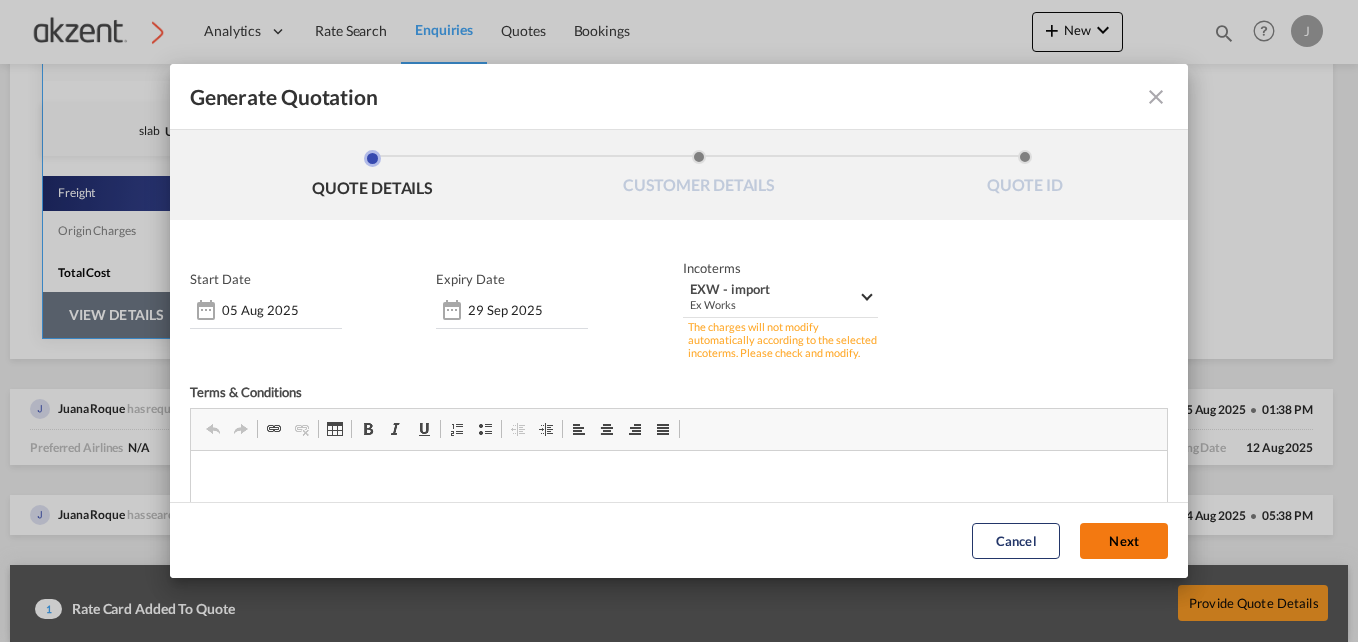 click on "Next" at bounding box center (1124, 541) 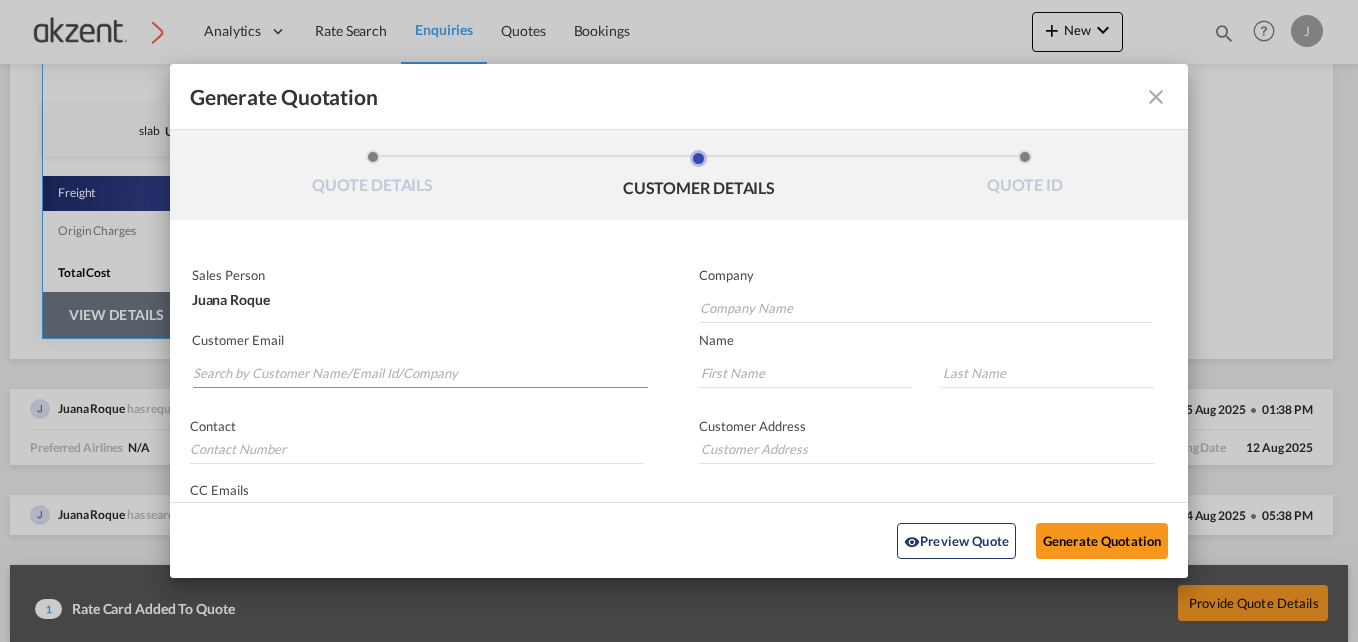 click at bounding box center [420, 373] 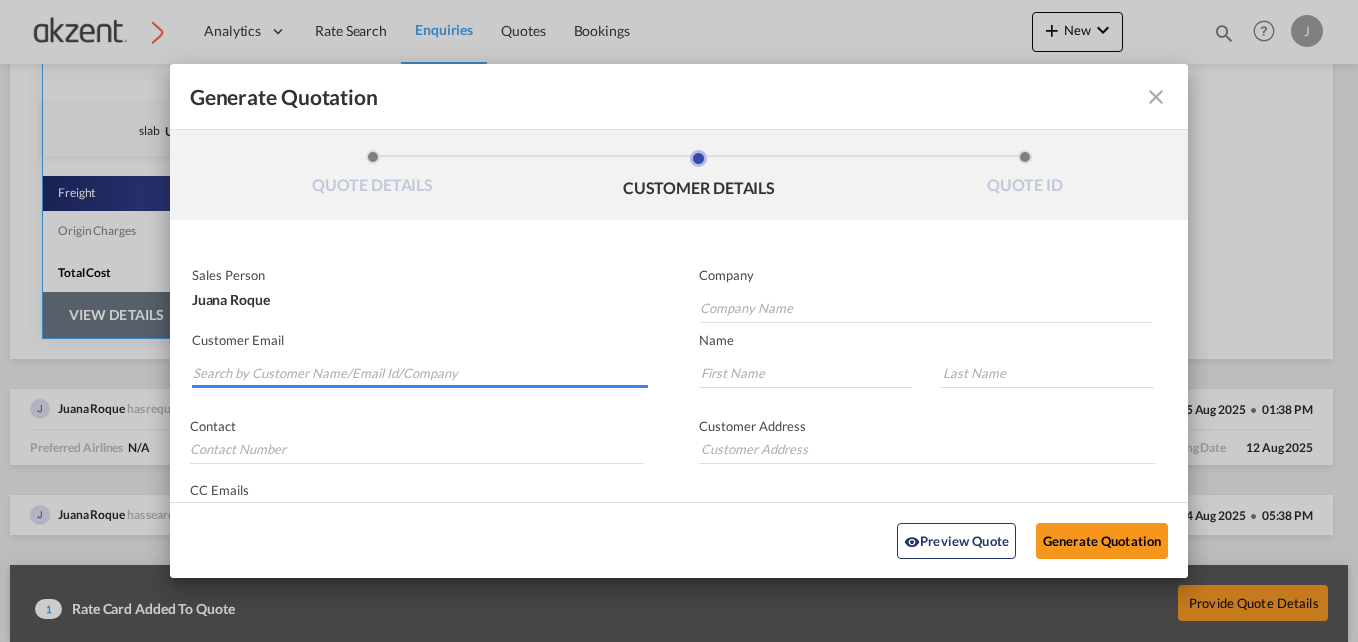 paste on "[CHINESE_NAME] <[EMAIL]>" 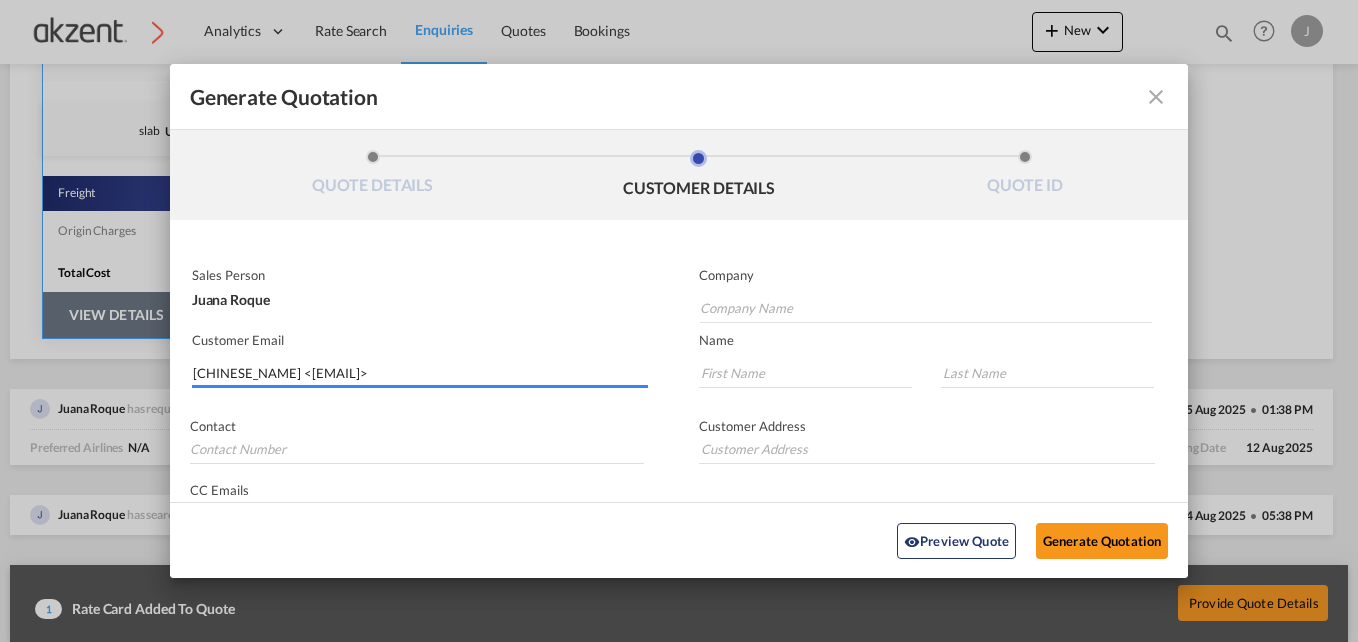 drag, startPoint x: 240, startPoint y: 372, endPoint x: 148, endPoint y: 371, distance: 92.00543 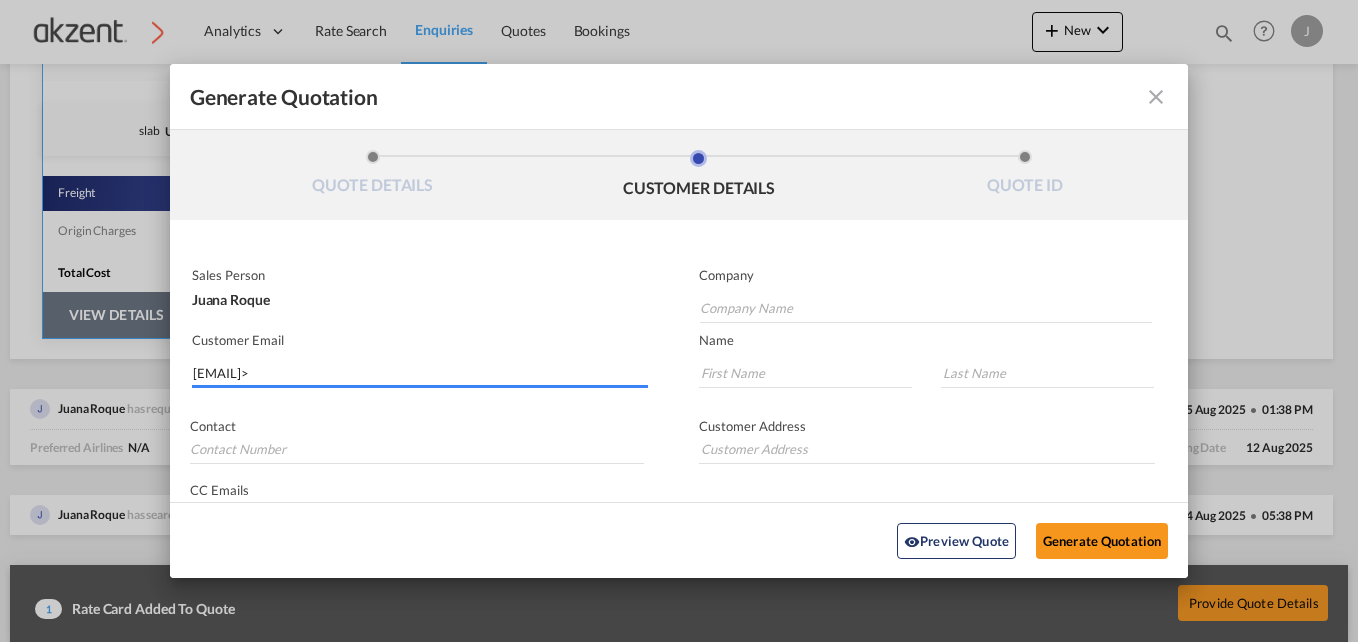 click on "[EMAIL]>" at bounding box center [420, 373] 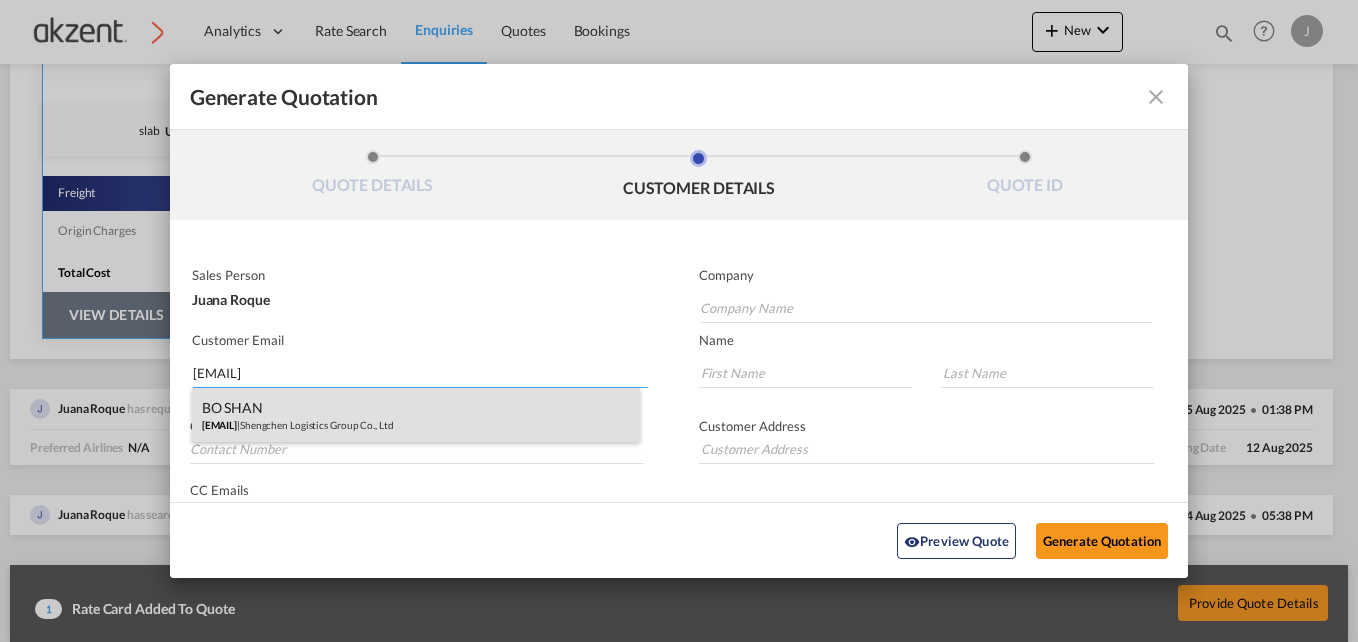 type on "[EMAIL]" 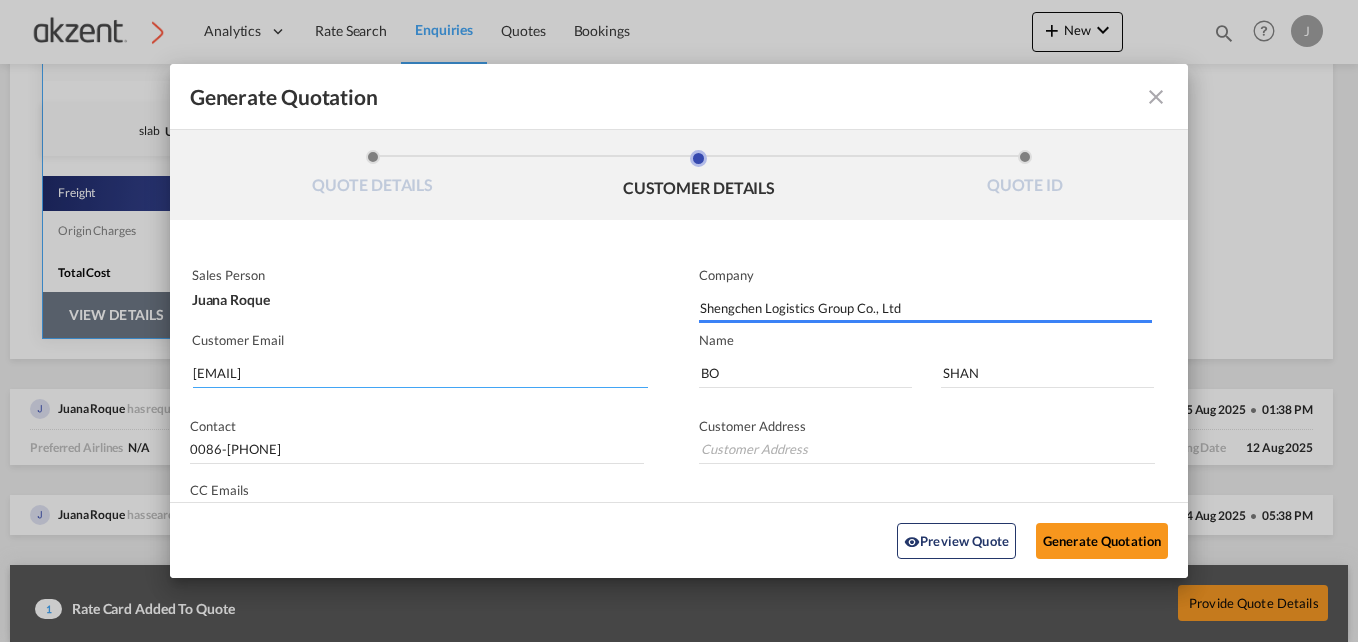 type on "Building 68 ,Courtyard 12 Zhuyuan Road（Beijing Tianzhu Comprehensive Bonded Zone),Shunyi District, Beijing , 101300,China." 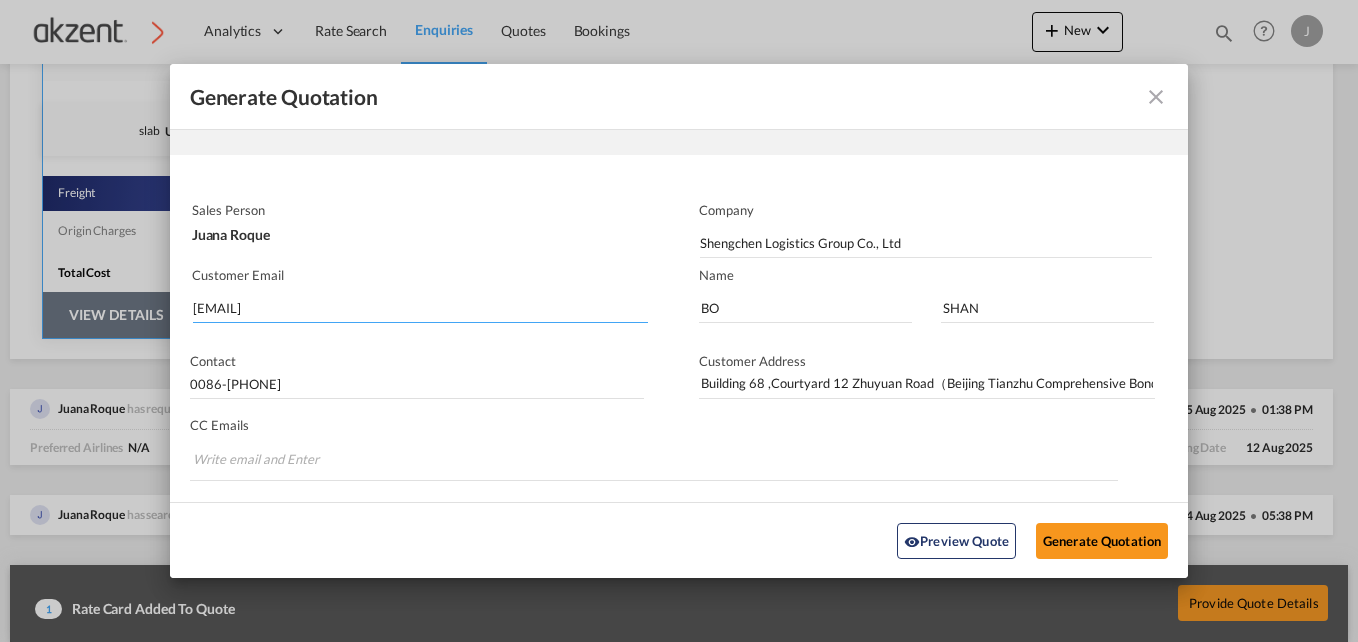 scroll, scrollTop: 95, scrollLeft: 0, axis: vertical 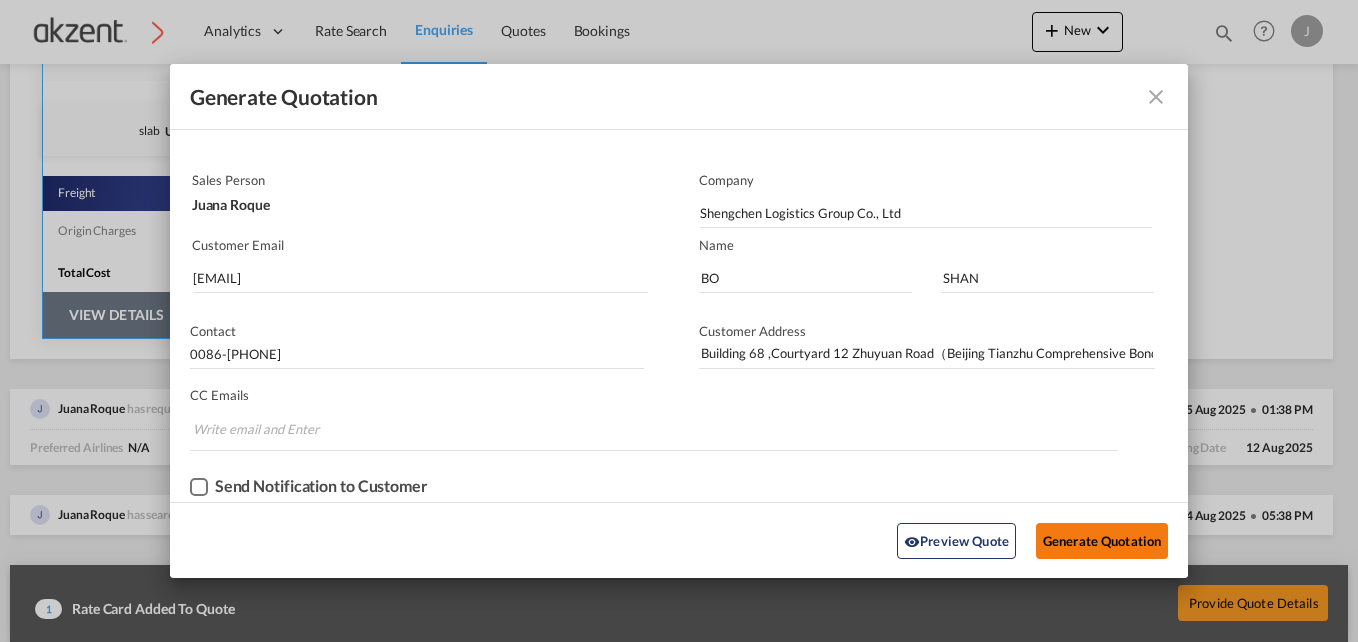 click on "Generate Quotation" at bounding box center [1102, 540] 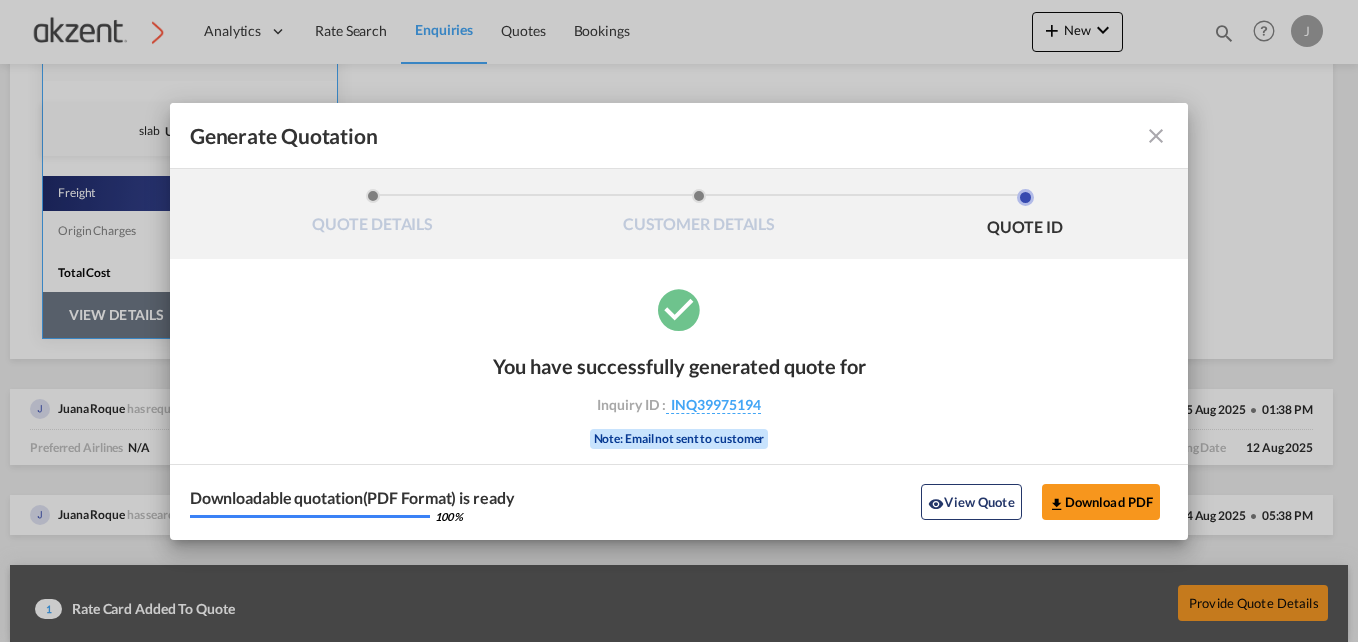 scroll, scrollTop: 0, scrollLeft: 0, axis: both 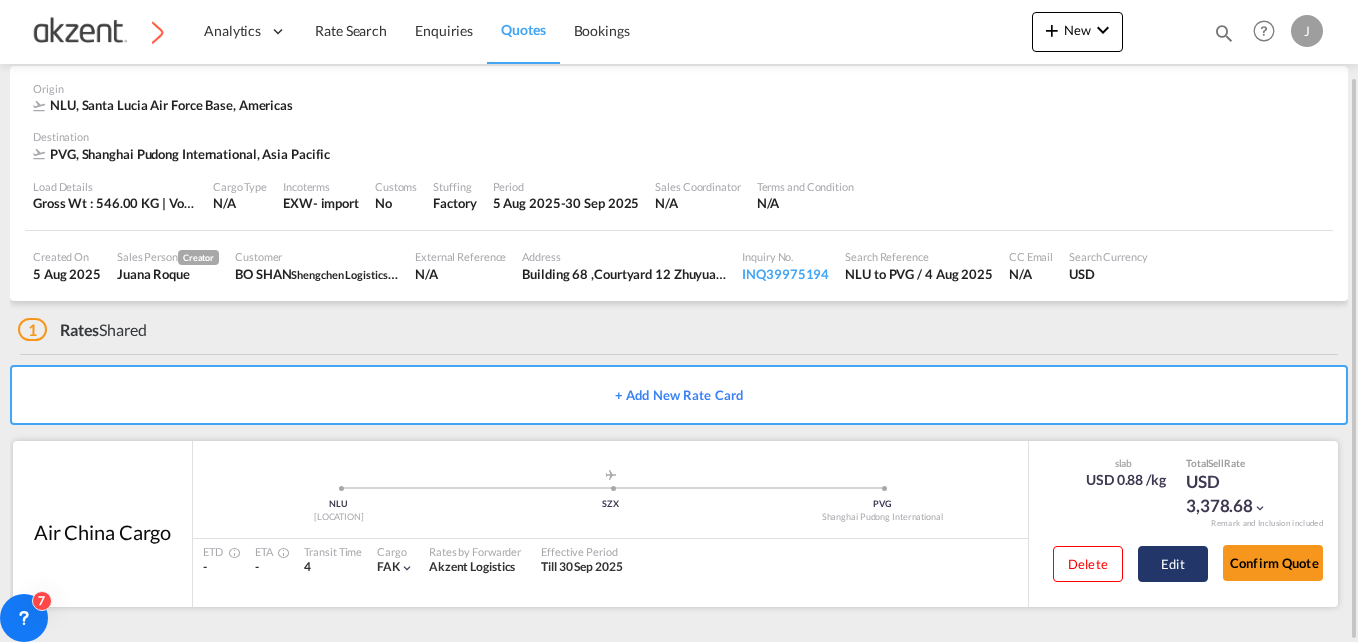 click on "Edit" at bounding box center [1173, 564] 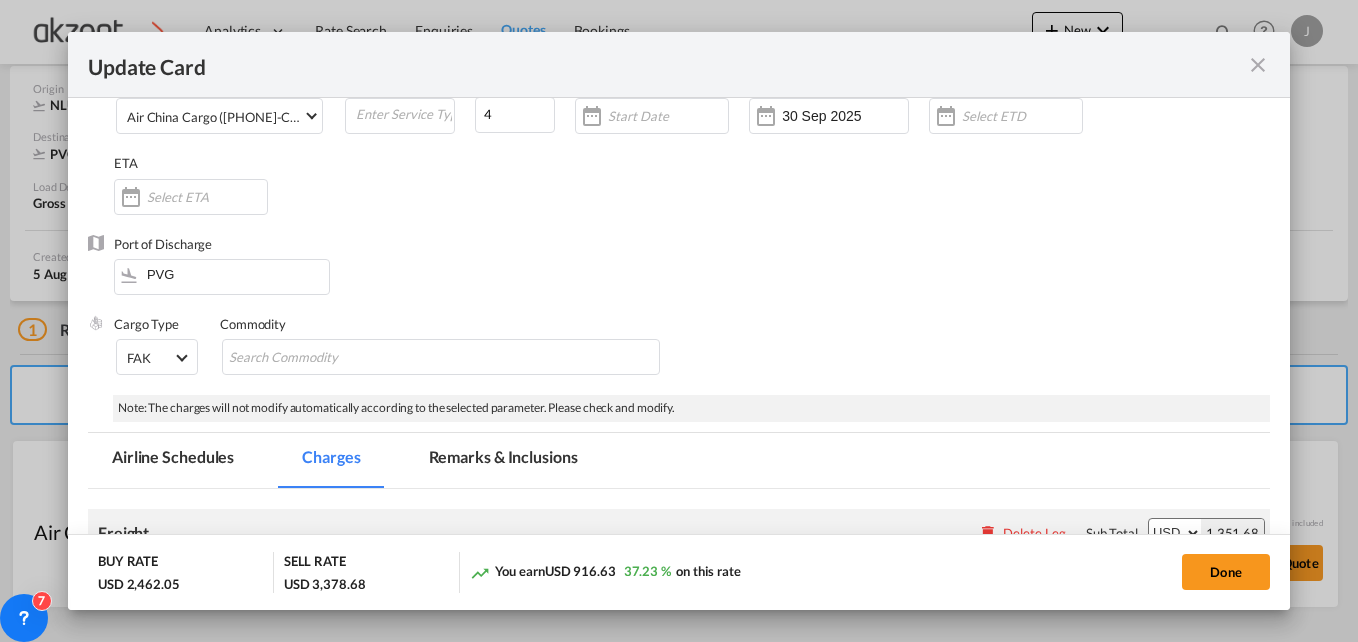 scroll, scrollTop: 200, scrollLeft: 0, axis: vertical 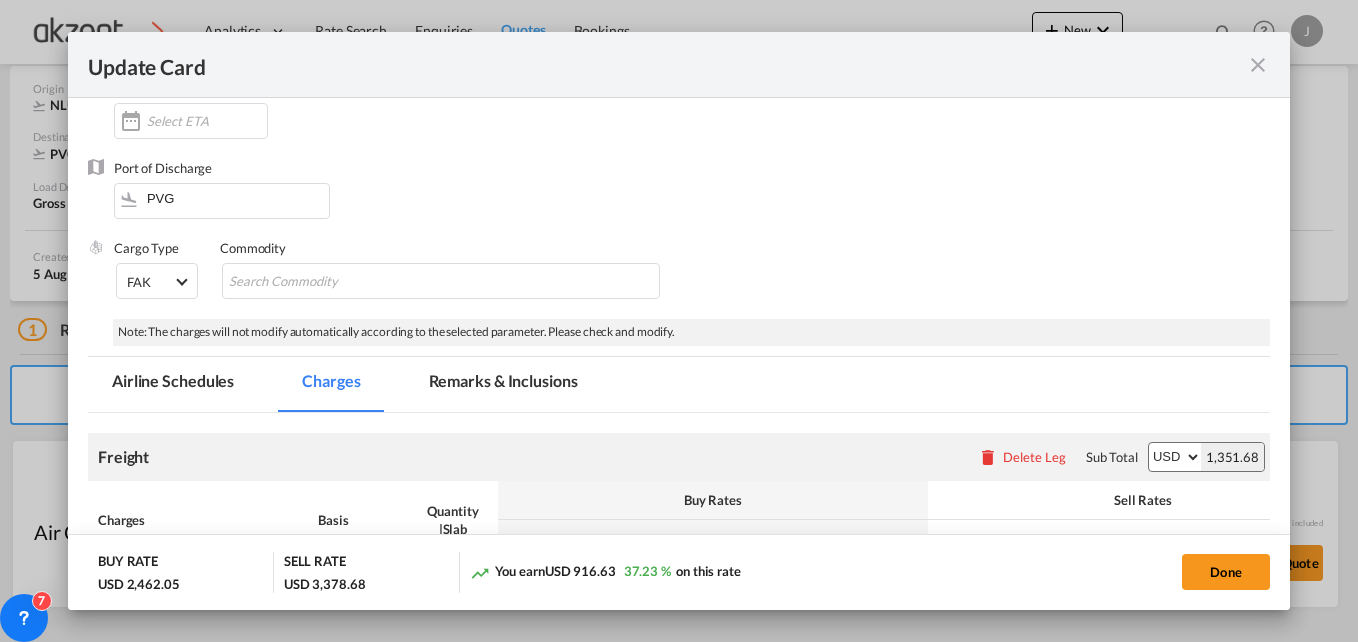 click on "Remarks & Inclusions" at bounding box center (503, 384) 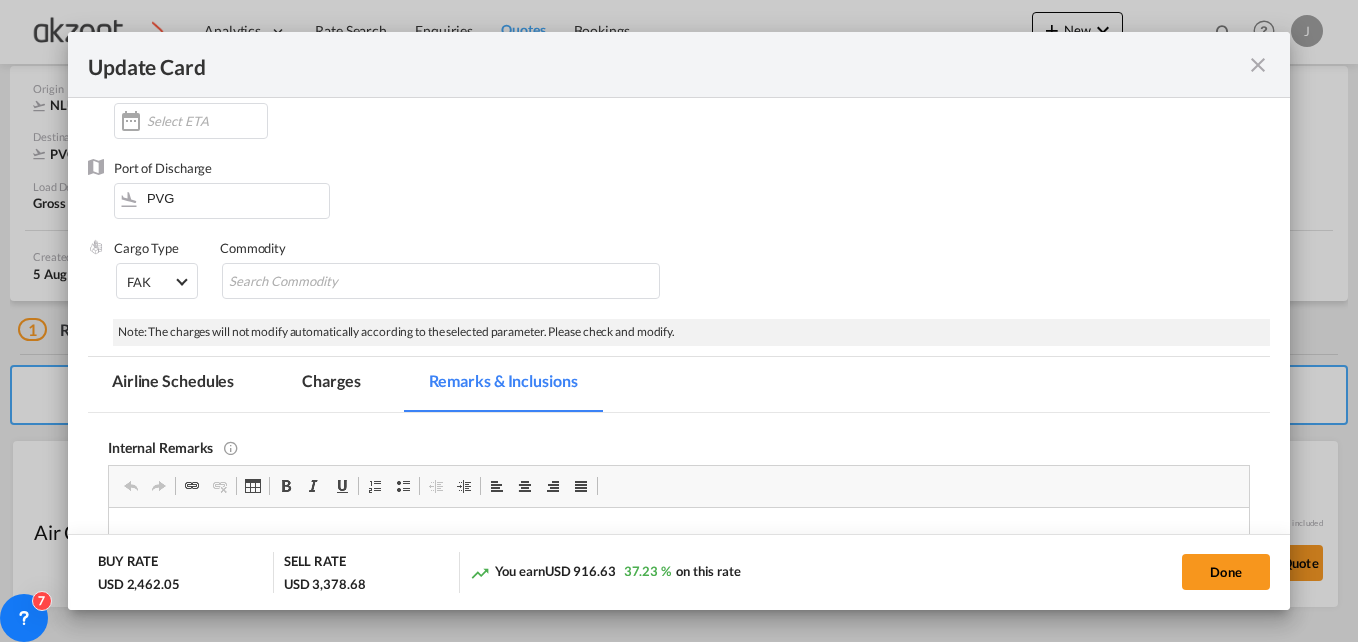 scroll, scrollTop: 0, scrollLeft: 0, axis: both 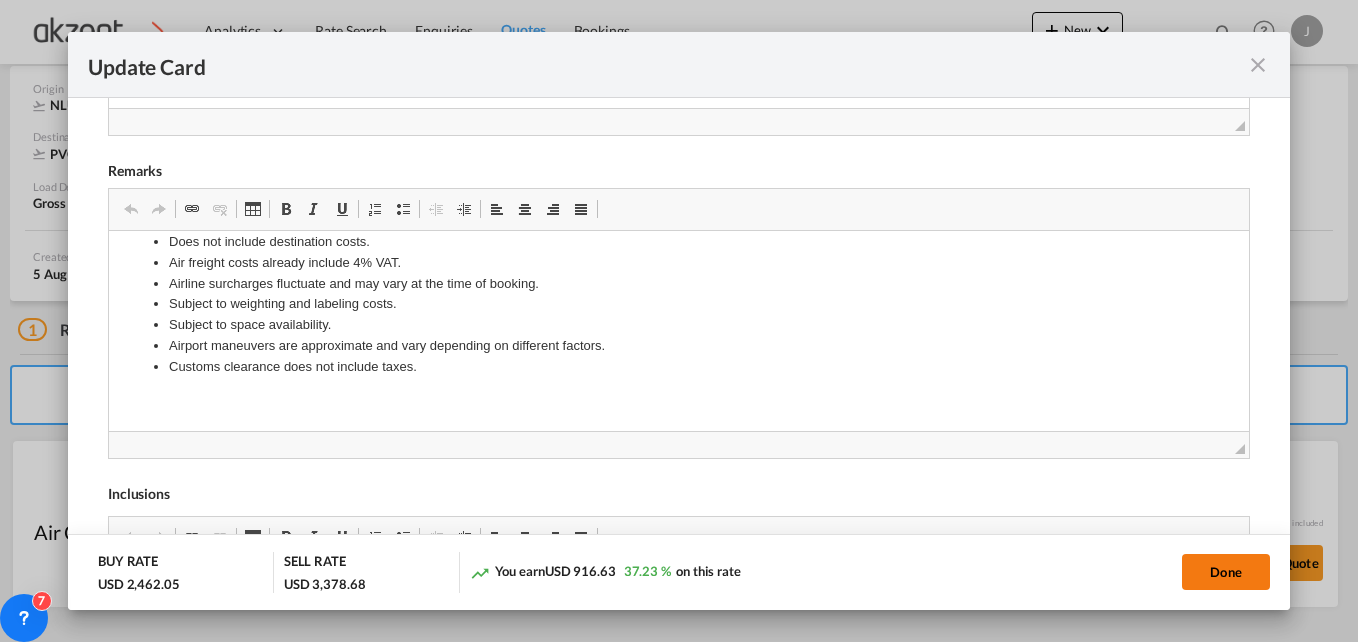 click on "Done" 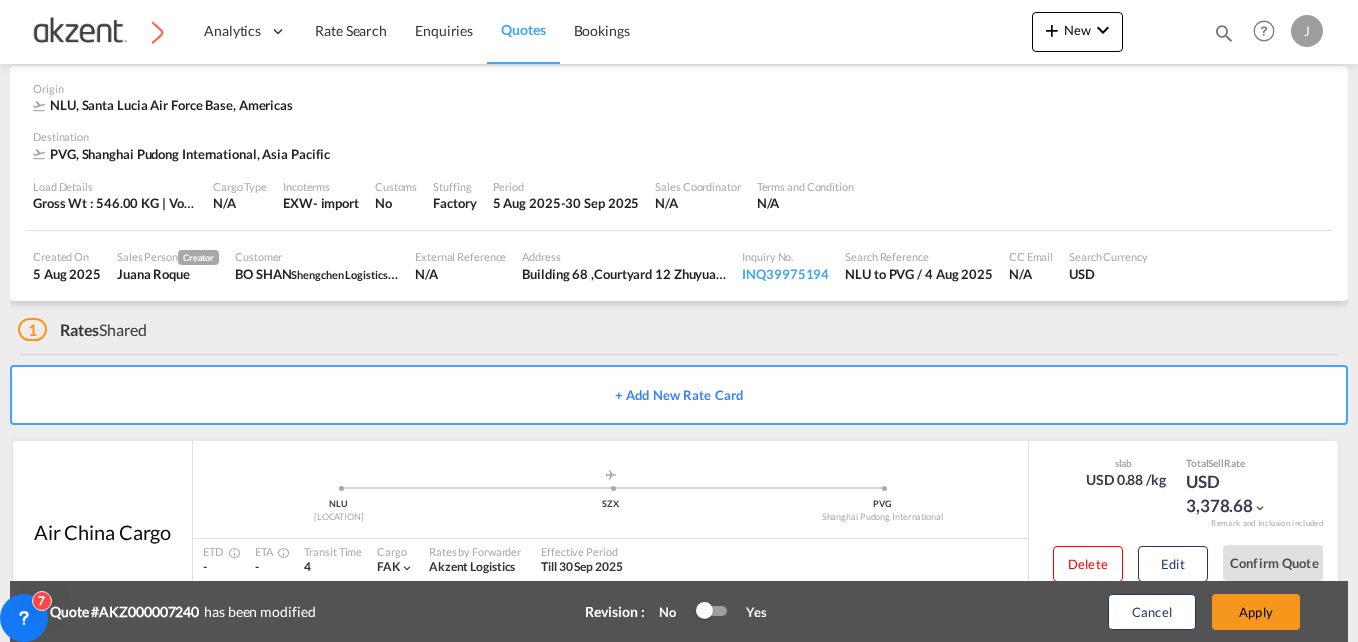scroll, scrollTop: 468, scrollLeft: 0, axis: vertical 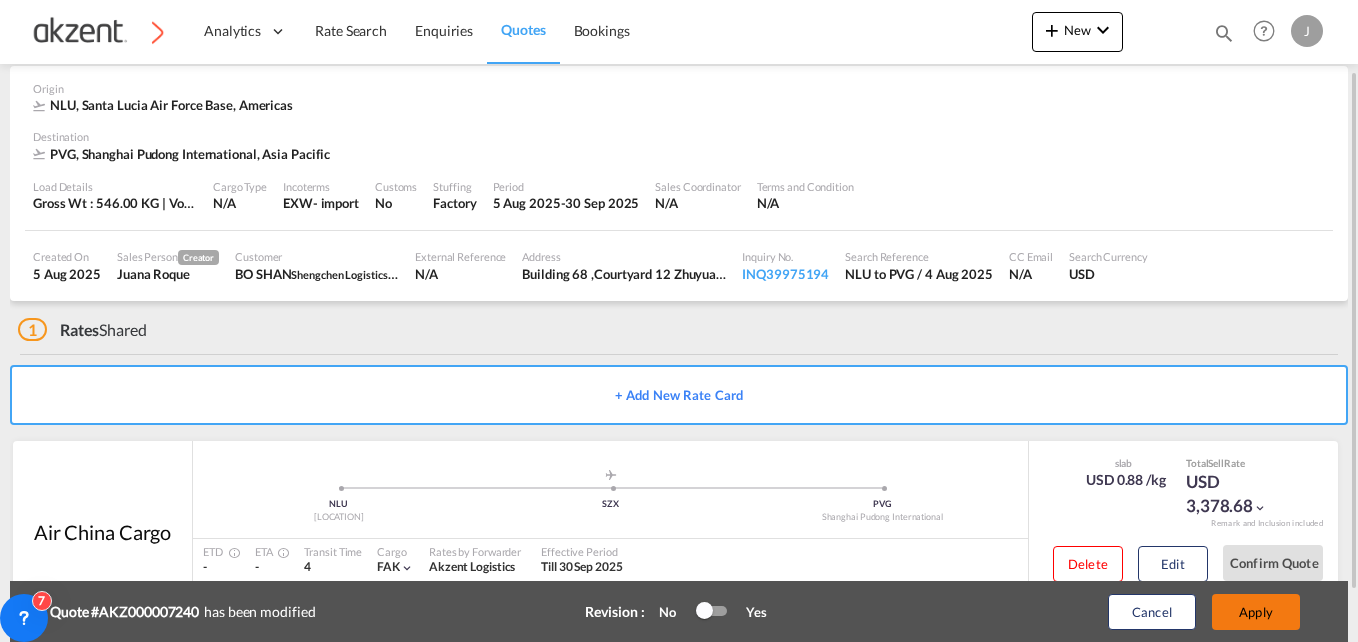 click on "Apply" at bounding box center (1256, 612) 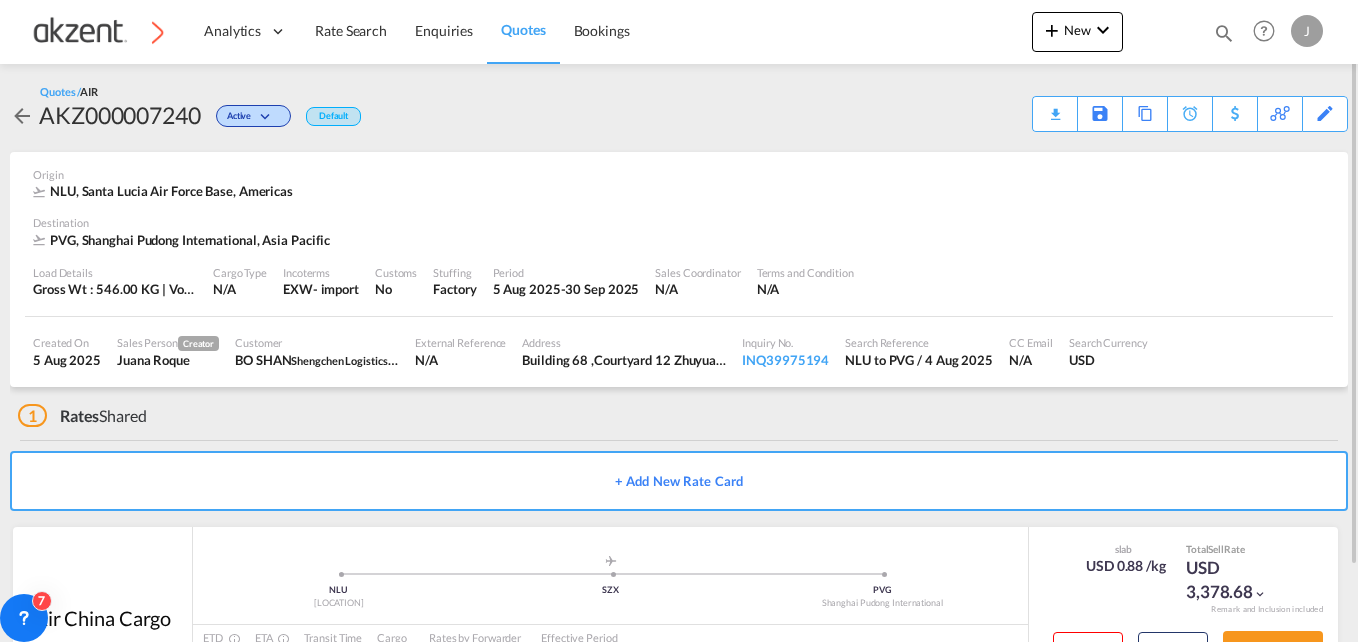 click on "1
Rates  Shared" at bounding box center (683, 411) 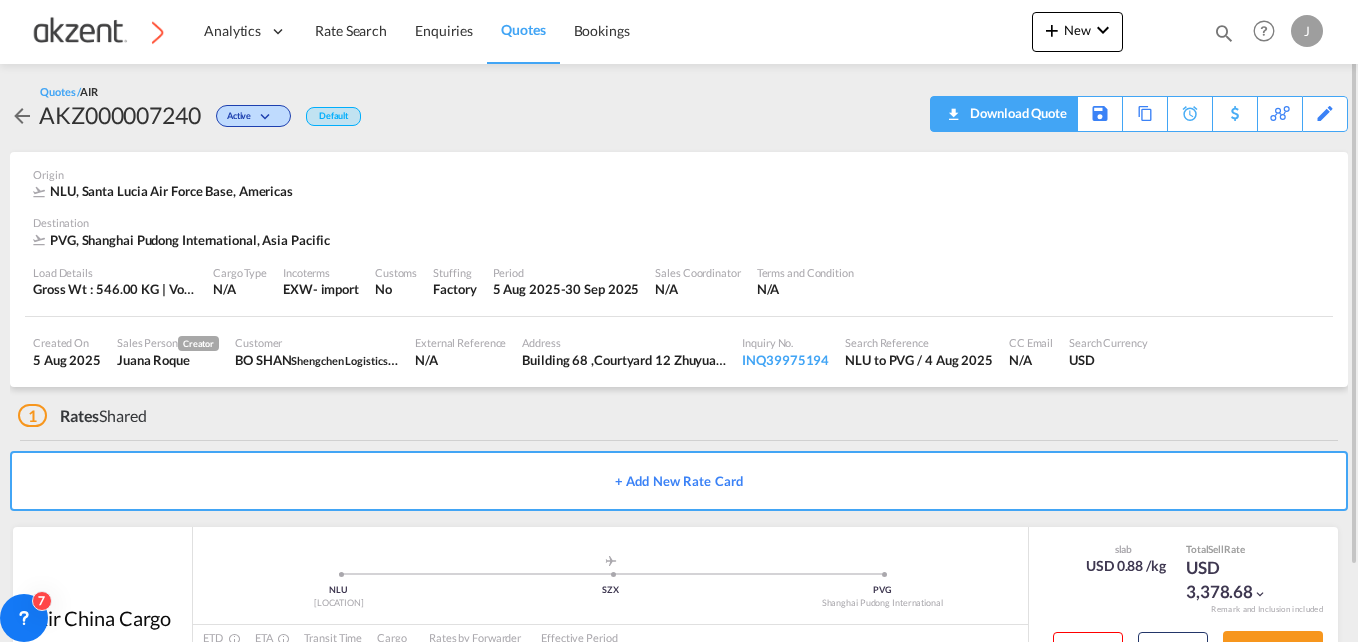 click on "Download Quote" at bounding box center (1016, 113) 